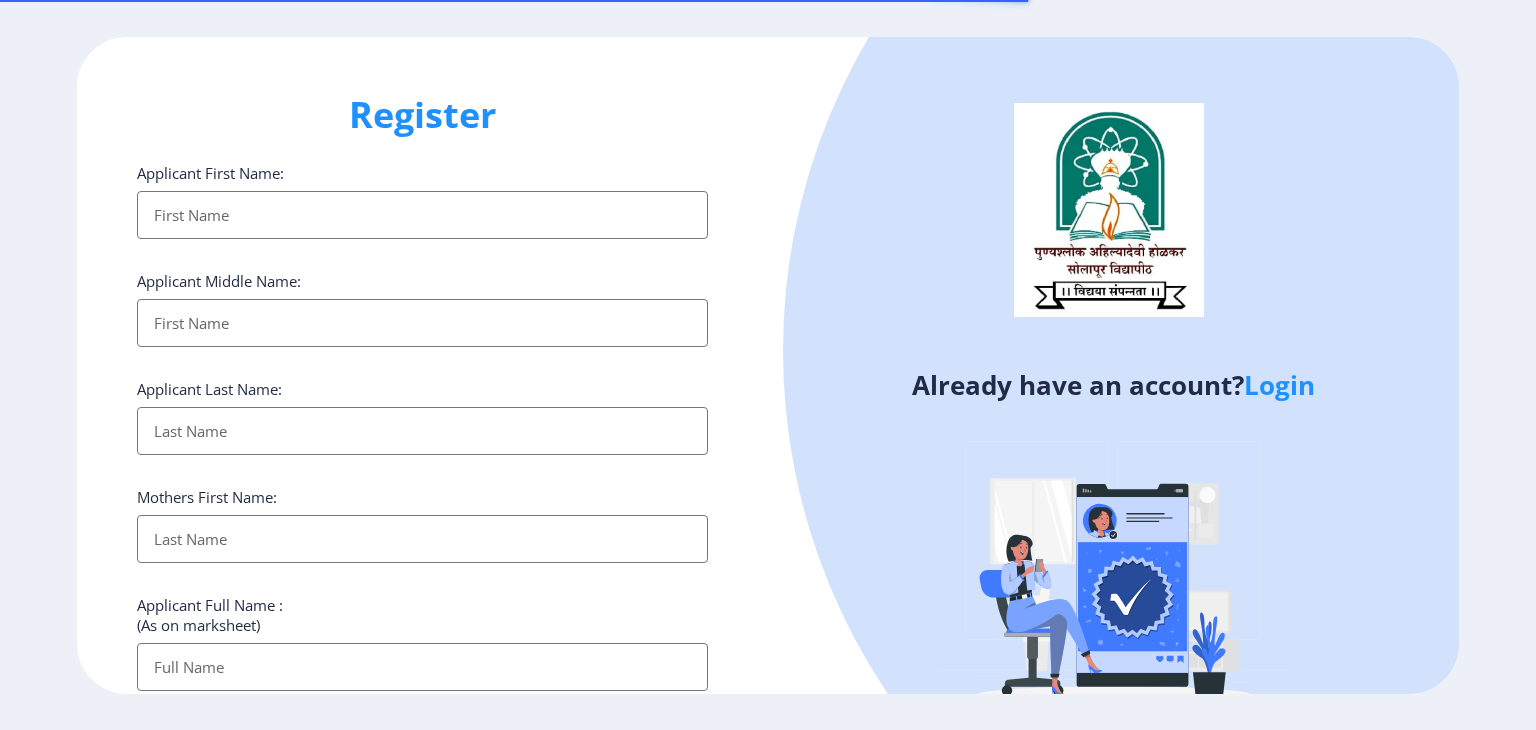select 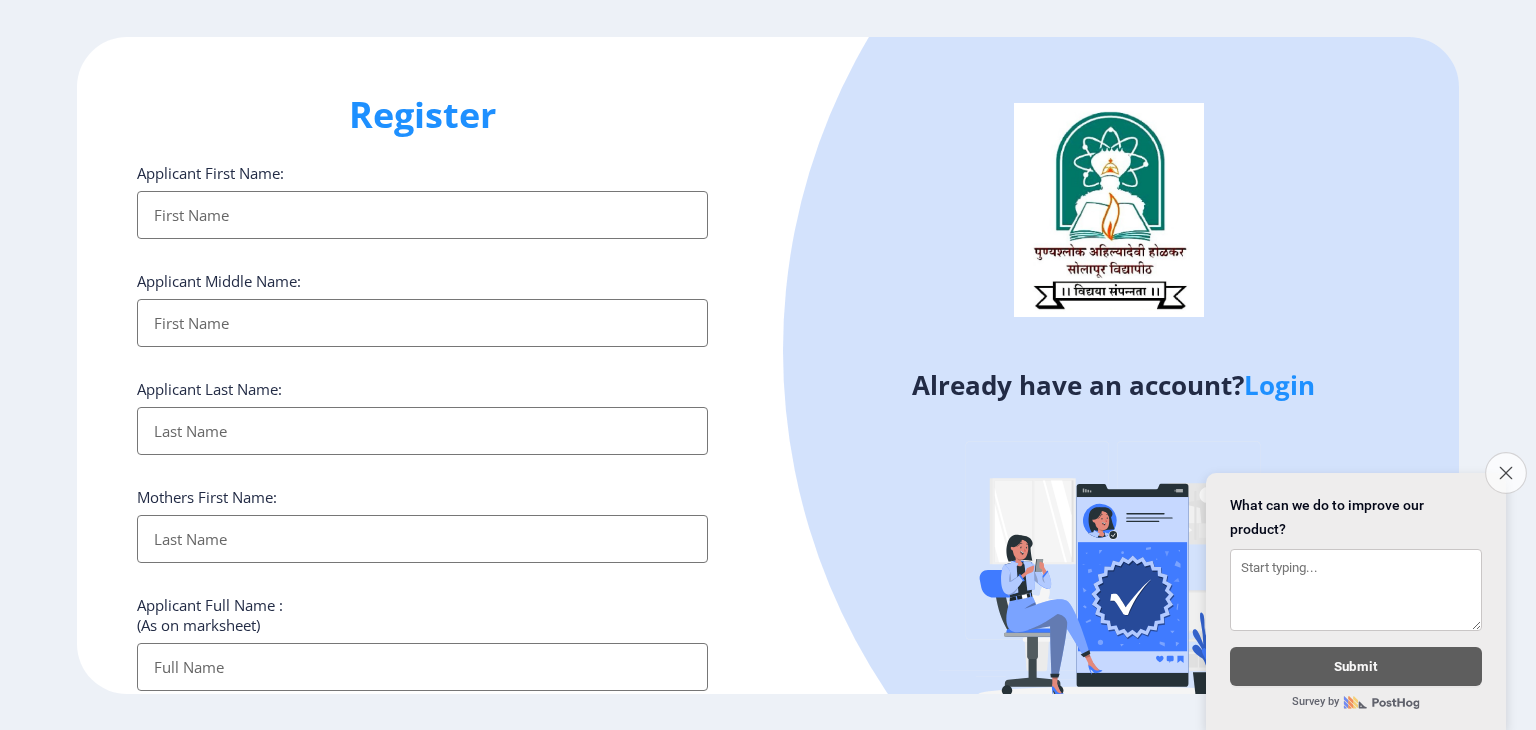 click on "Close survey" at bounding box center (1506, 473) 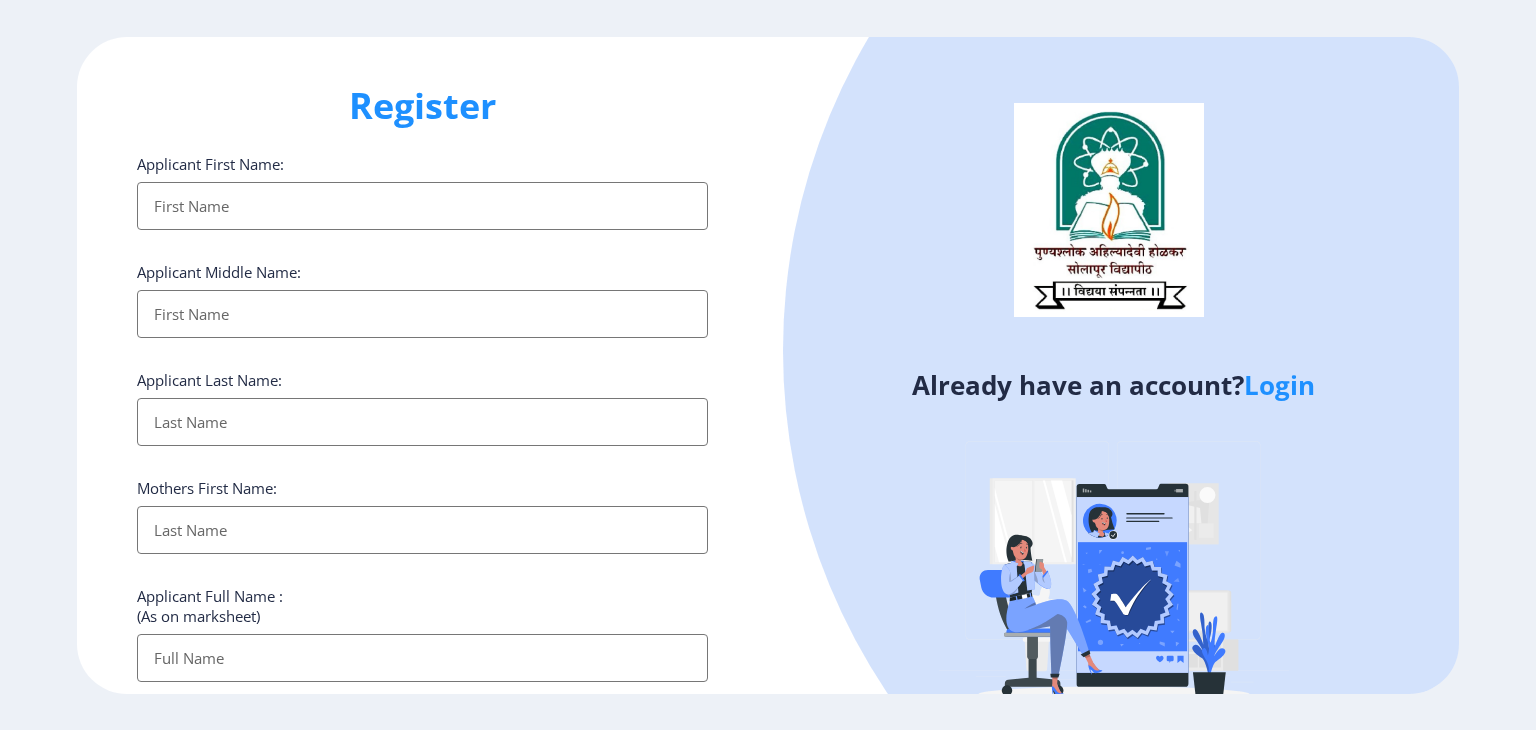 scroll, scrollTop: 0, scrollLeft: 0, axis: both 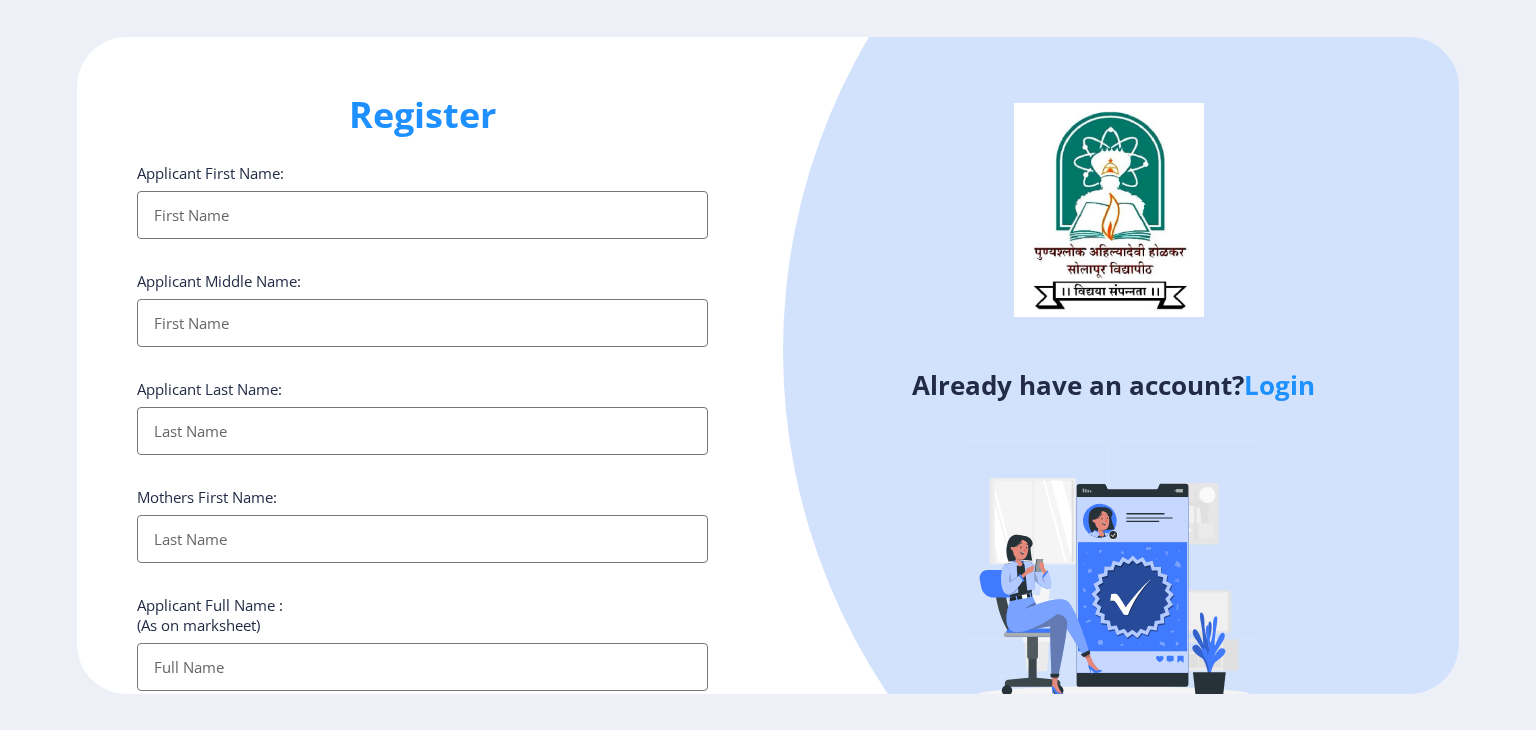 click on "Applicant First Name:" at bounding box center [422, 215] 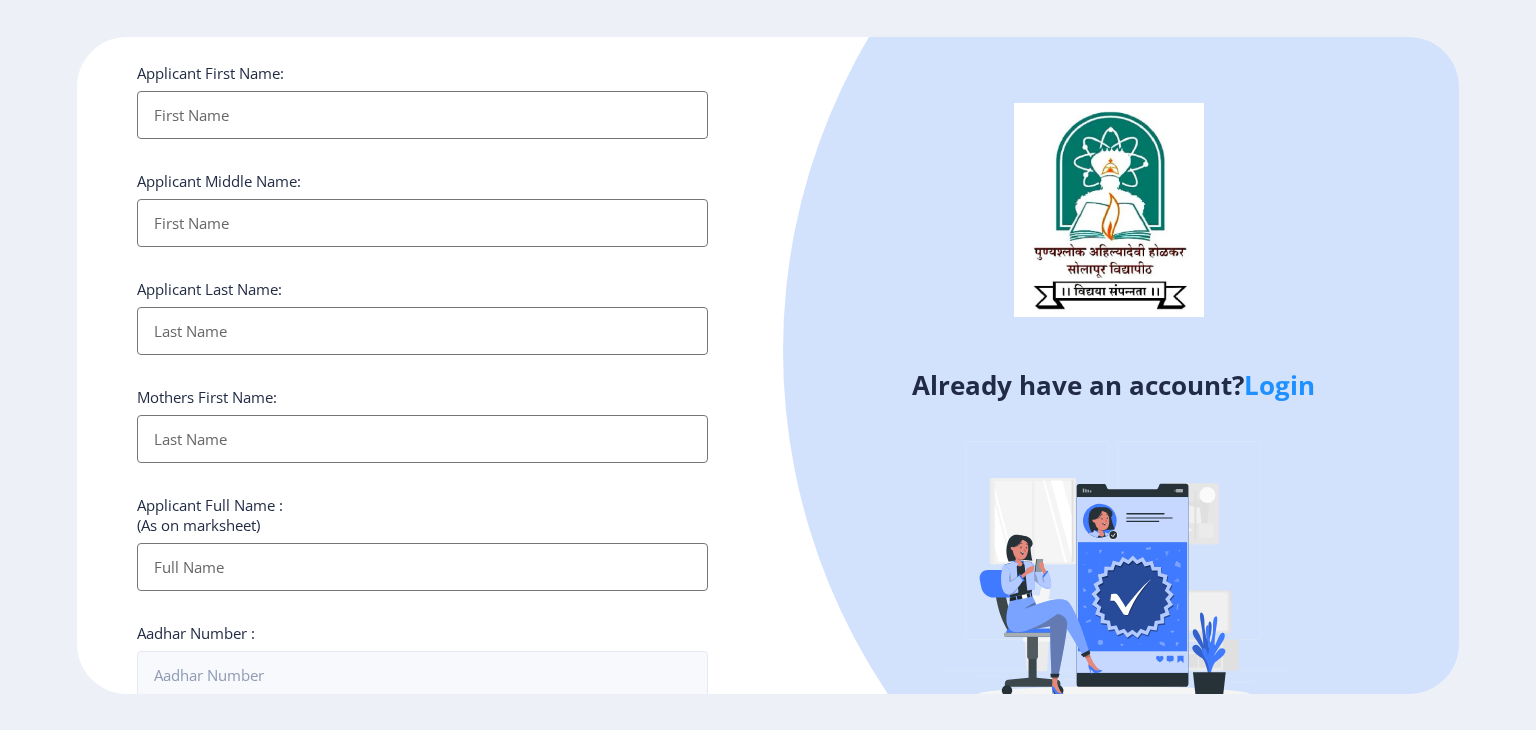 scroll, scrollTop: 0, scrollLeft: 0, axis: both 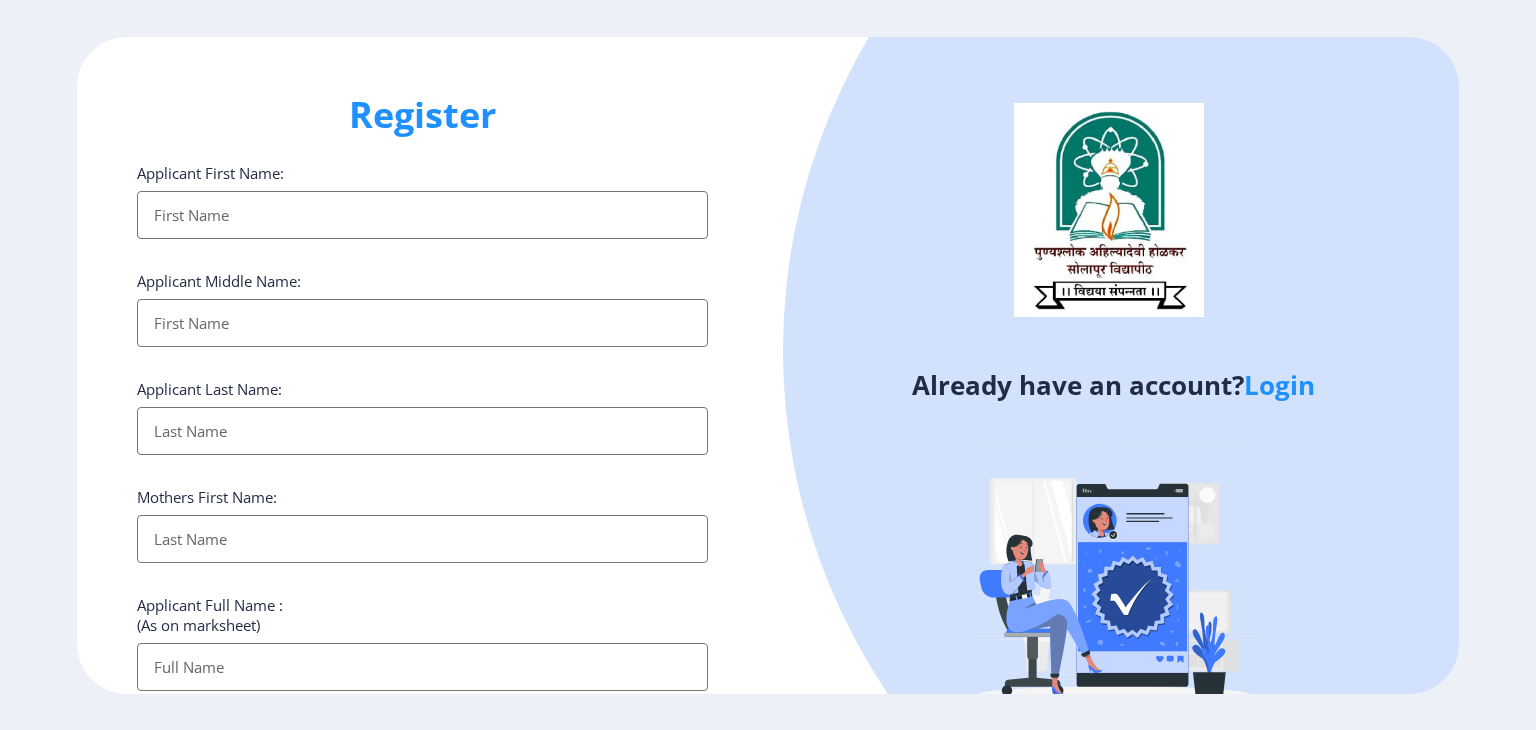 click on "Applicant First Name:" at bounding box center [422, 215] 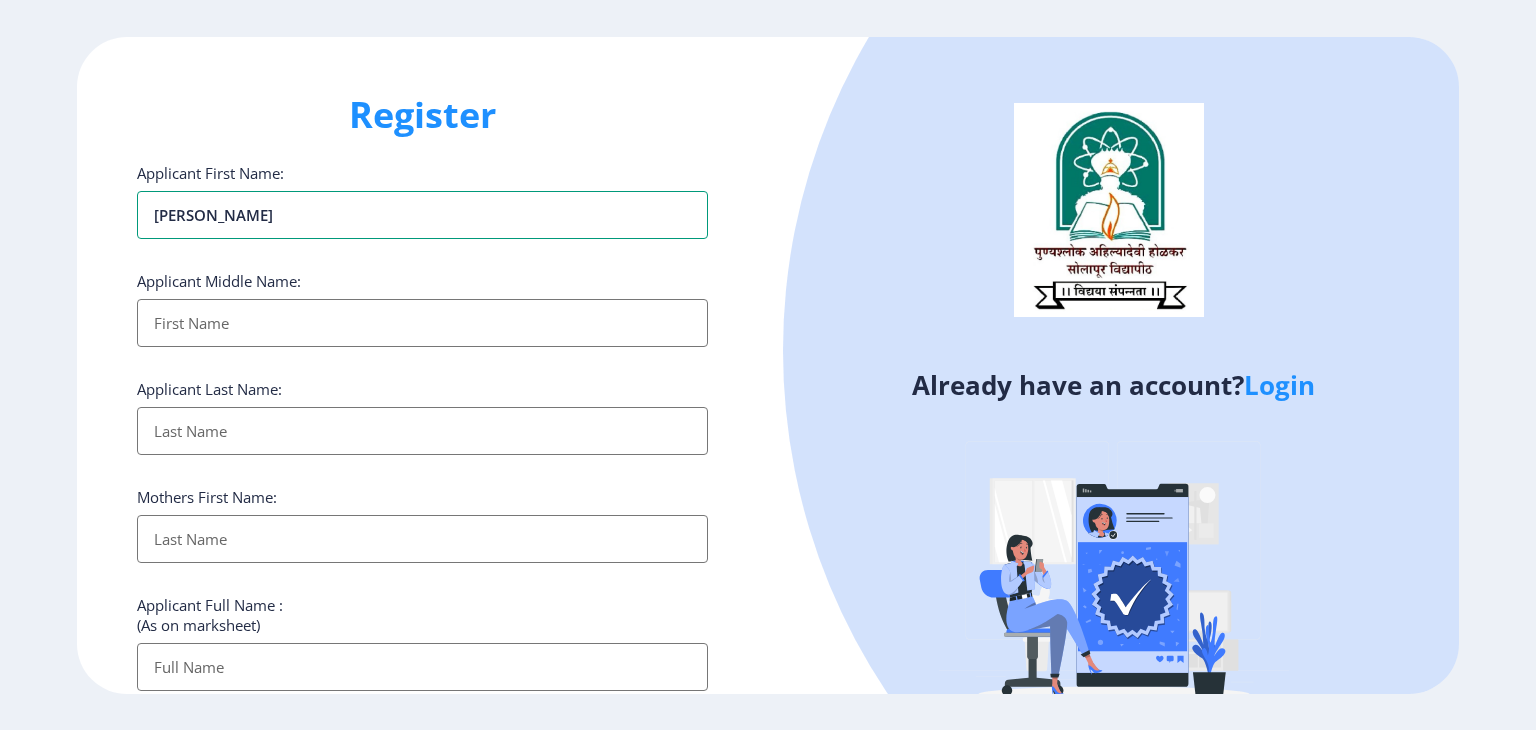 type on "aboli" 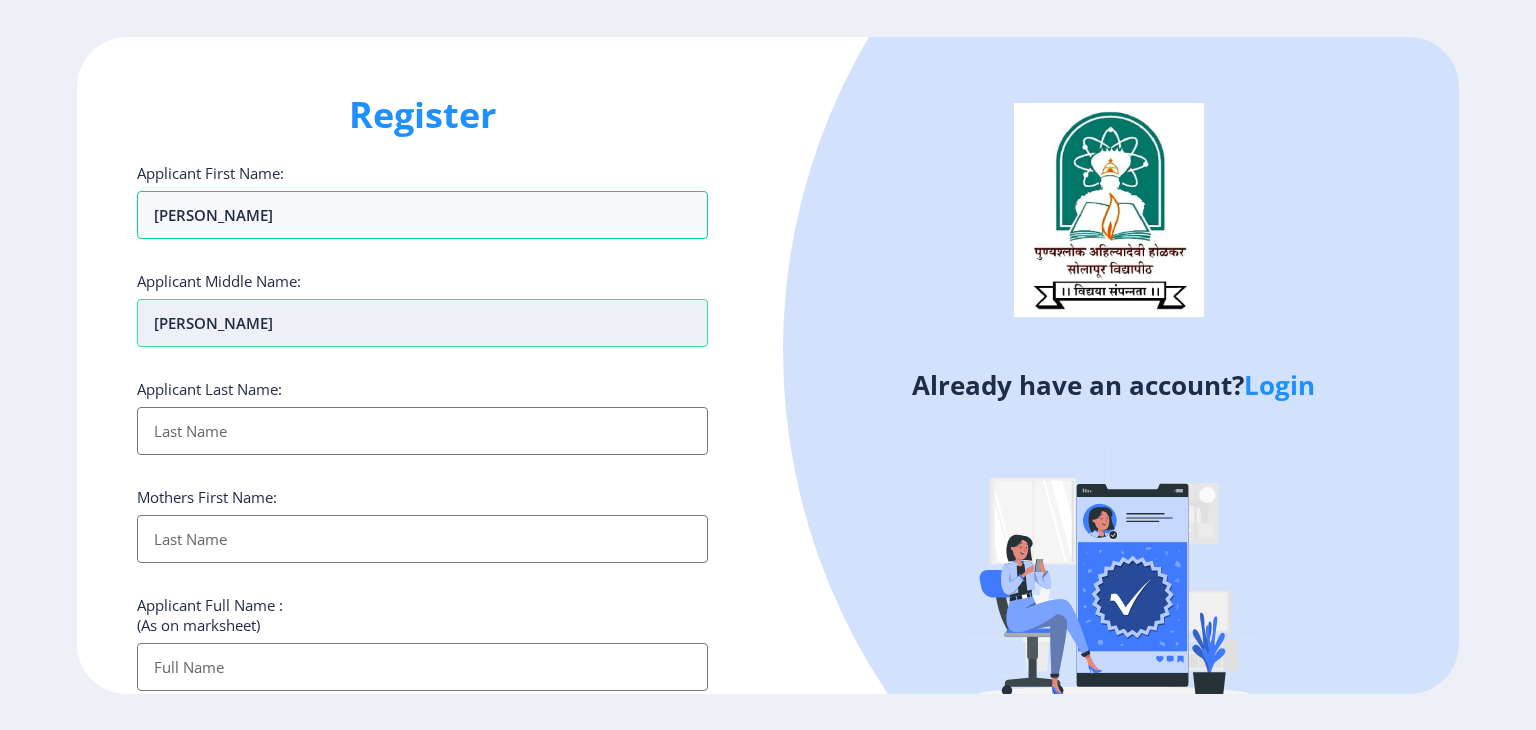 type on "balasaheb" 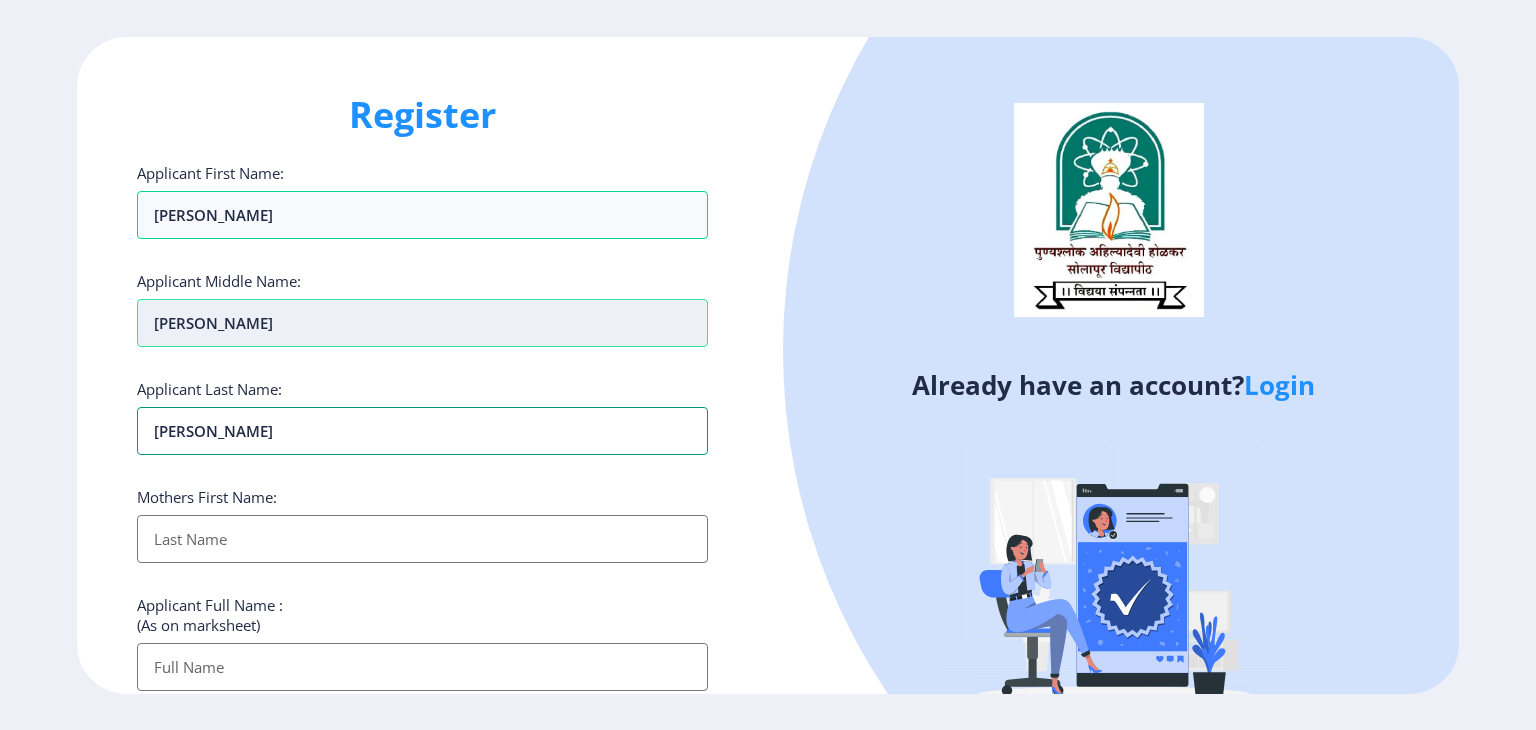 type on "ghongade" 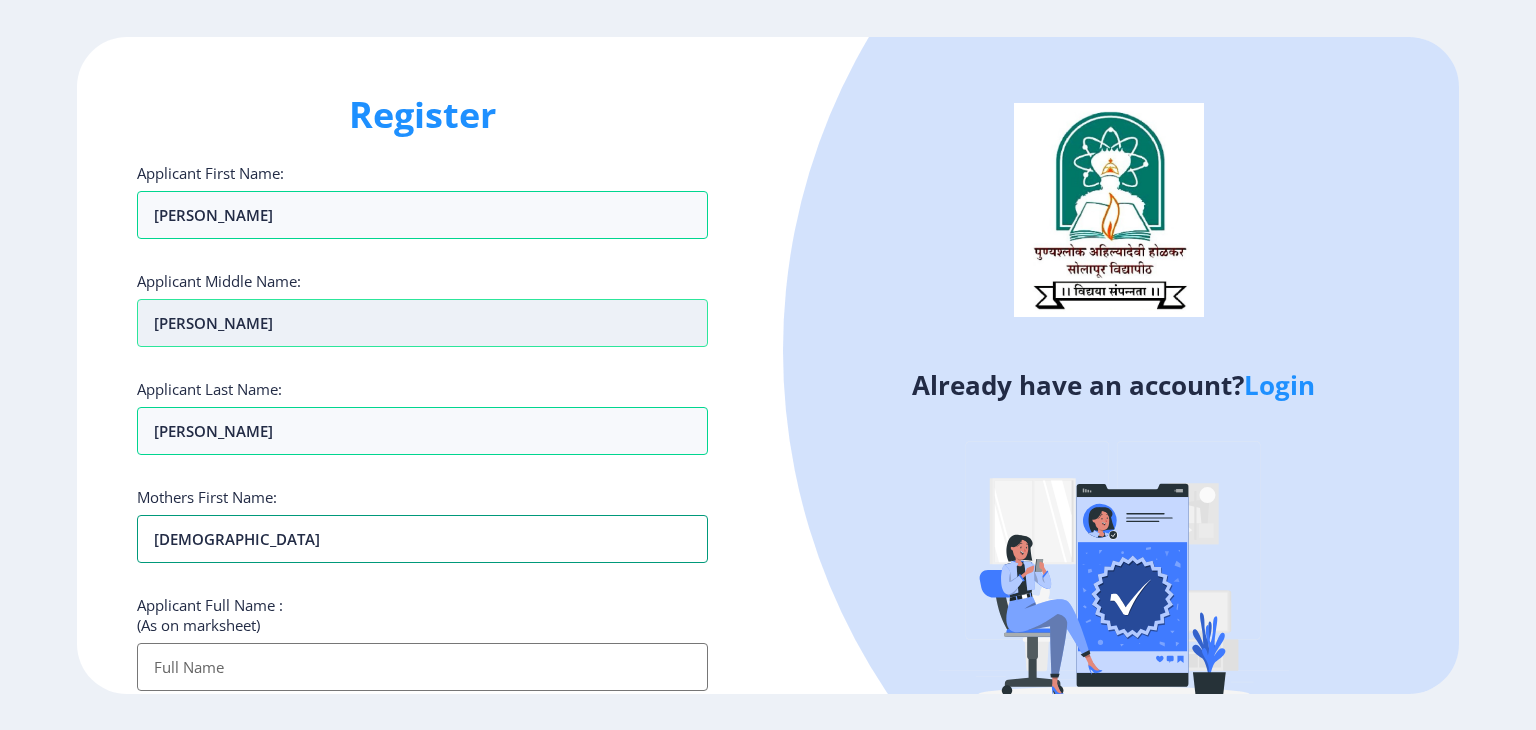 type on "sunita" 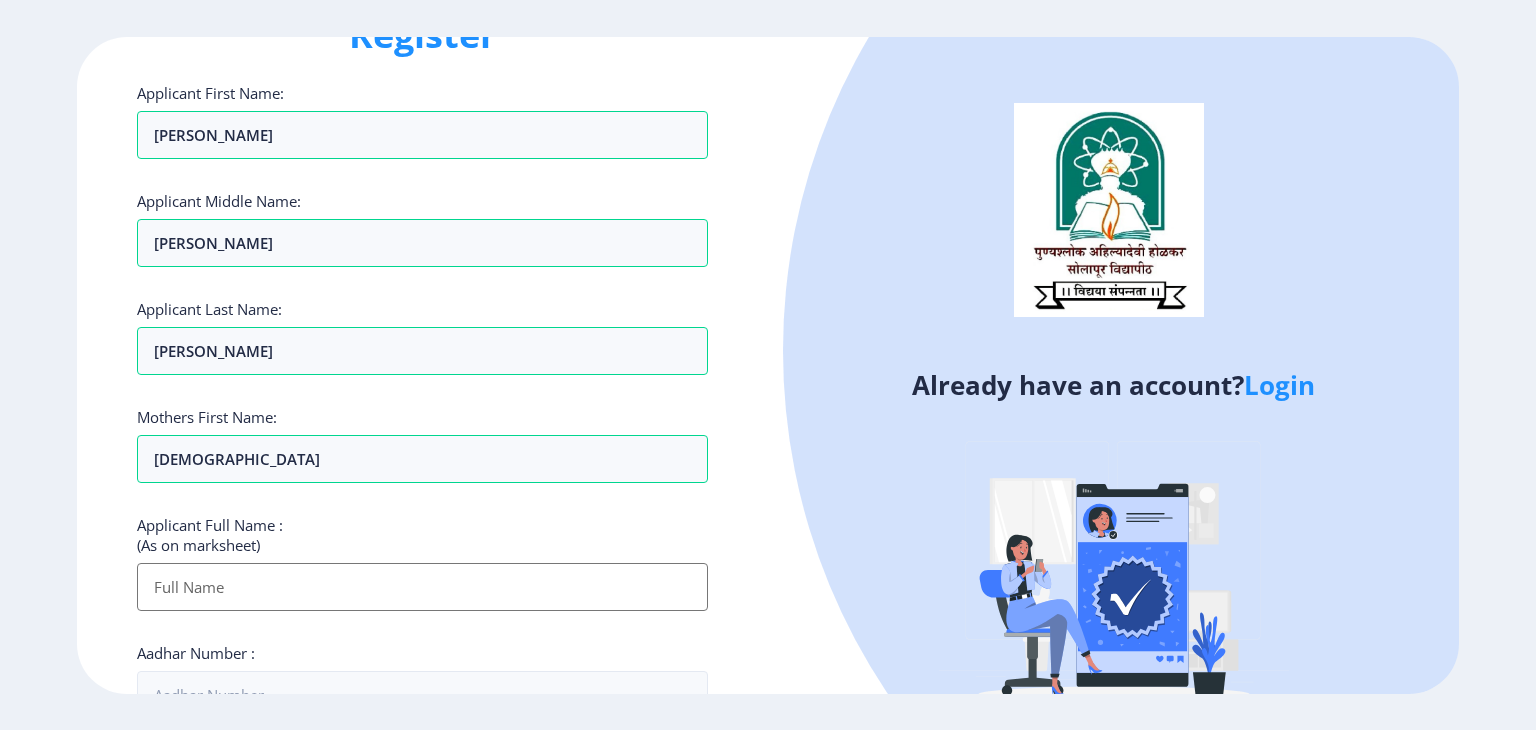 scroll, scrollTop: 200, scrollLeft: 0, axis: vertical 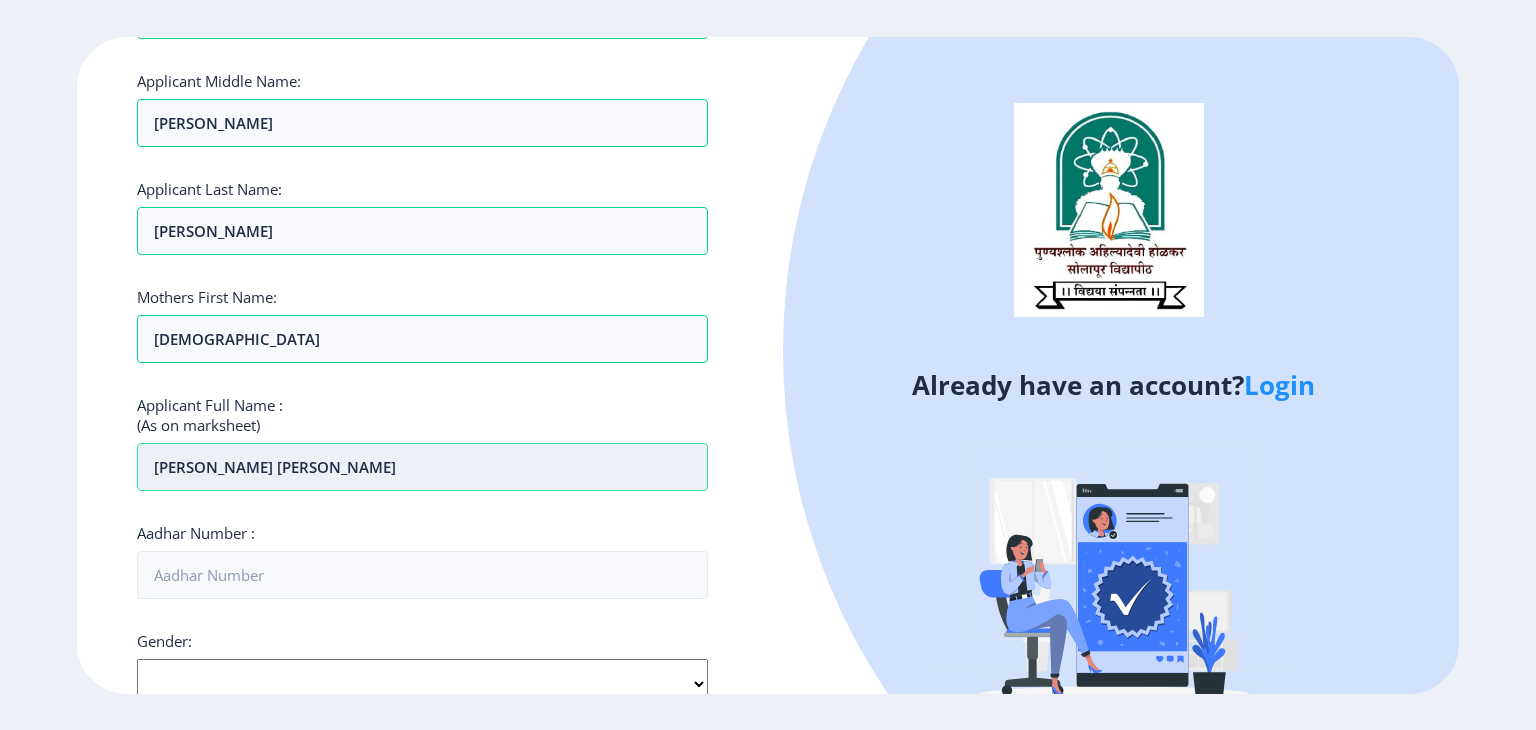 type on "aboli balasaheb ghongade" 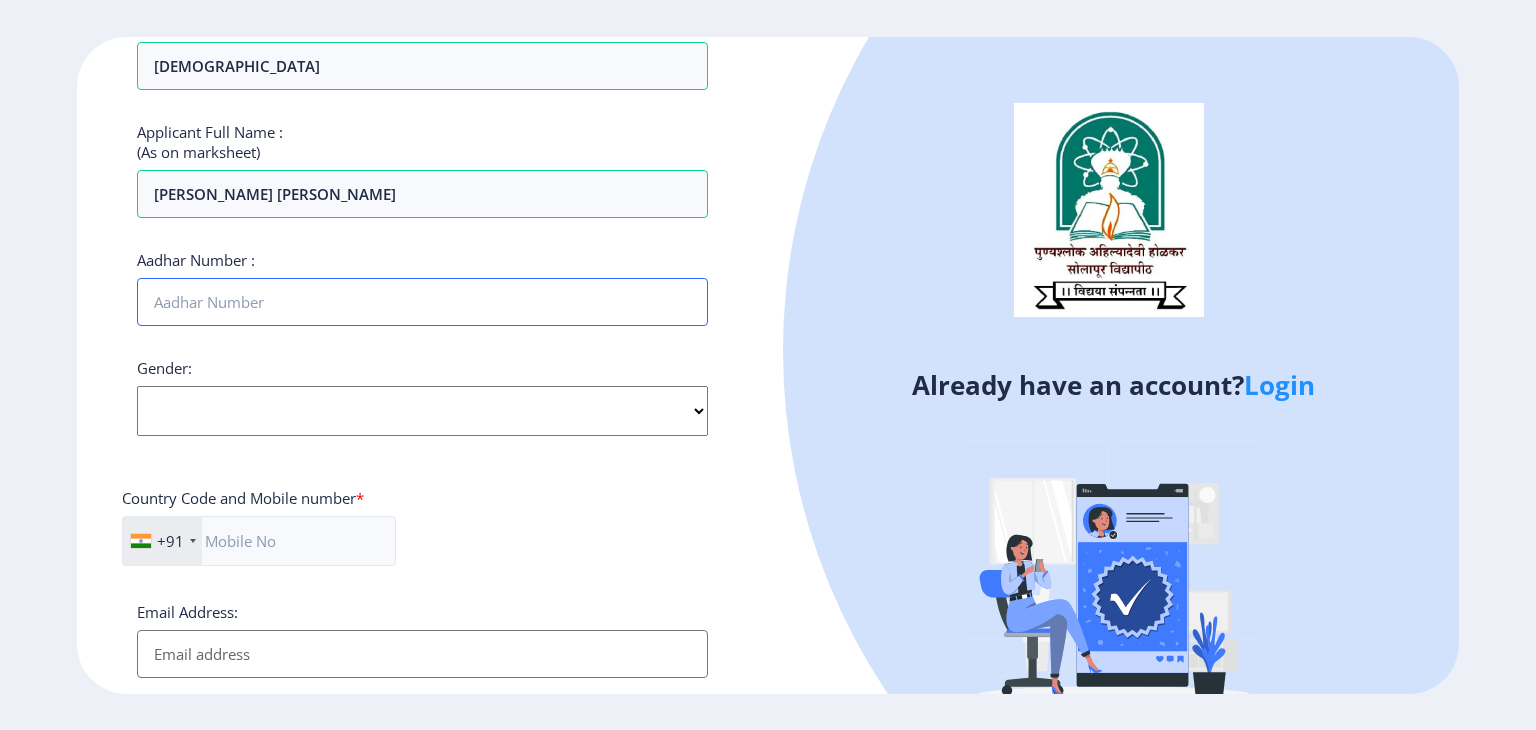 scroll, scrollTop: 500, scrollLeft: 0, axis: vertical 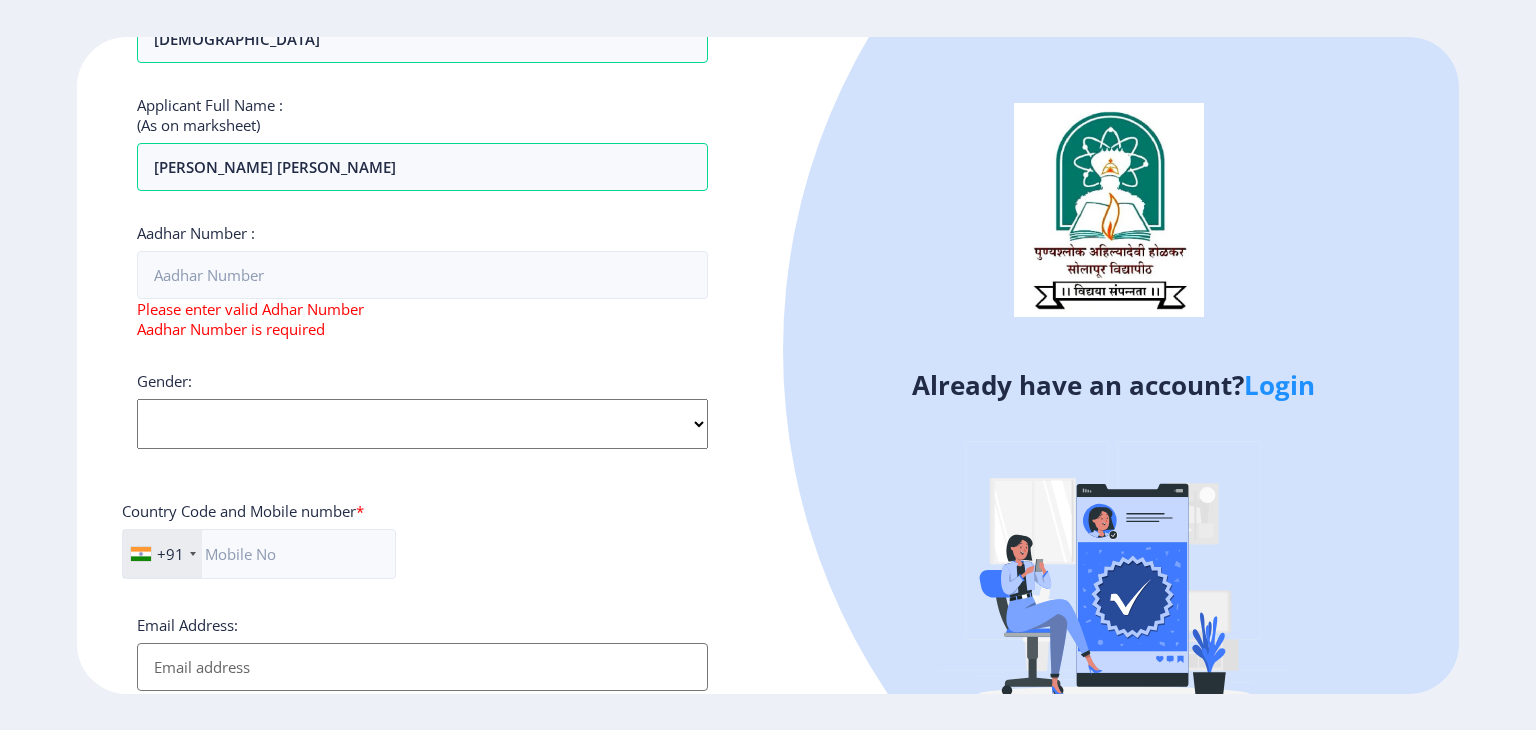 click on "Gender: Select Gender Male Female Other" 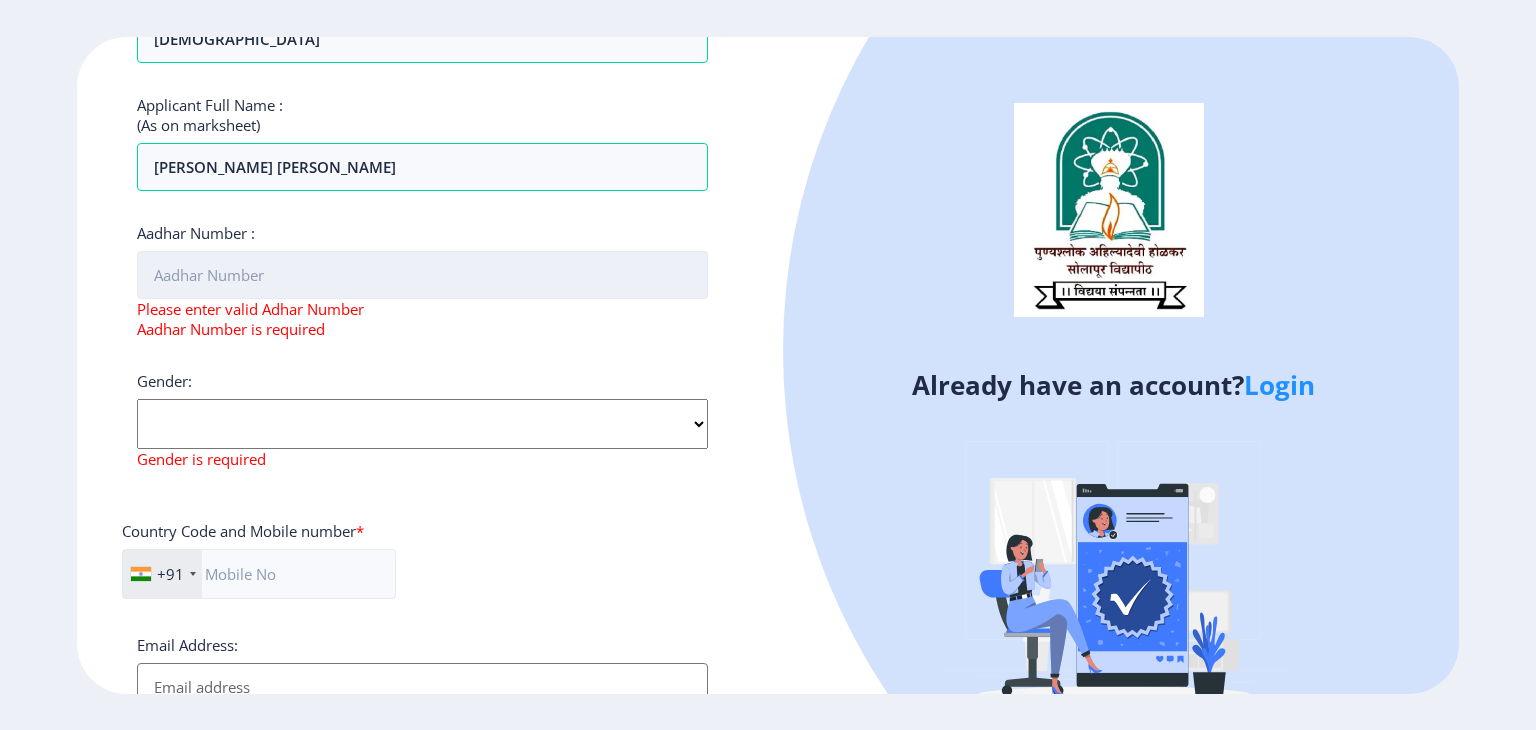 click on "Aadhar Number :" at bounding box center [422, 275] 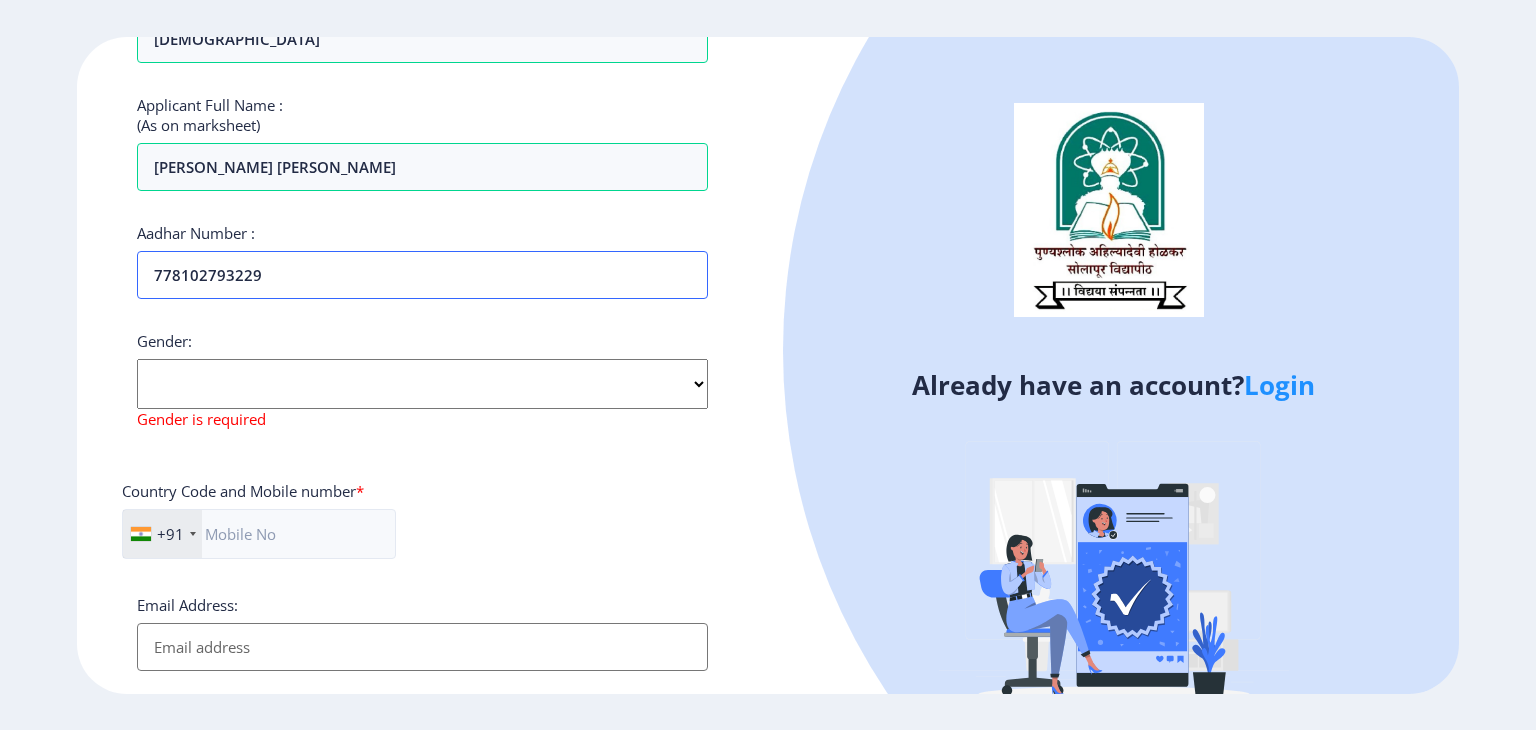 type on "778102793229" 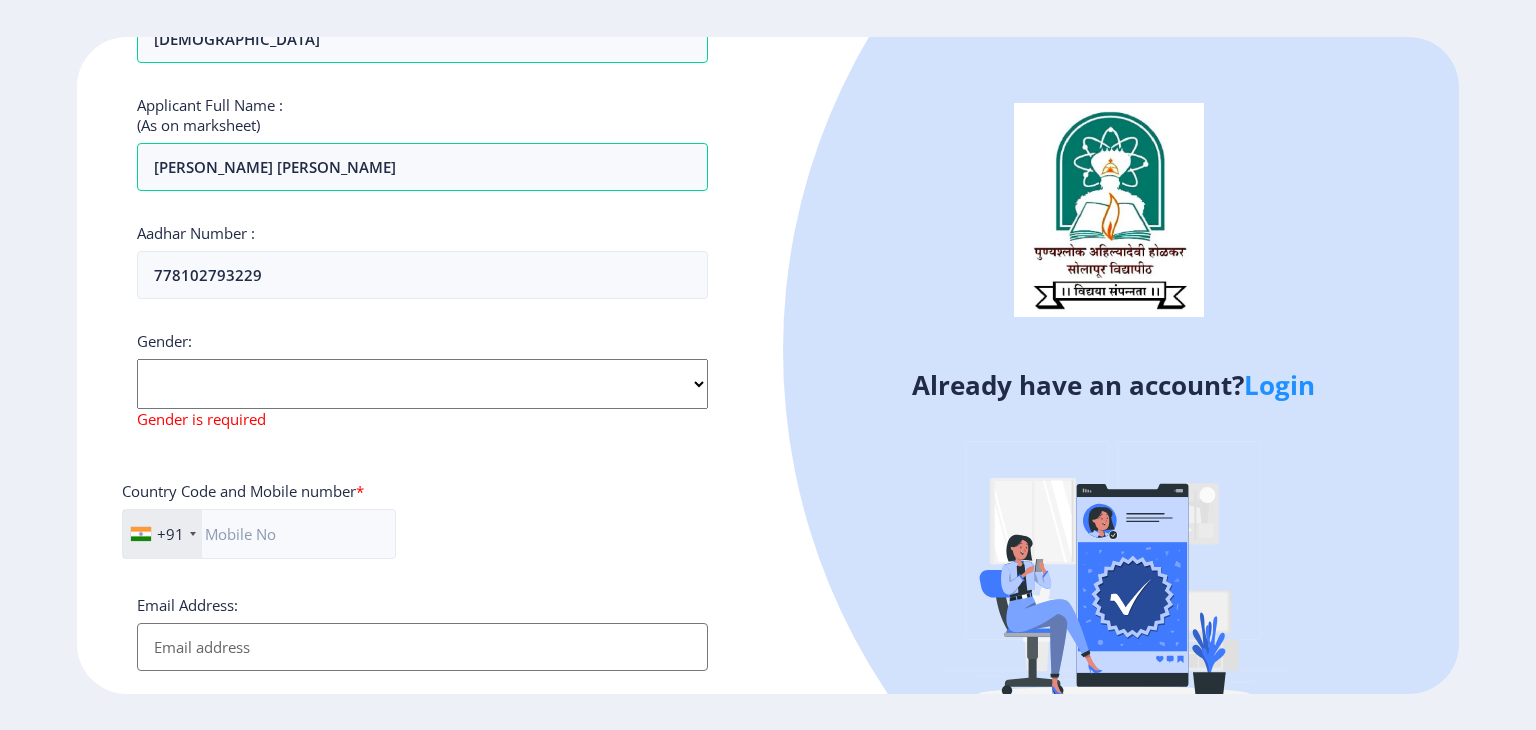 click on "Select Gender Male Female Other" 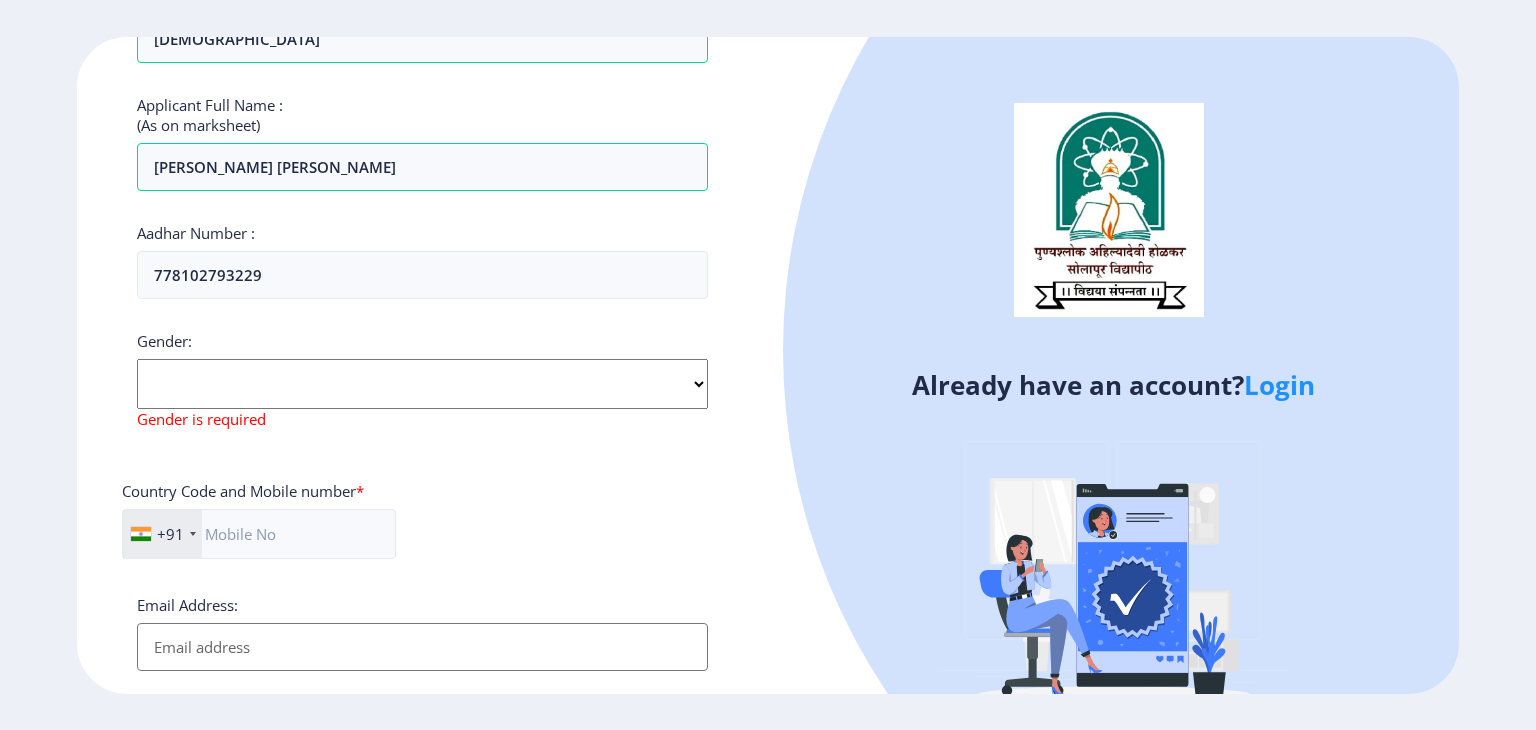 select on "Female" 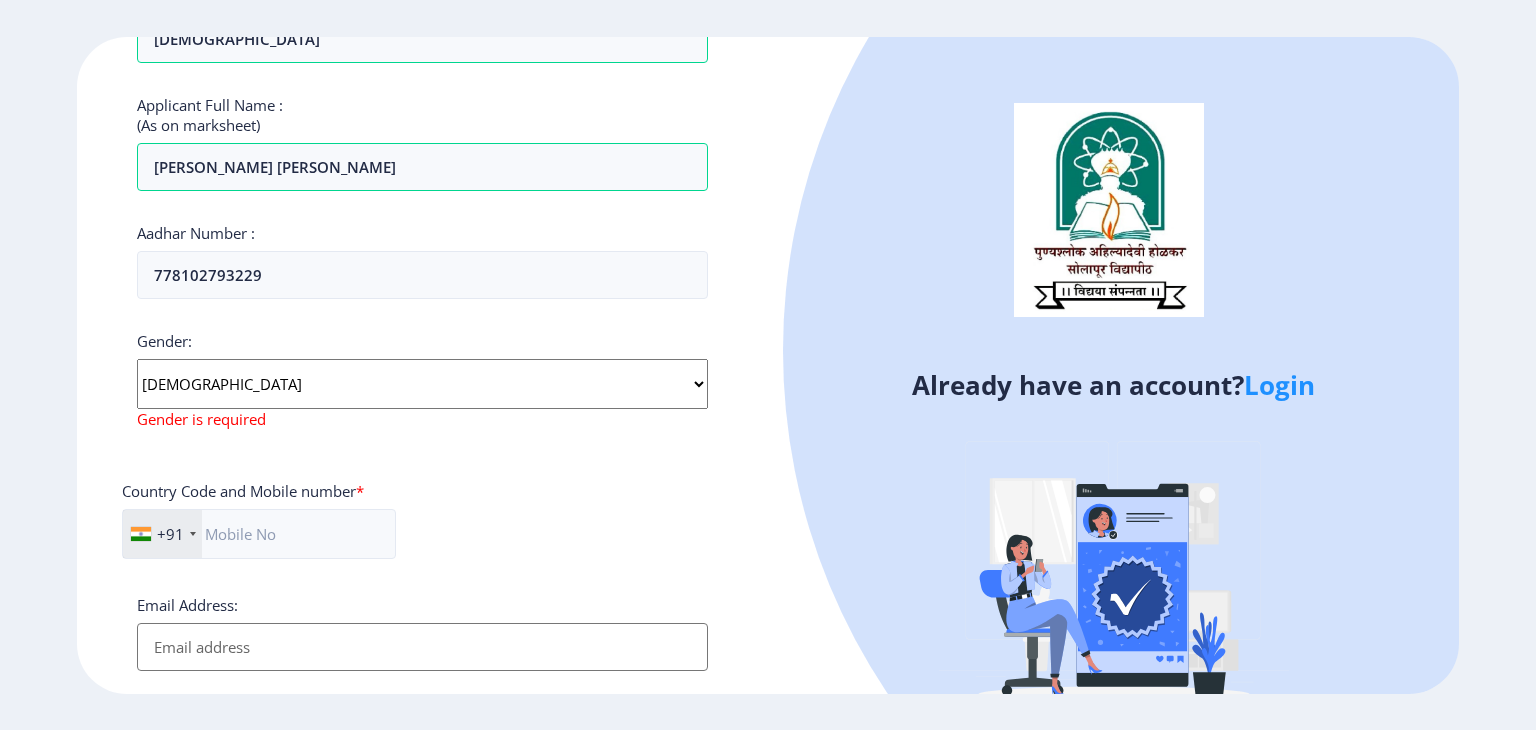 click on "Select Gender Male Female Other" 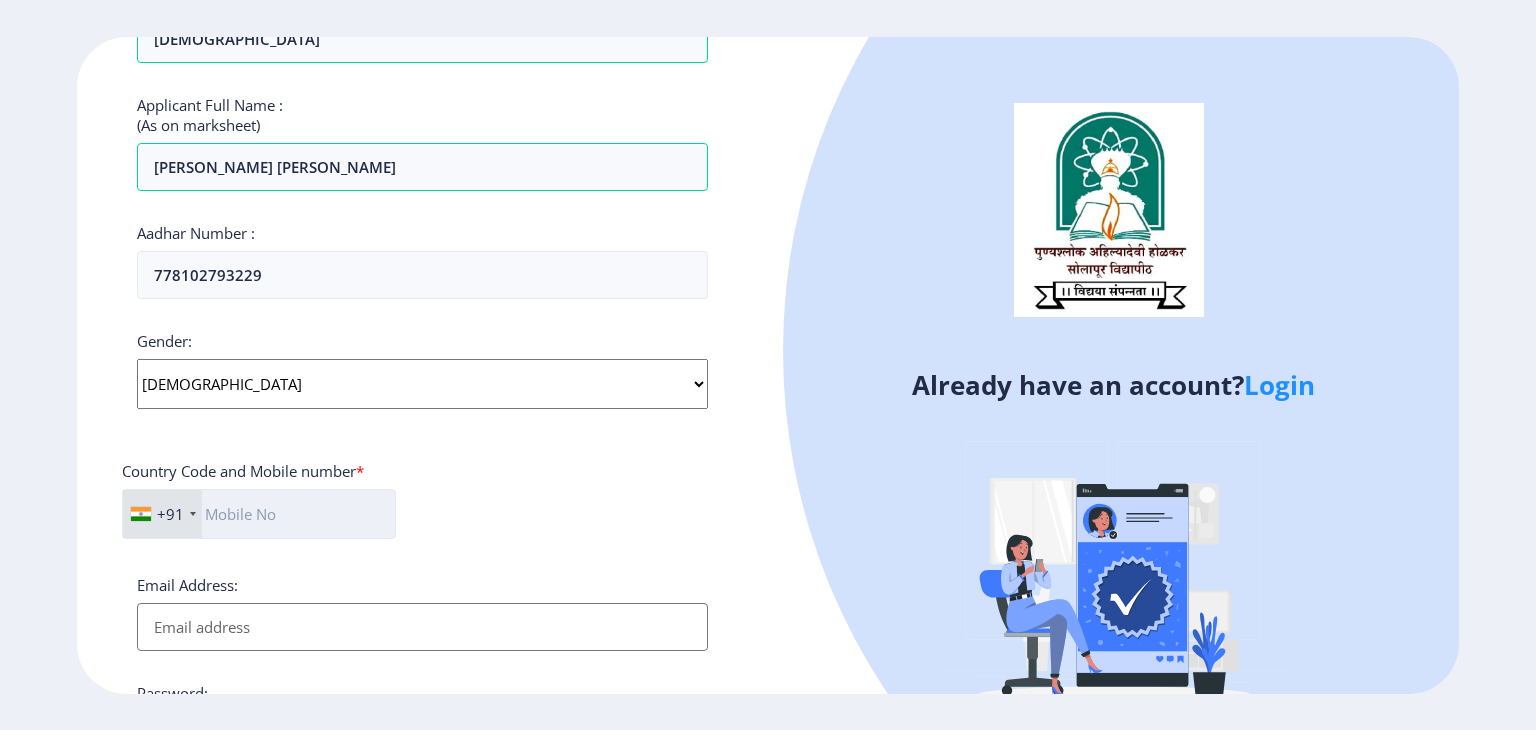 click 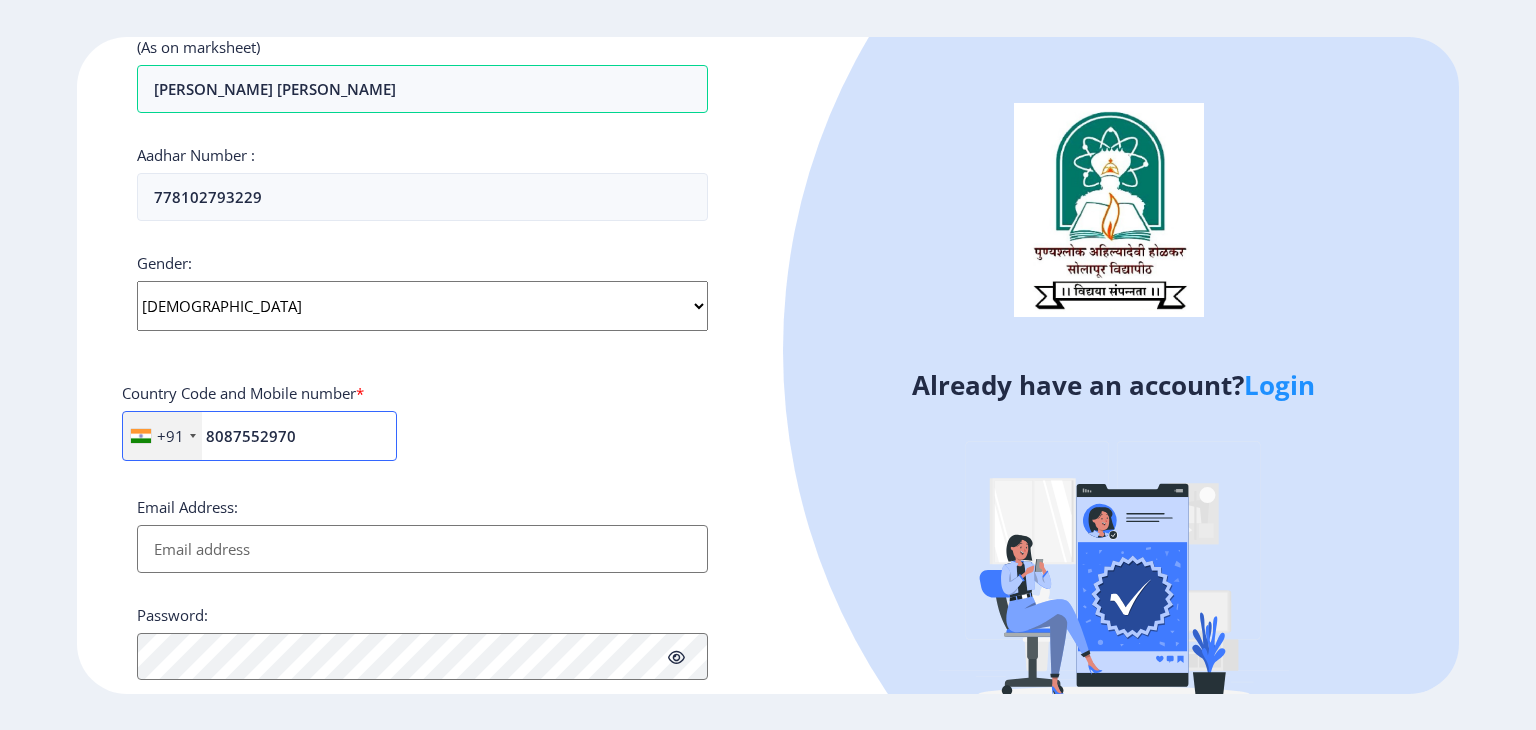 scroll, scrollTop: 600, scrollLeft: 0, axis: vertical 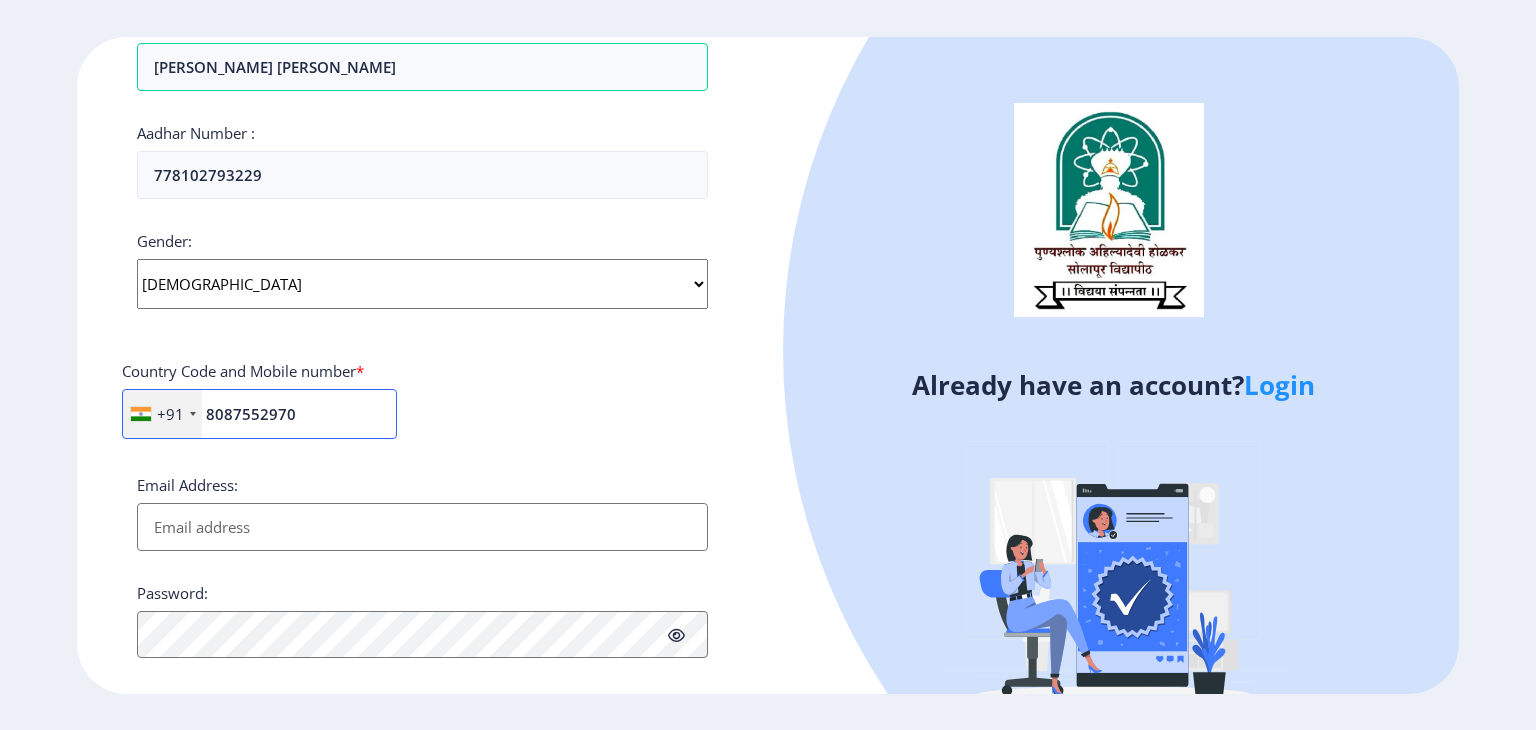 type on "8087552970" 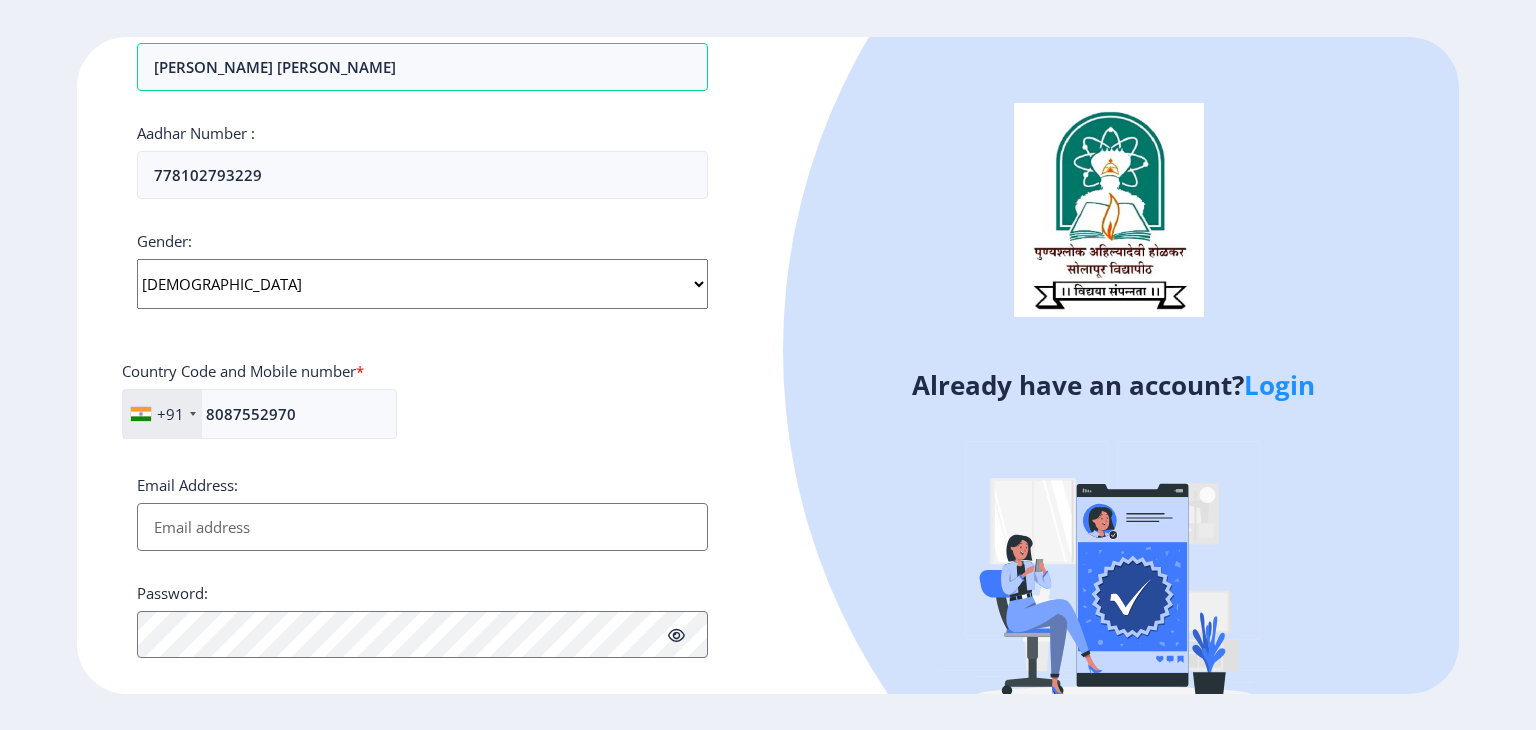 click on "Email Address:" at bounding box center [422, 527] 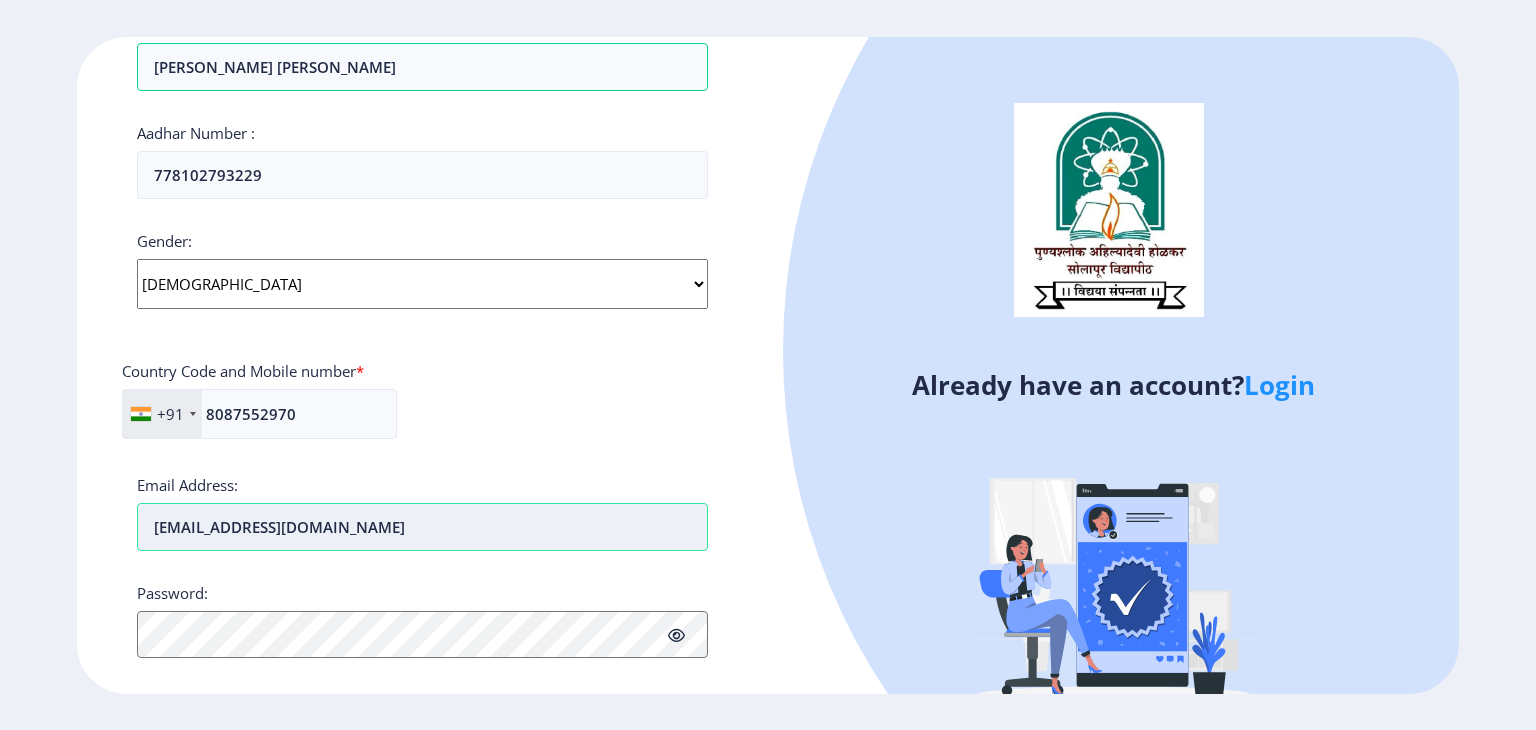type on "abolibhadule17@gmail.com" 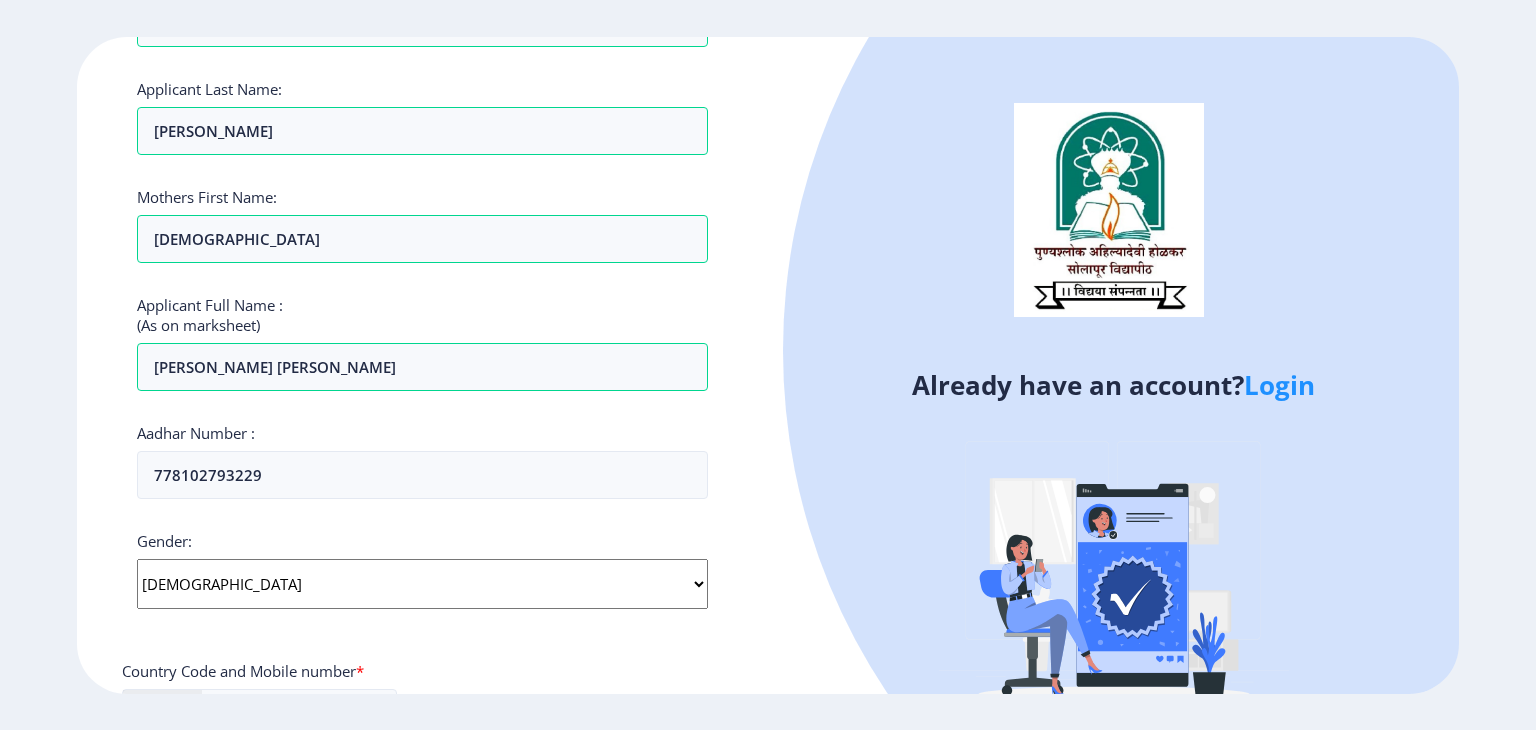 scroll, scrollTop: 600, scrollLeft: 0, axis: vertical 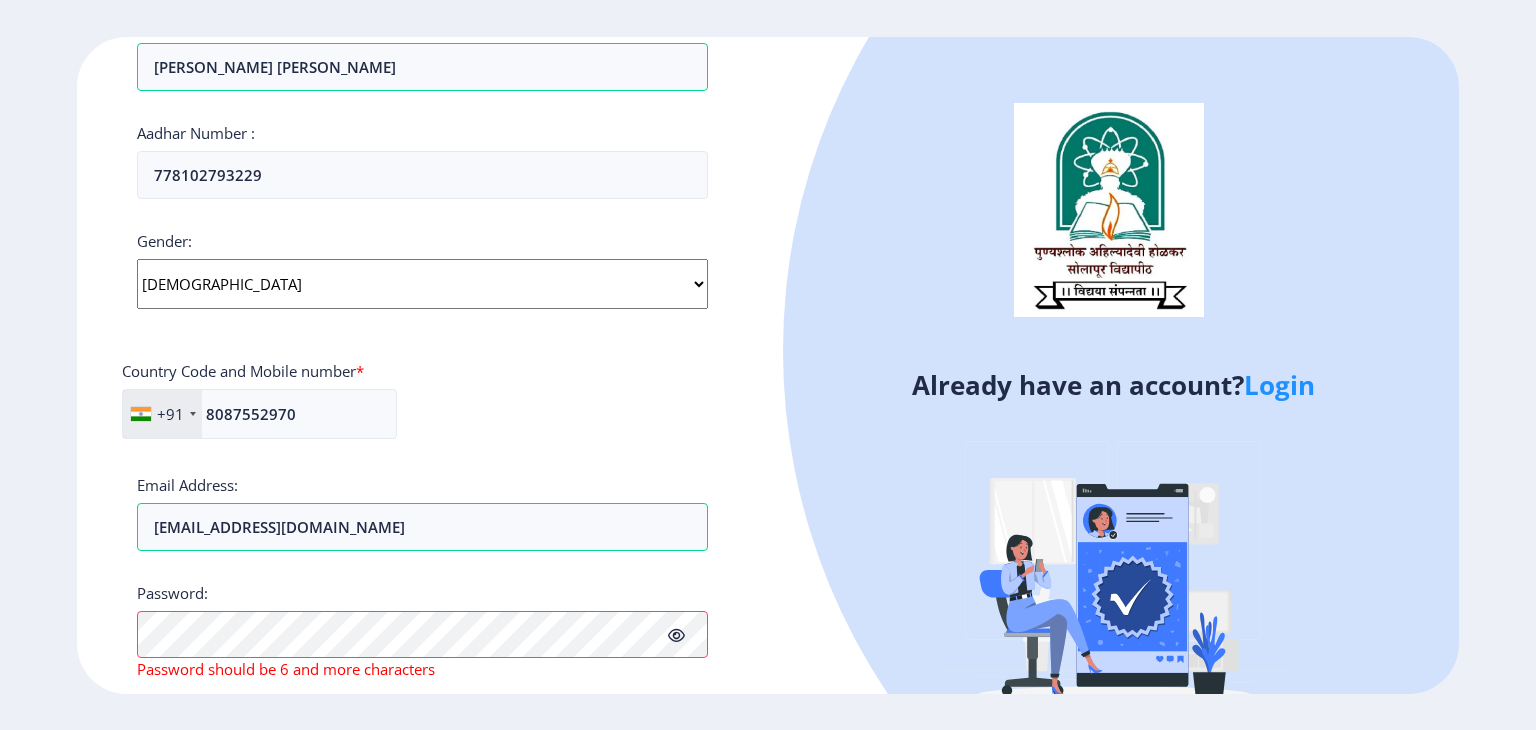 click 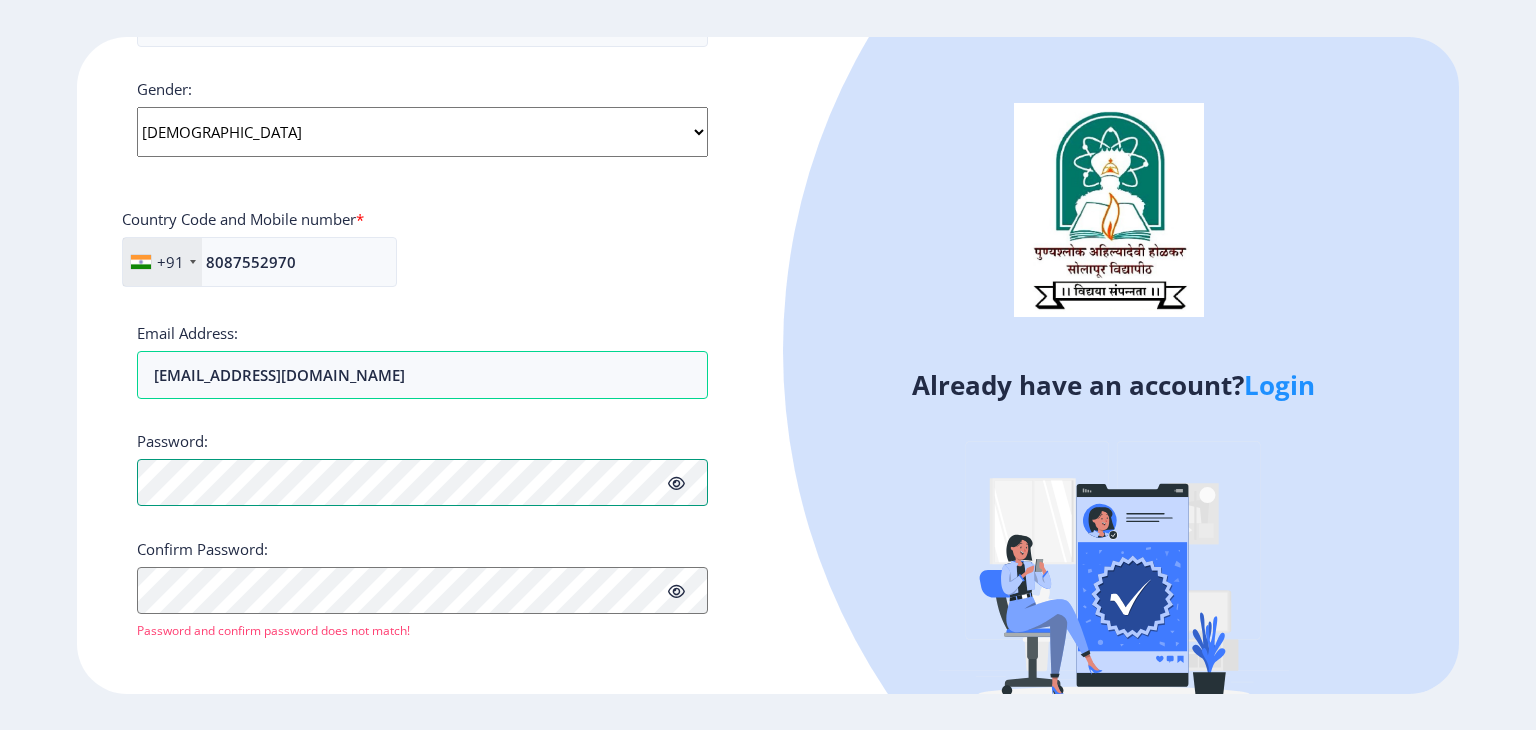 scroll, scrollTop: 756, scrollLeft: 0, axis: vertical 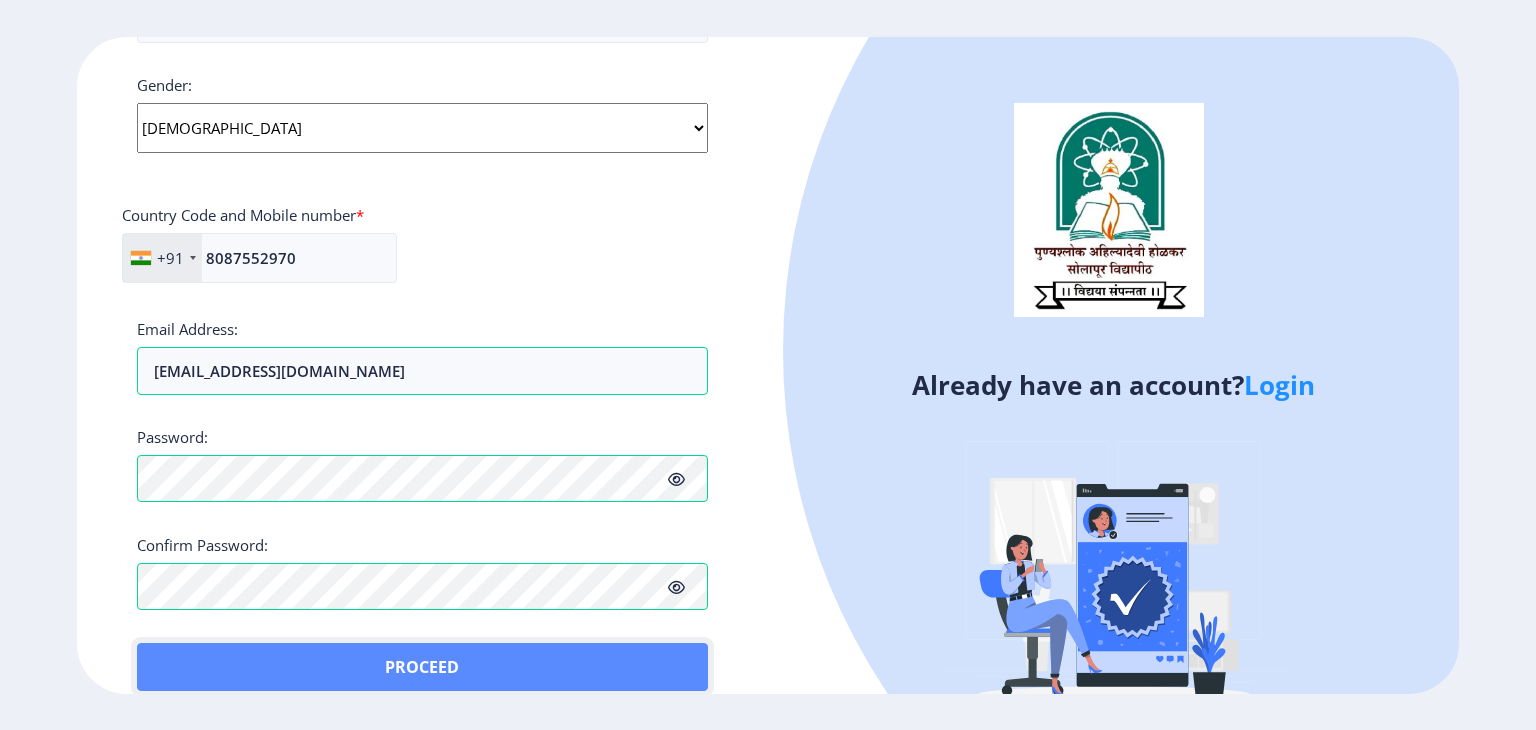 click on "Proceed" 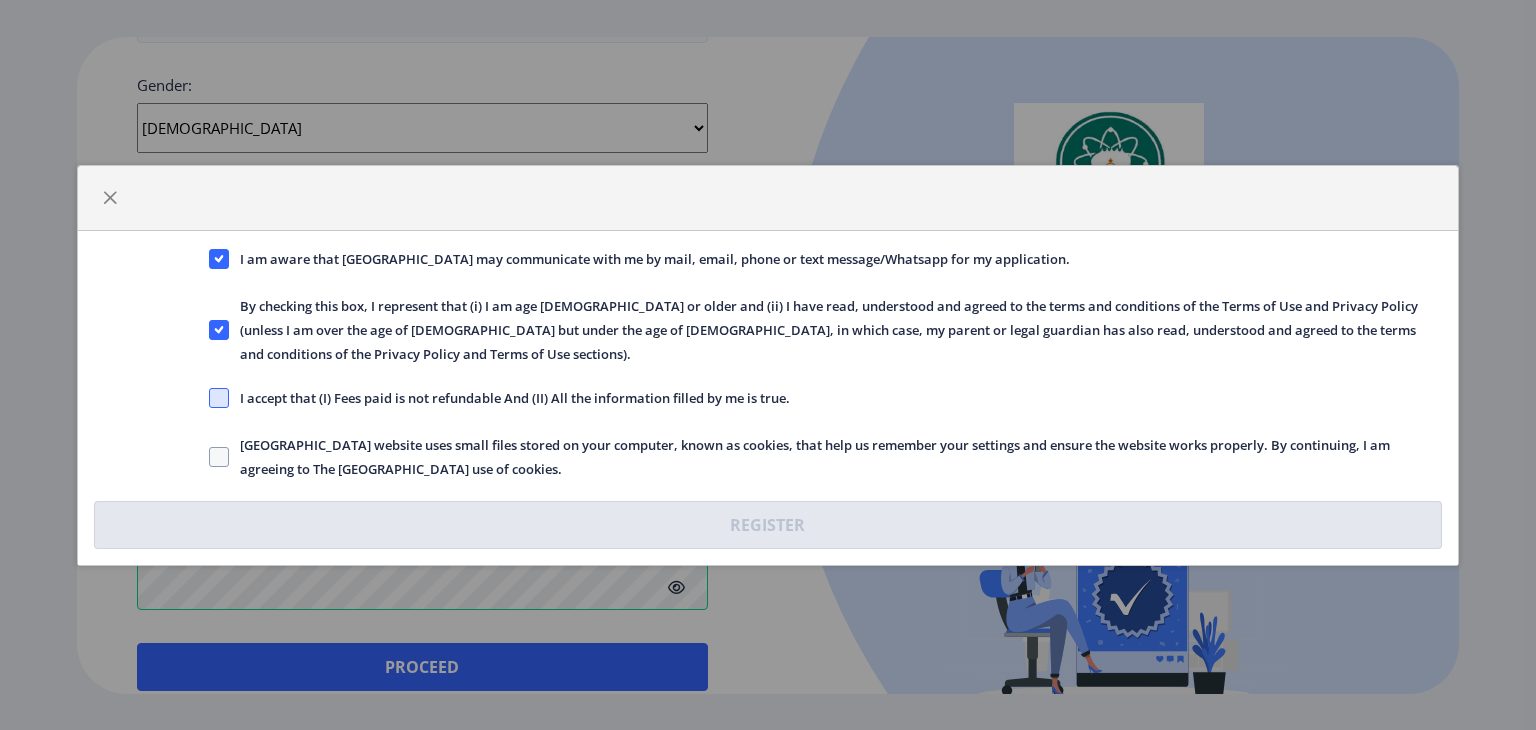 click 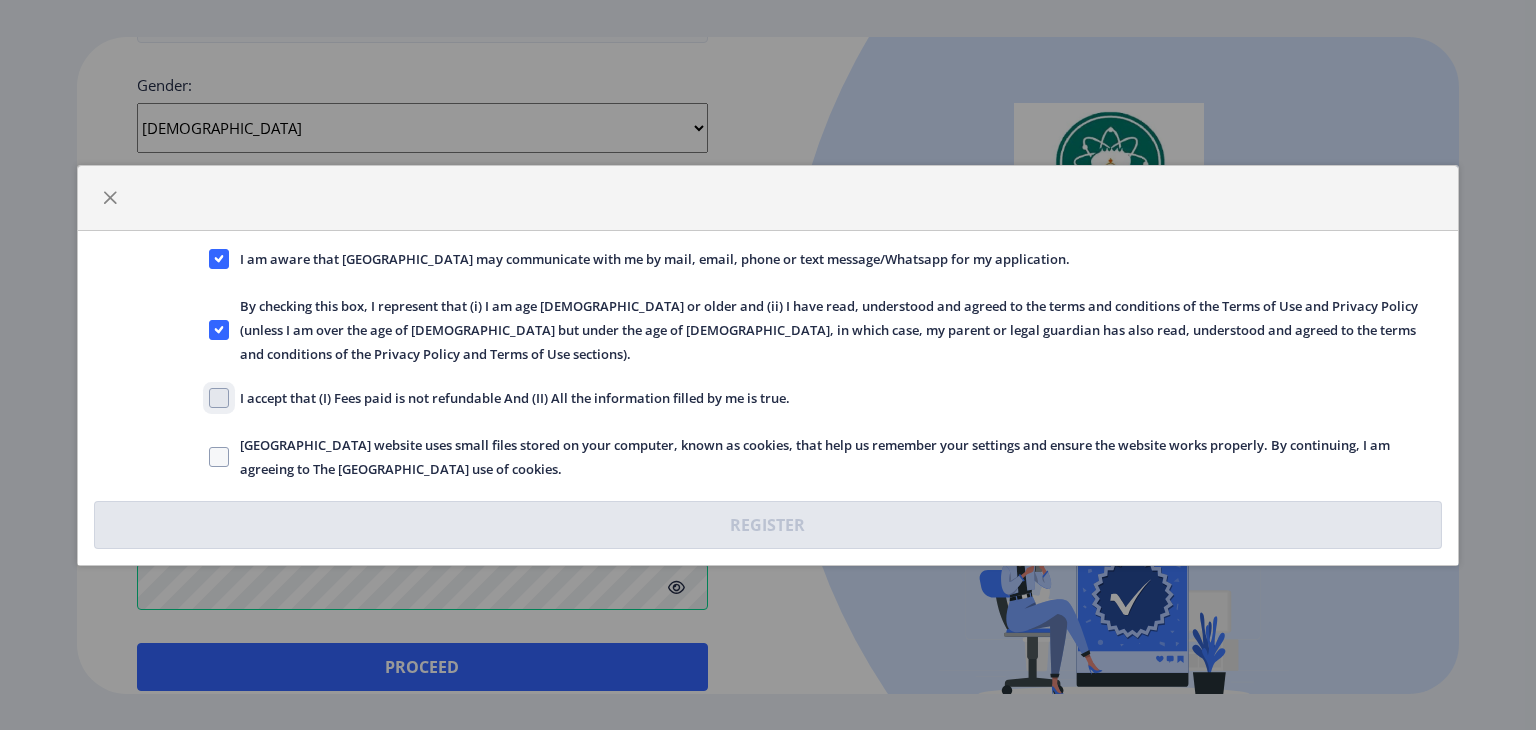 click on "I accept that (I) Fees paid is not refundable And (II) All the information filled by me is true." 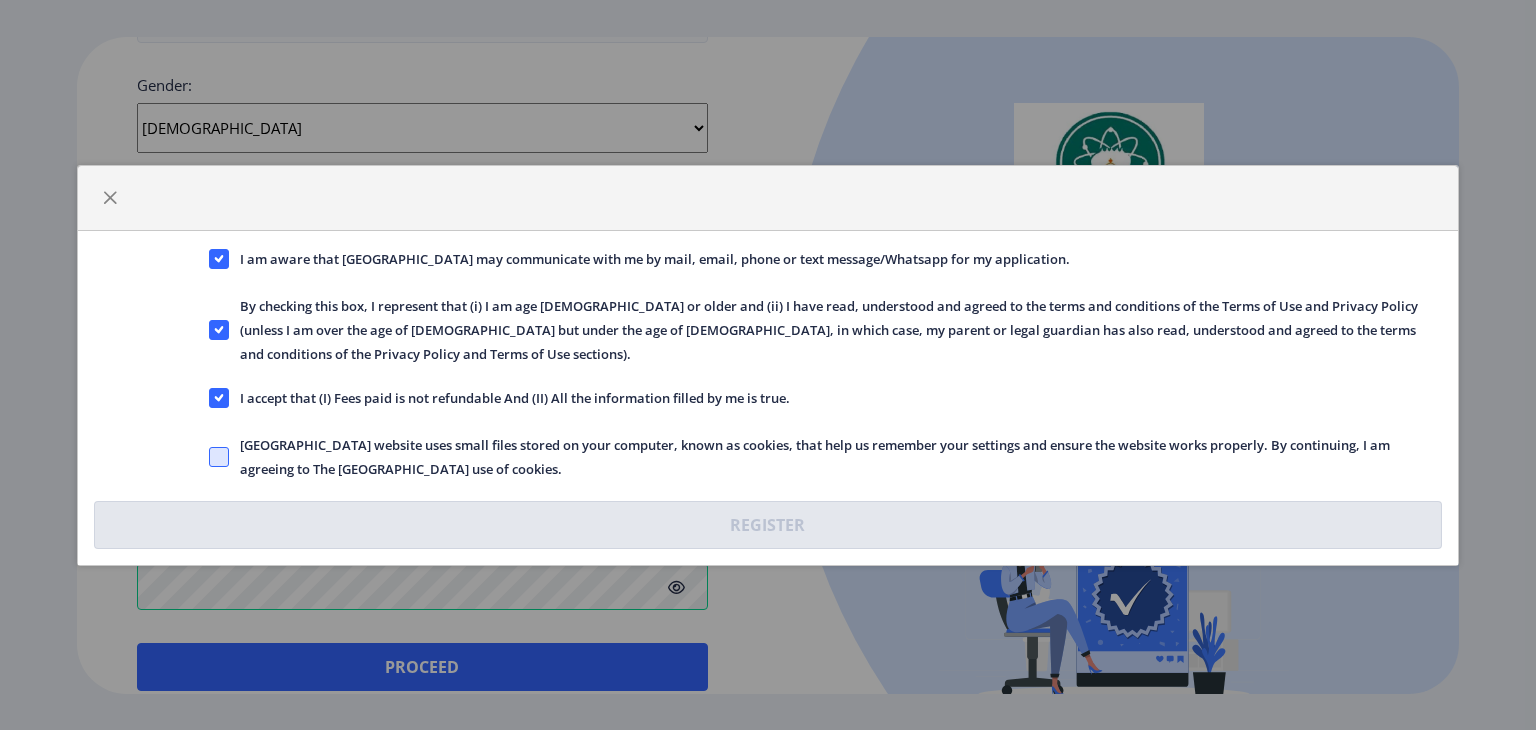 click 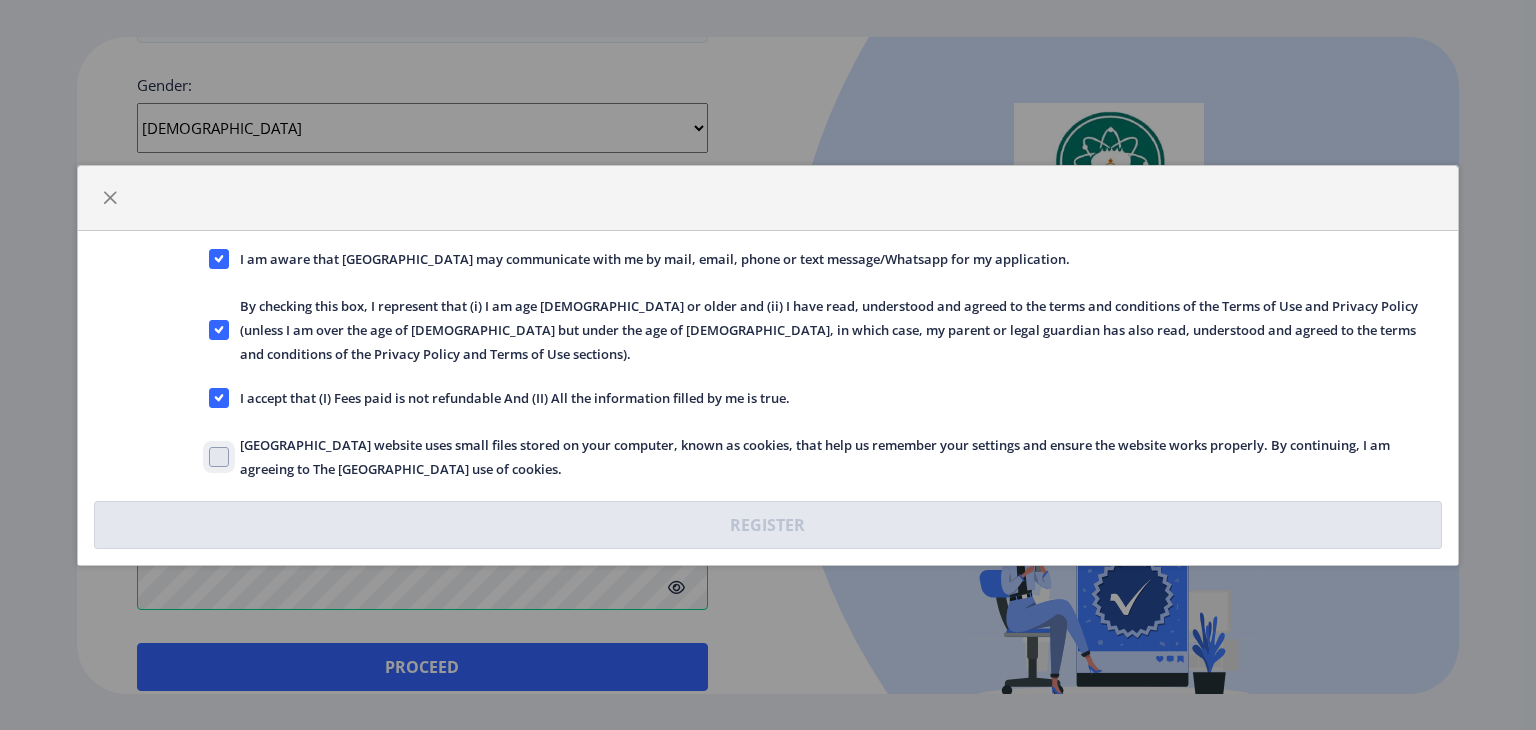 click on "Solapur University website uses small files stored on your computer, known as cookies, that help us remember your settings and ensure the website works properly. By continuing, I am agreeing to The Solapur University use of cookies." 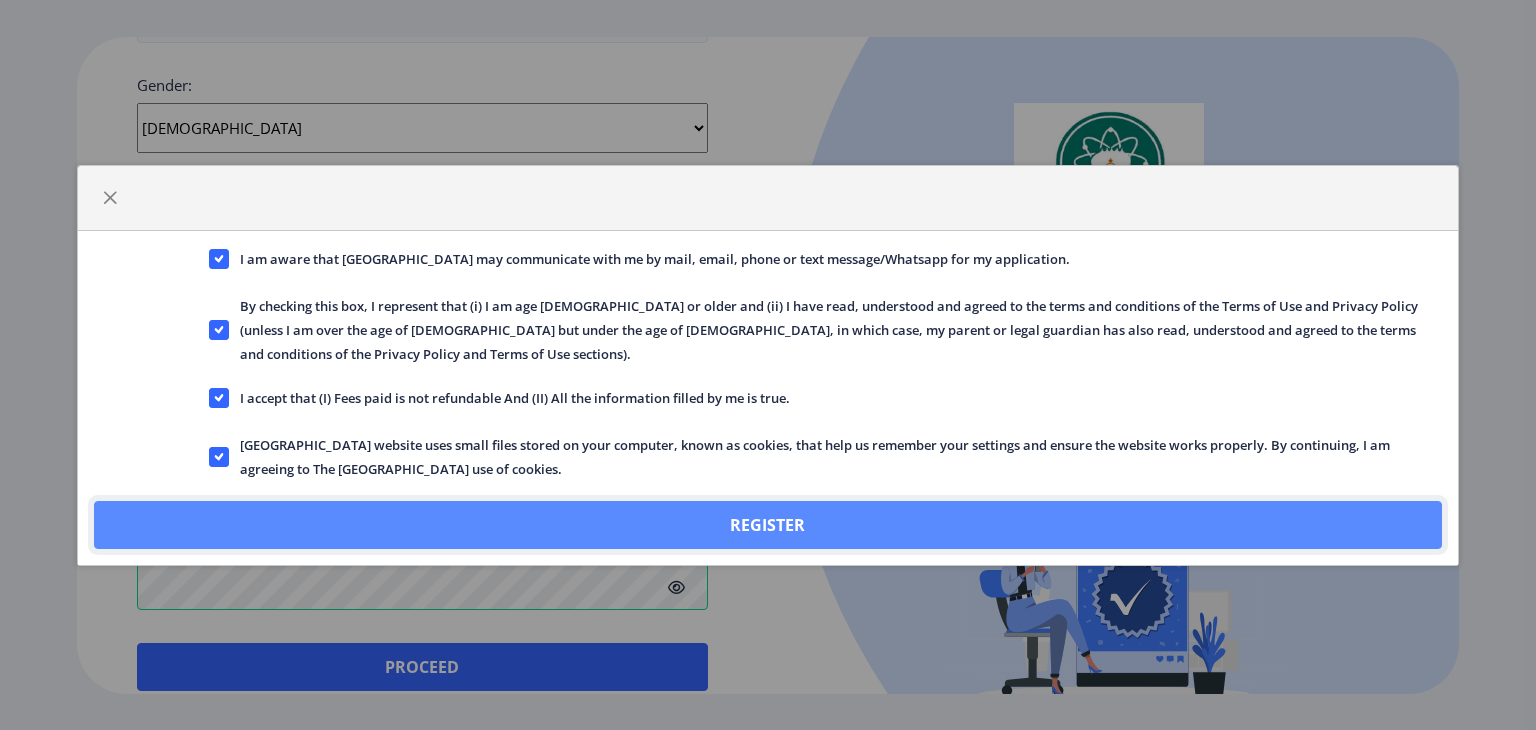 click on "Register" 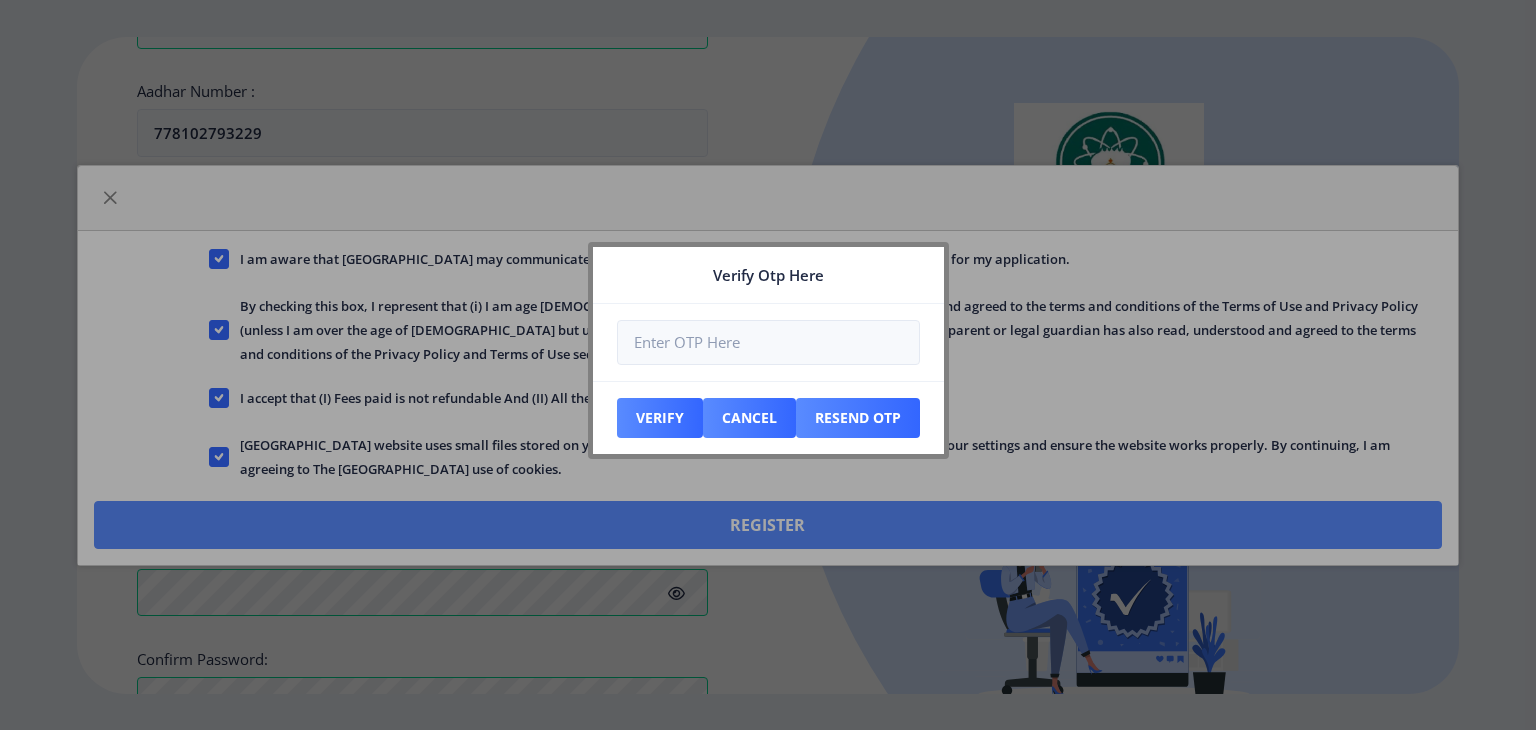 scroll, scrollTop: 869, scrollLeft: 0, axis: vertical 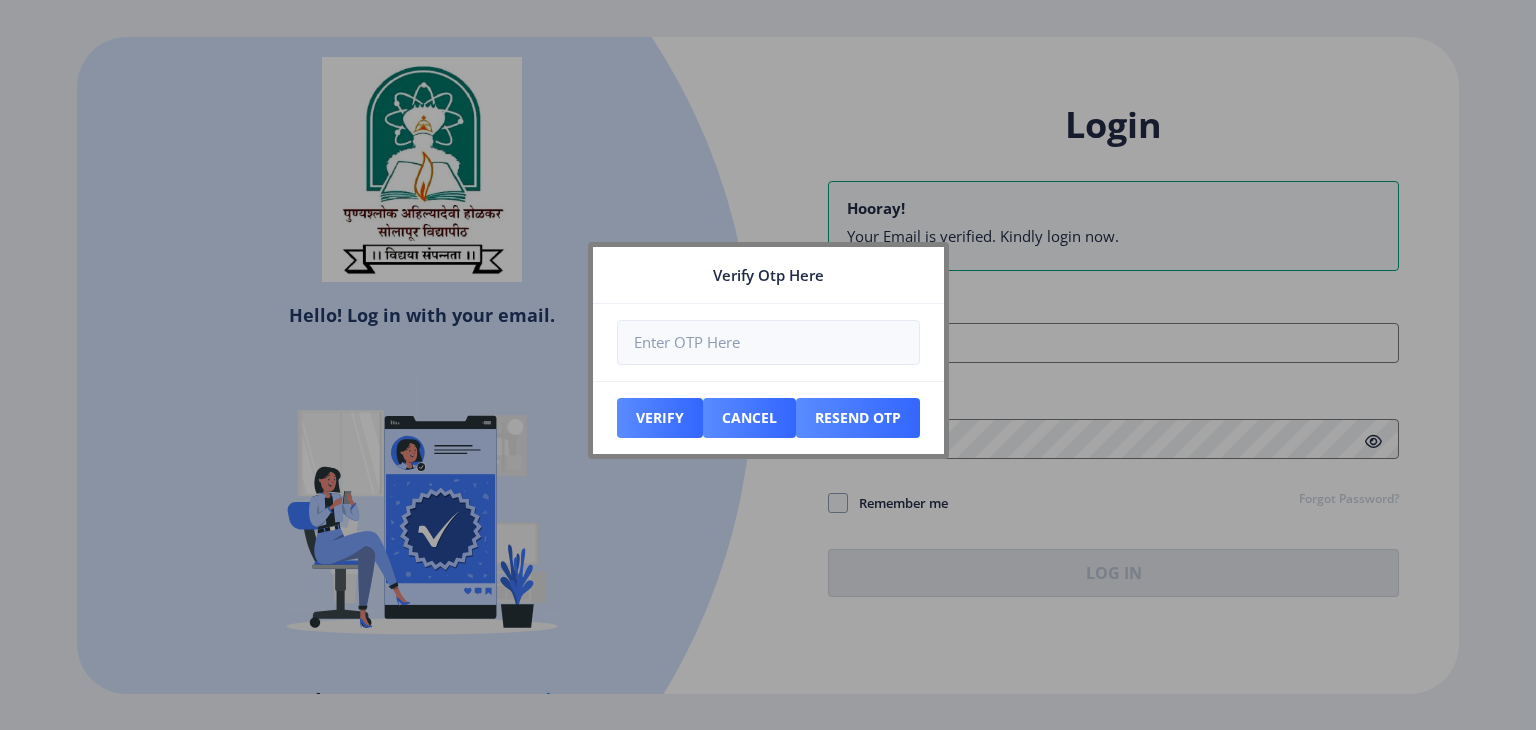 type on "abolibhadule17@gmail.com" 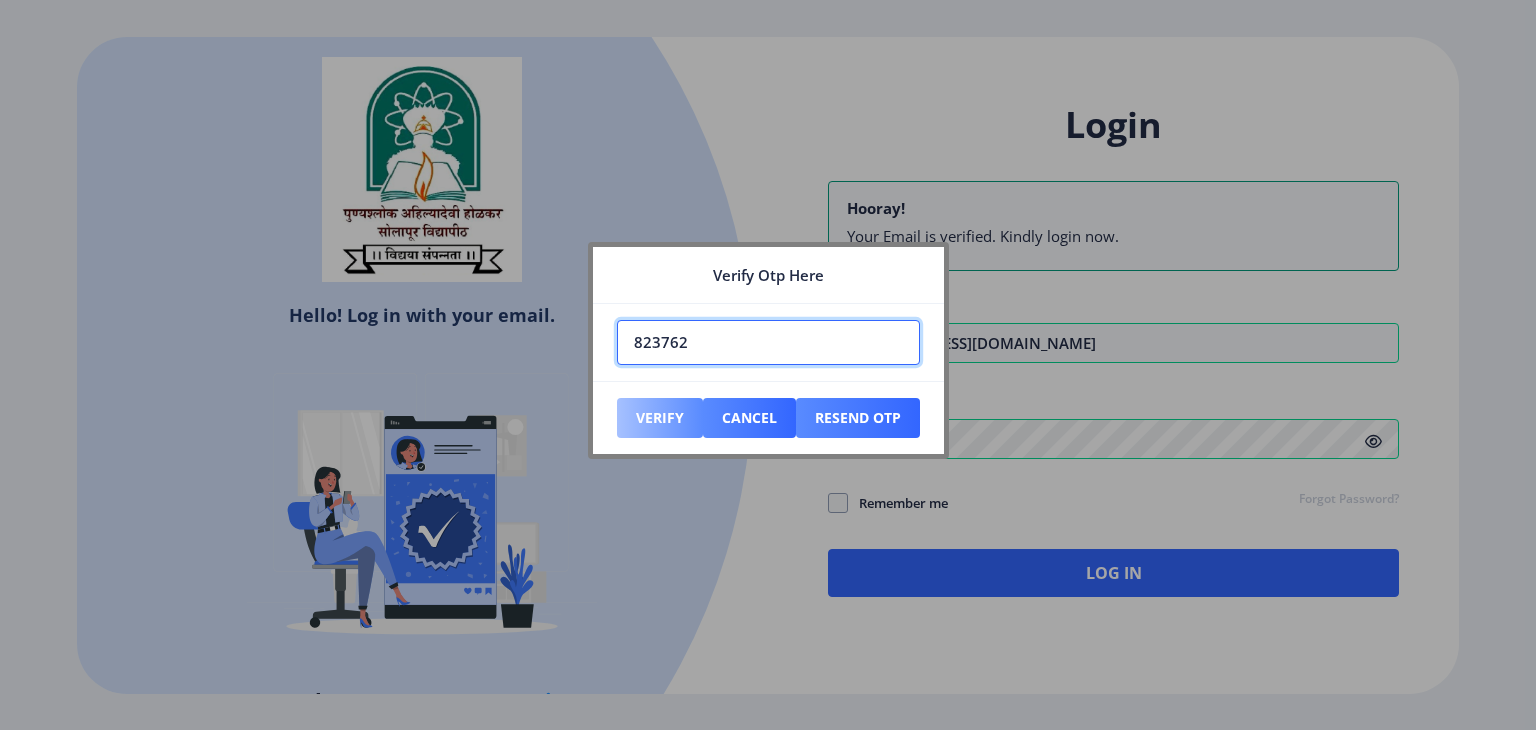 type on "823762" 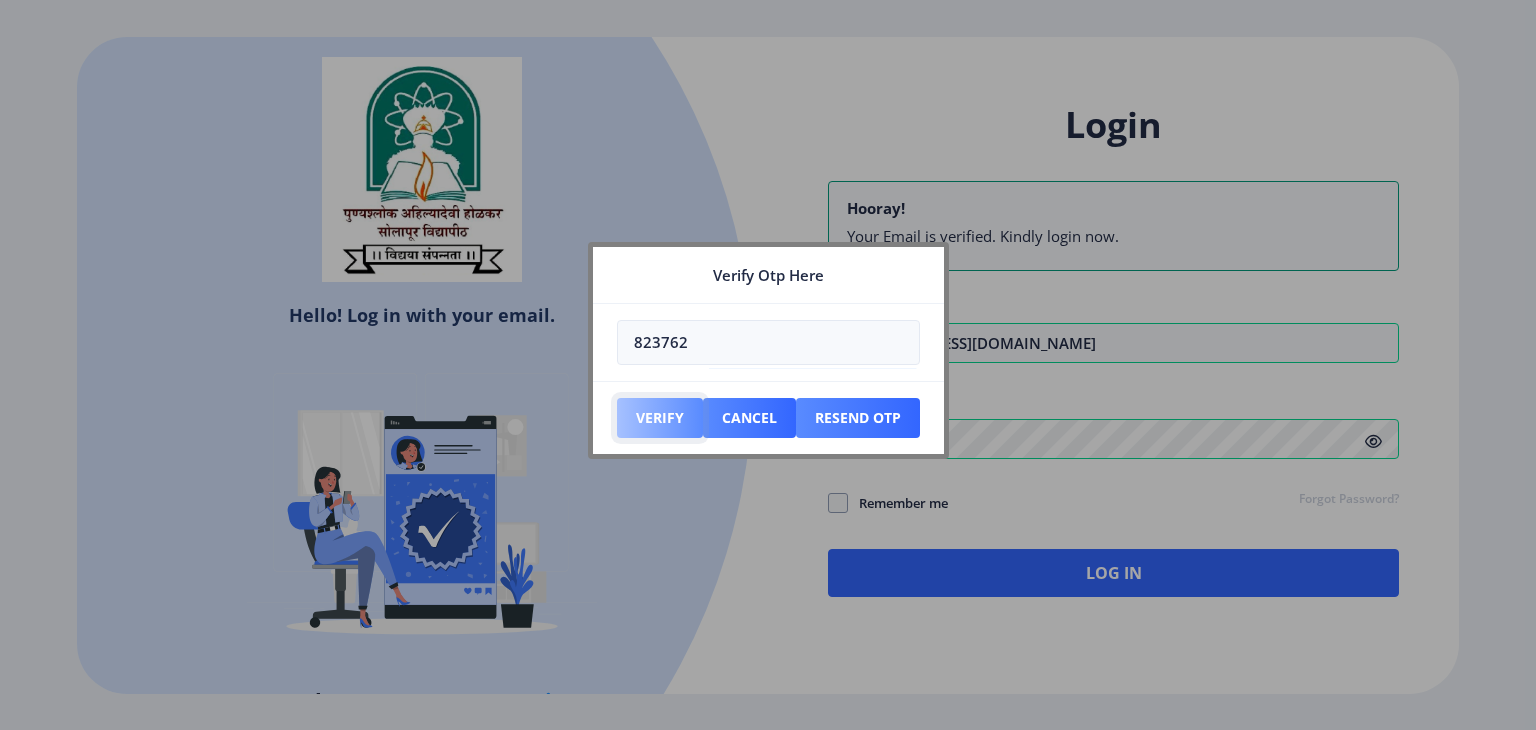 click on "Verify" at bounding box center (660, 418) 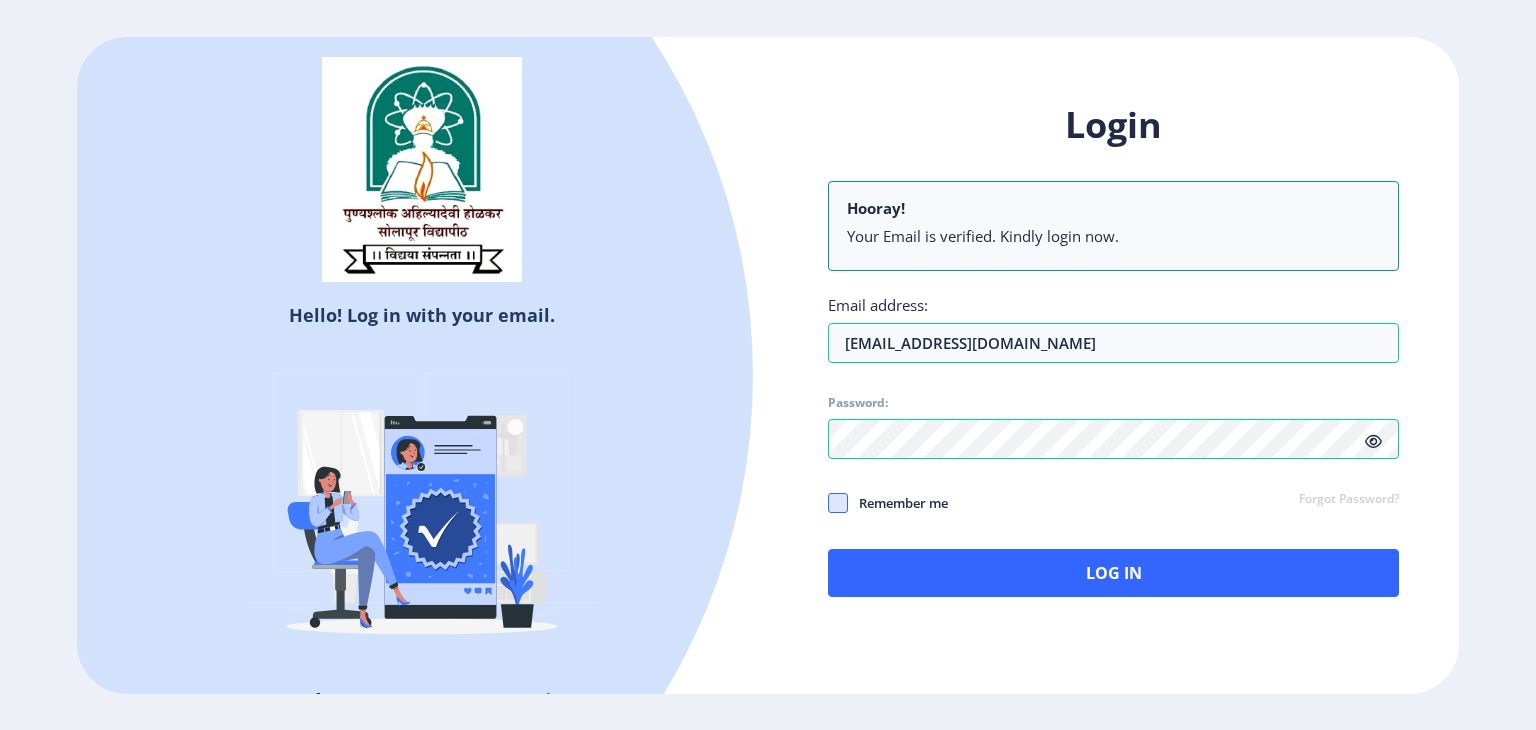 click 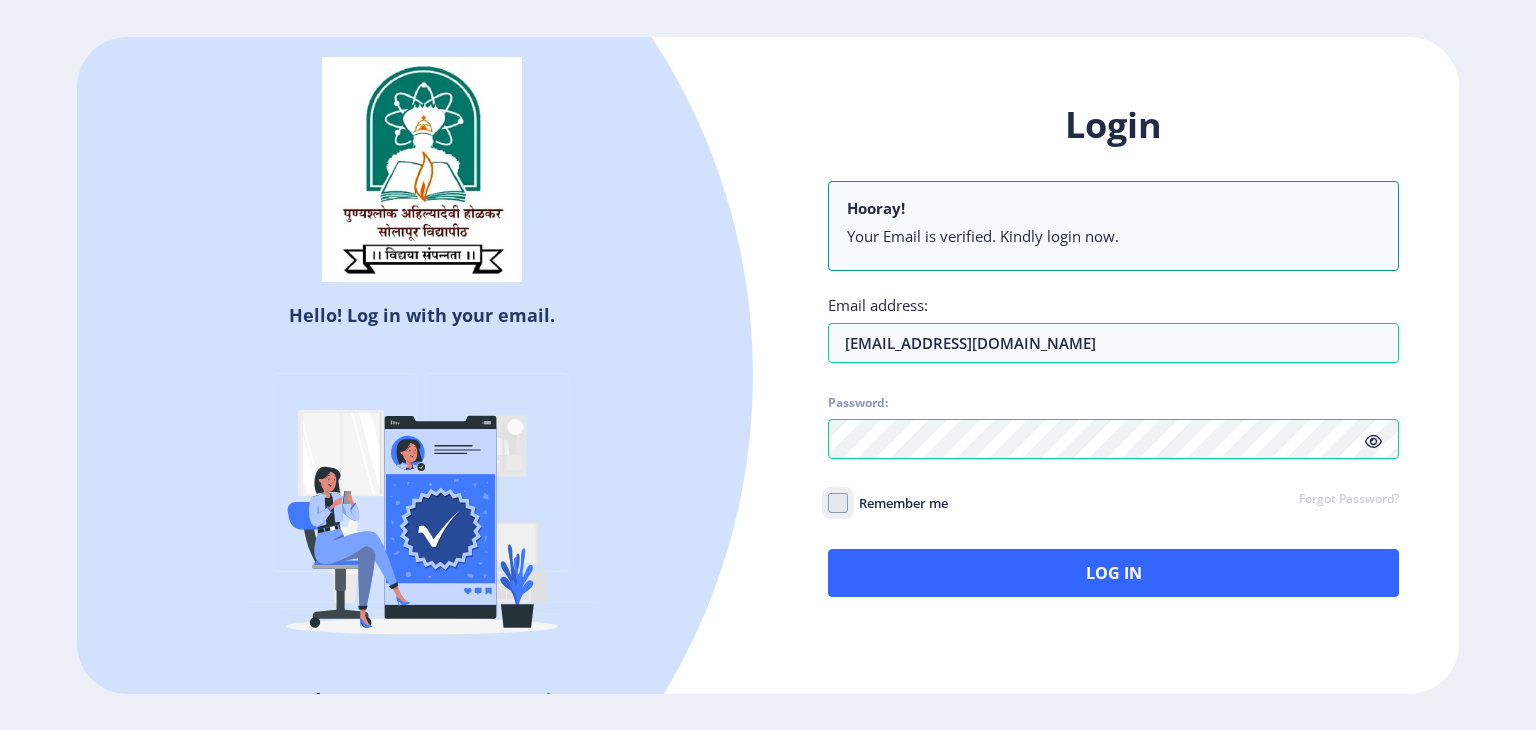 click on "Remember me" 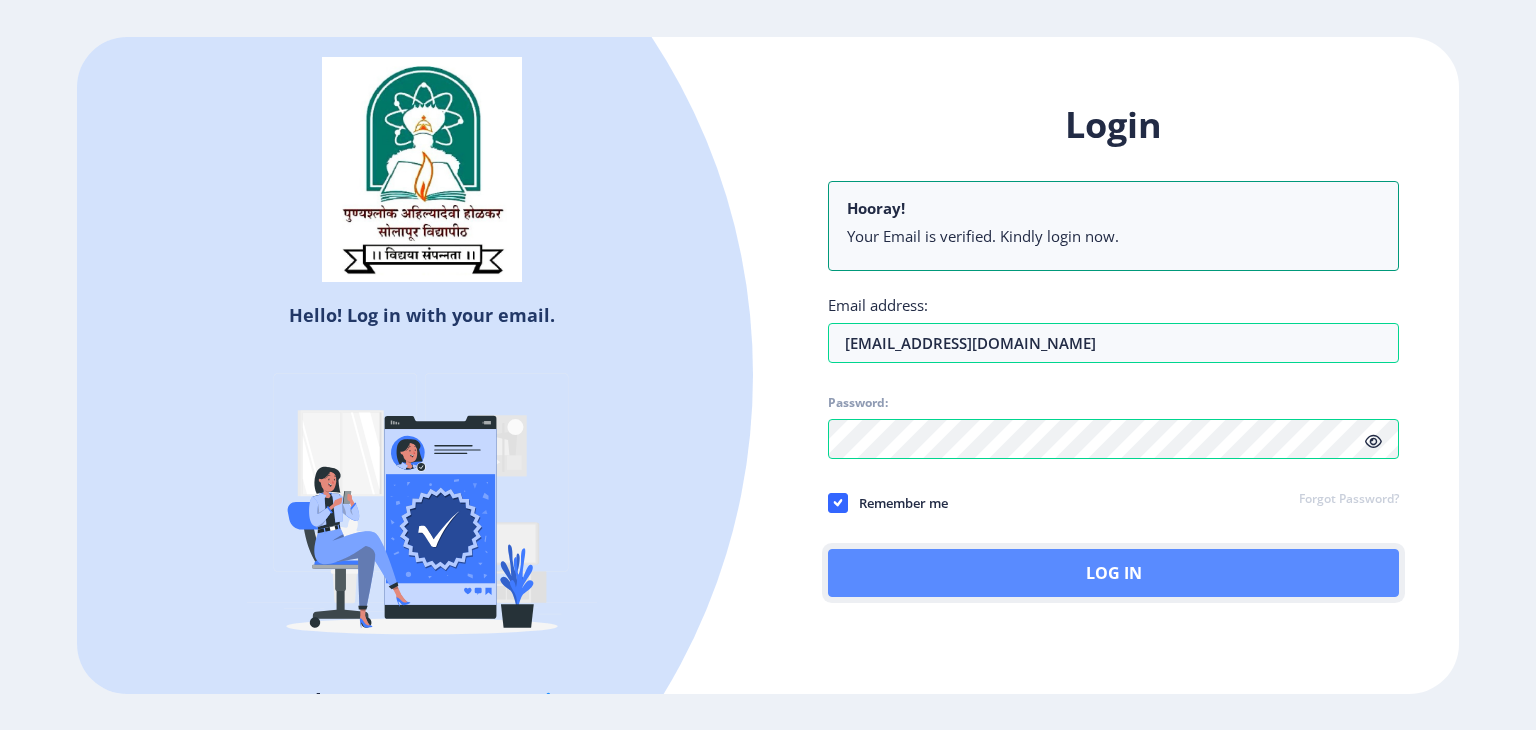 click on "Log In" 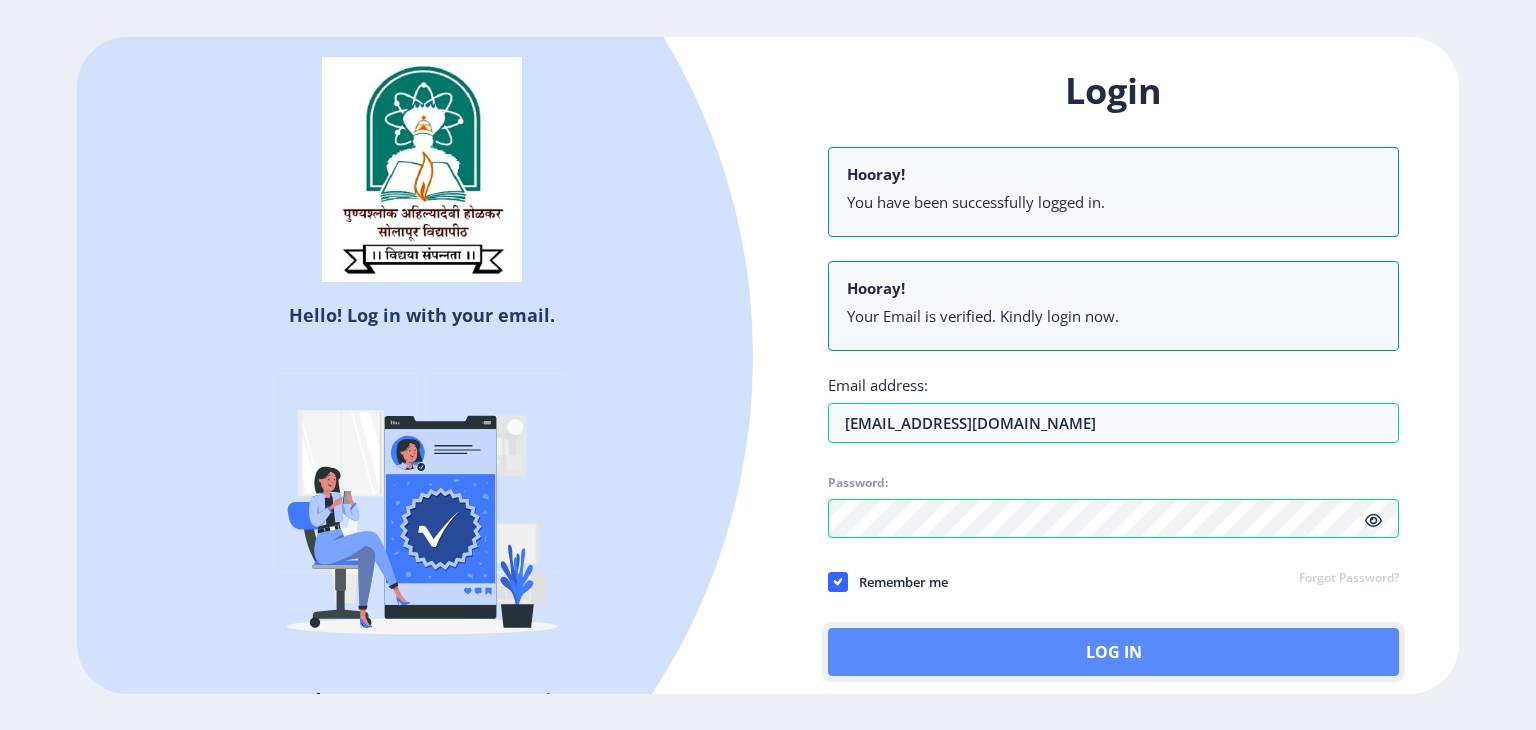 click on "Log In" 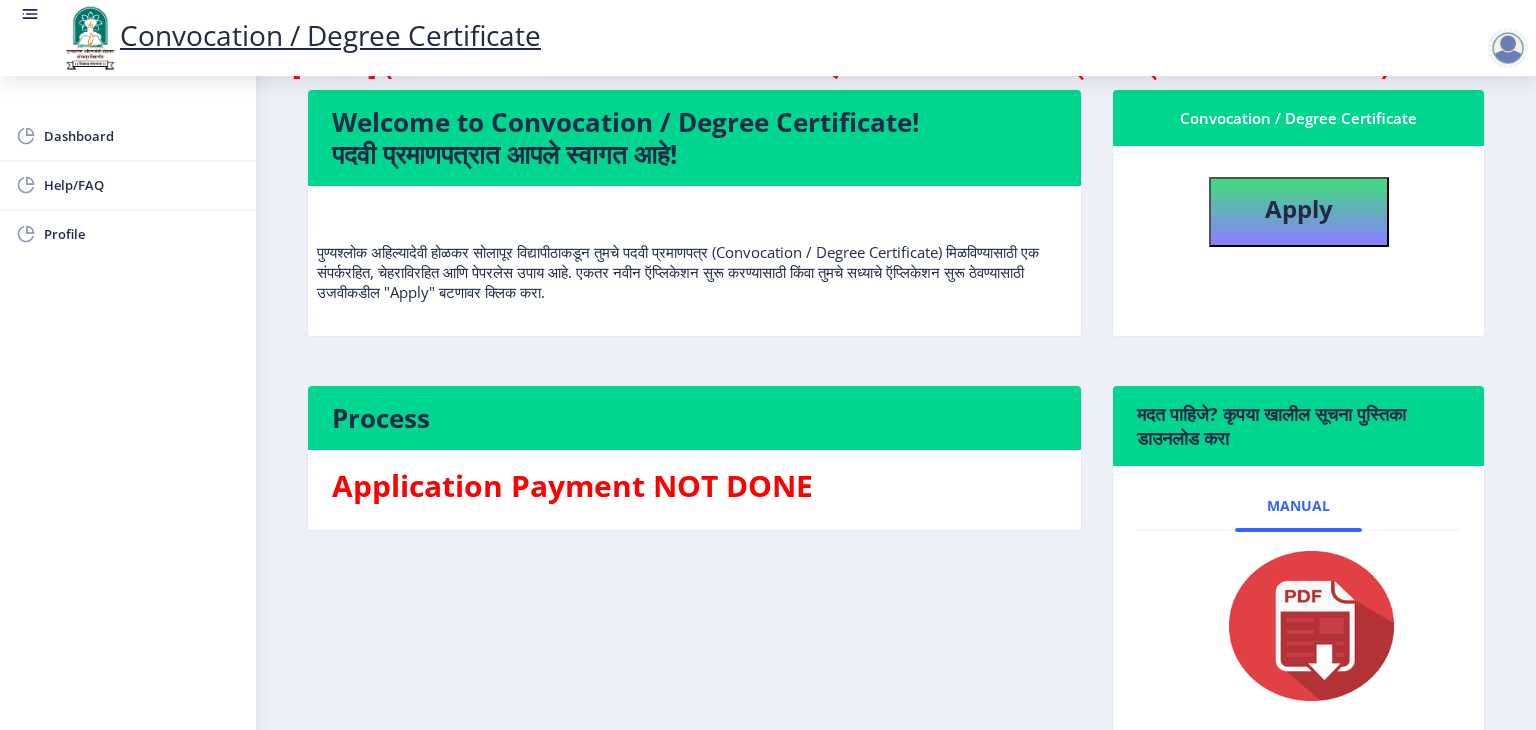 scroll, scrollTop: 0, scrollLeft: 0, axis: both 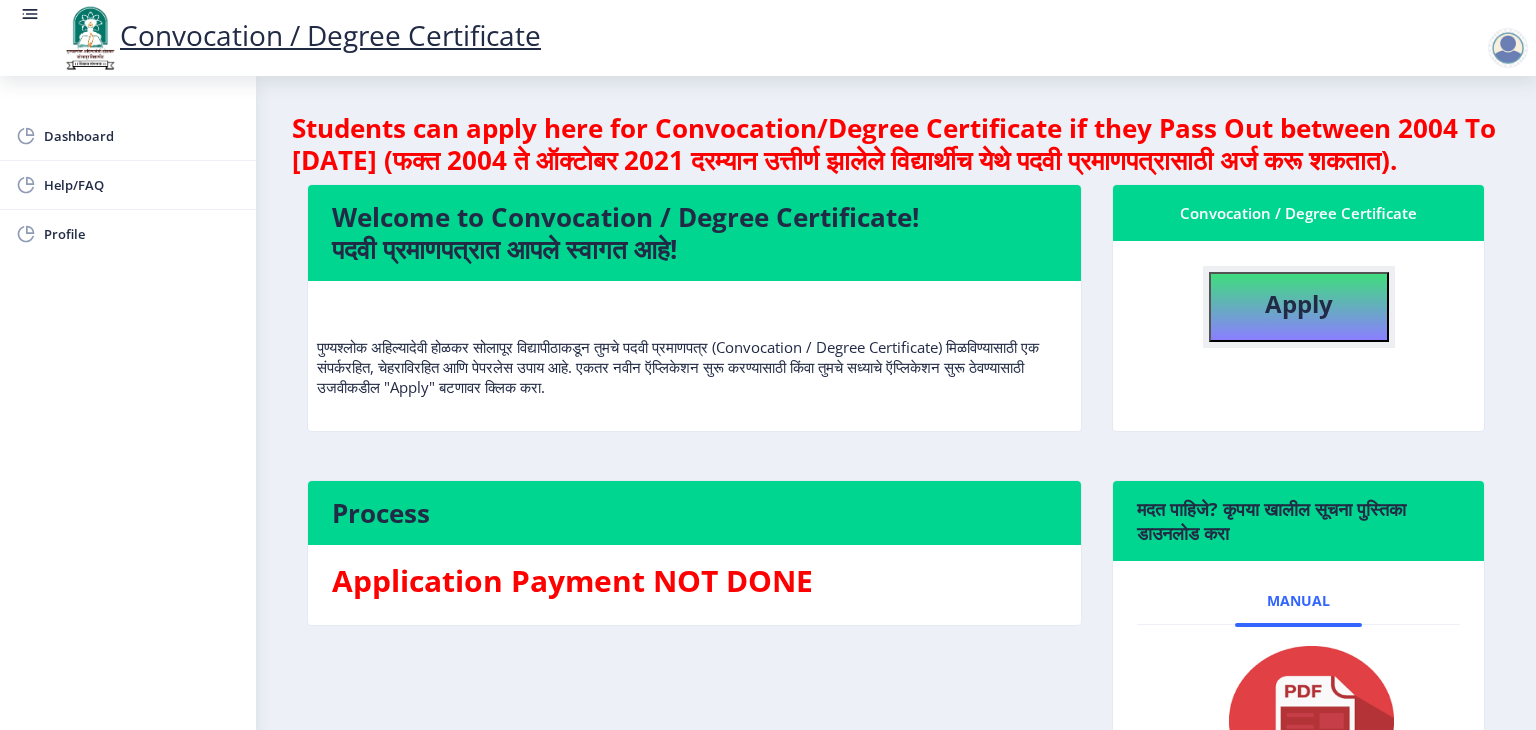 click on "Apply" 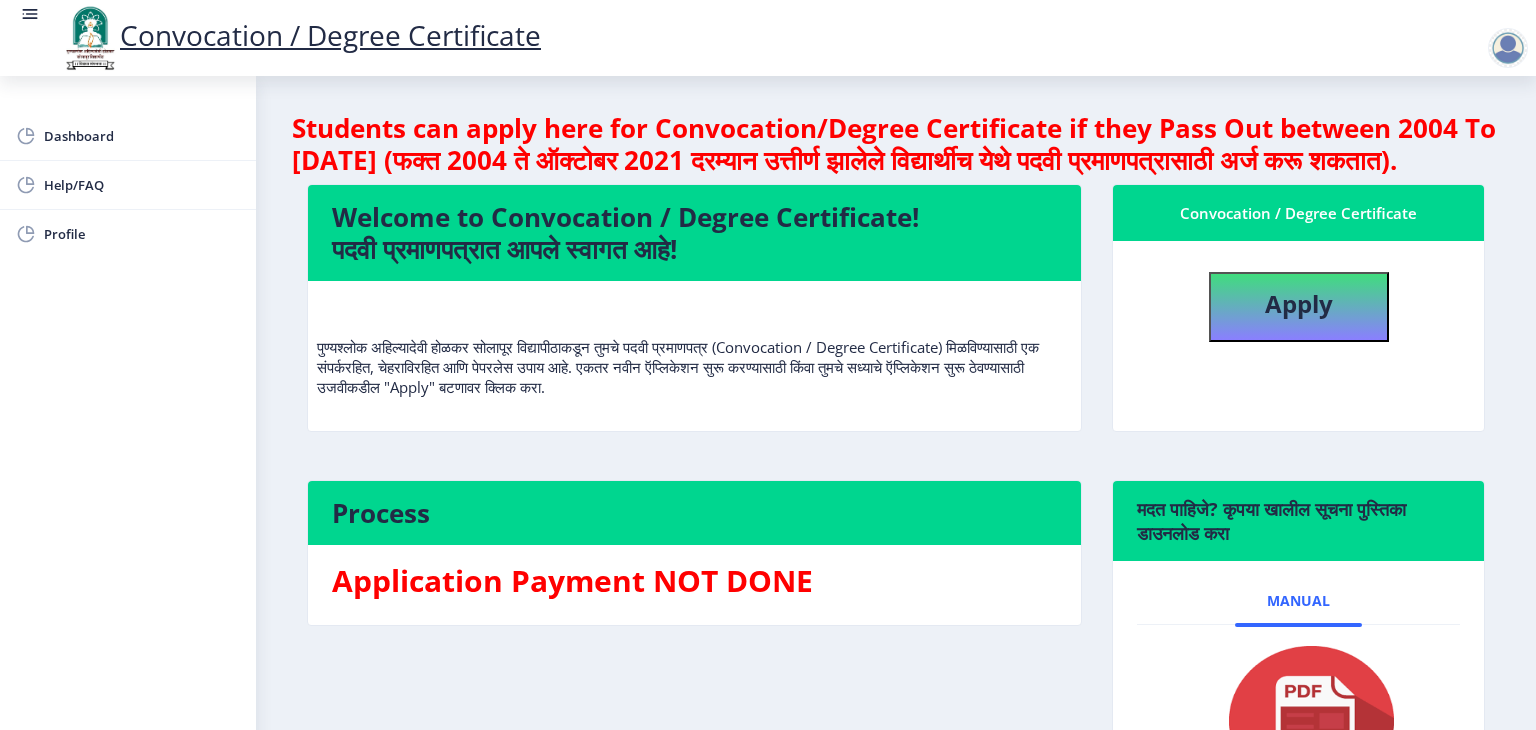 select 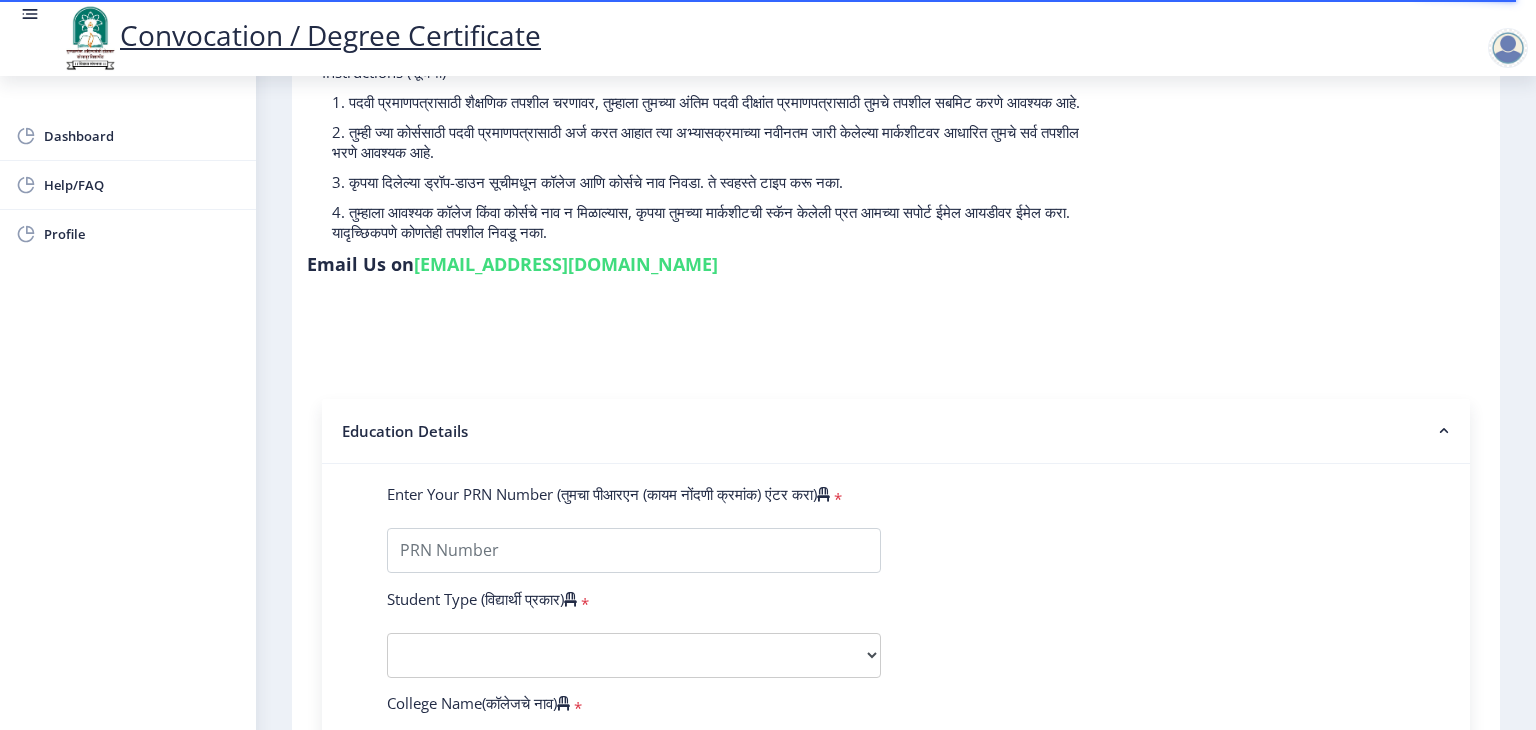 scroll, scrollTop: 0, scrollLeft: 0, axis: both 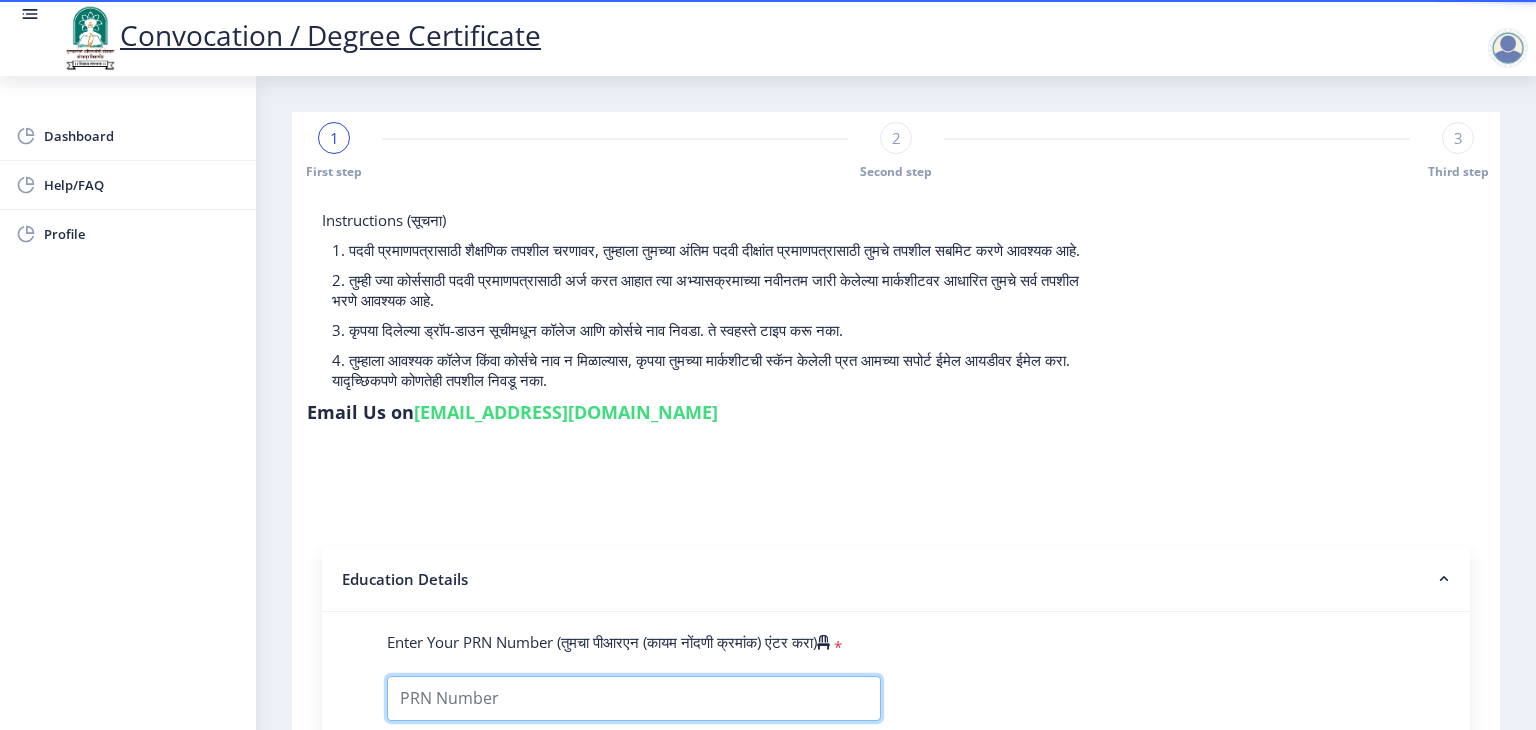 click on "Enter Your PRN Number (तुमचा पीआरएन (कायम नोंदणी क्रमांक) एंटर करा)" at bounding box center [634, 698] 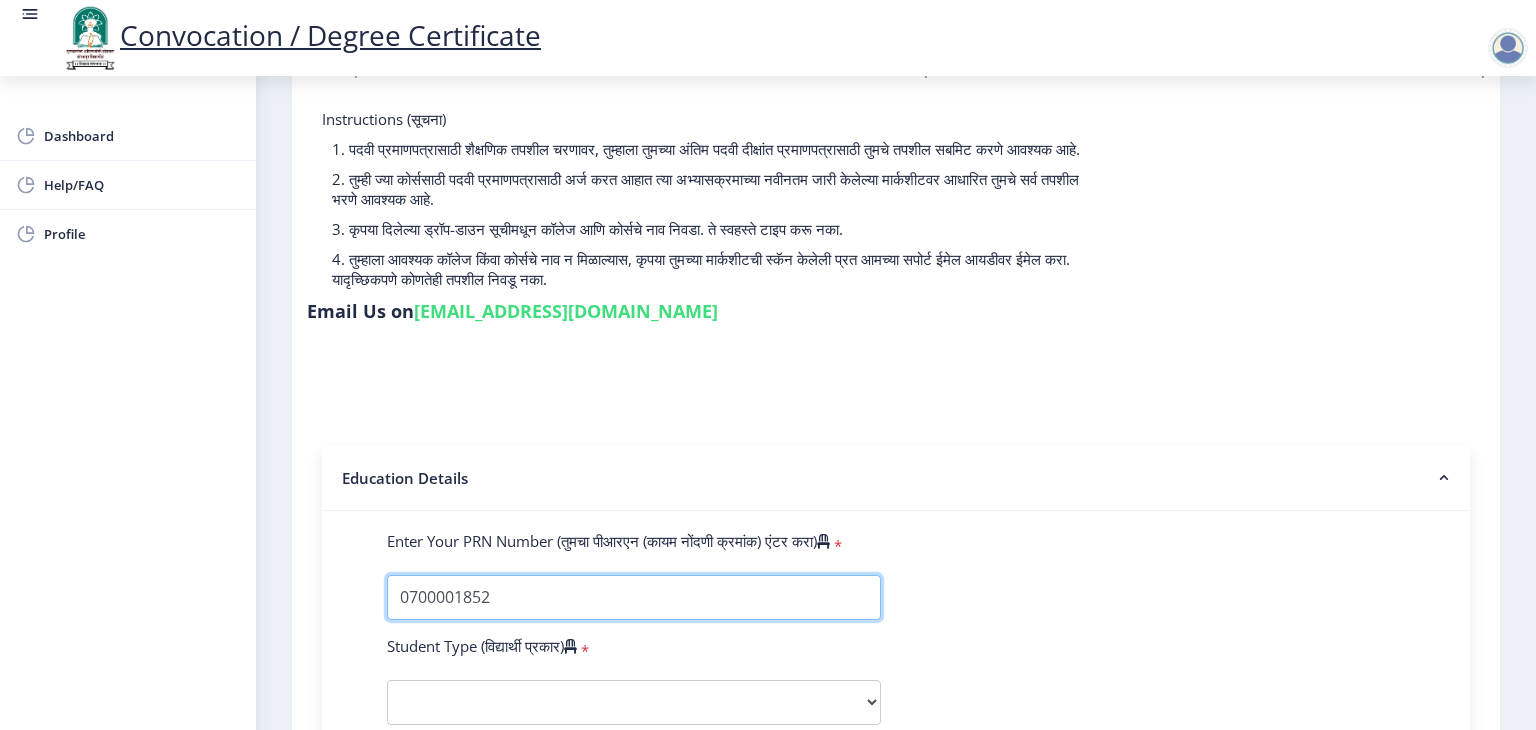 scroll, scrollTop: 200, scrollLeft: 0, axis: vertical 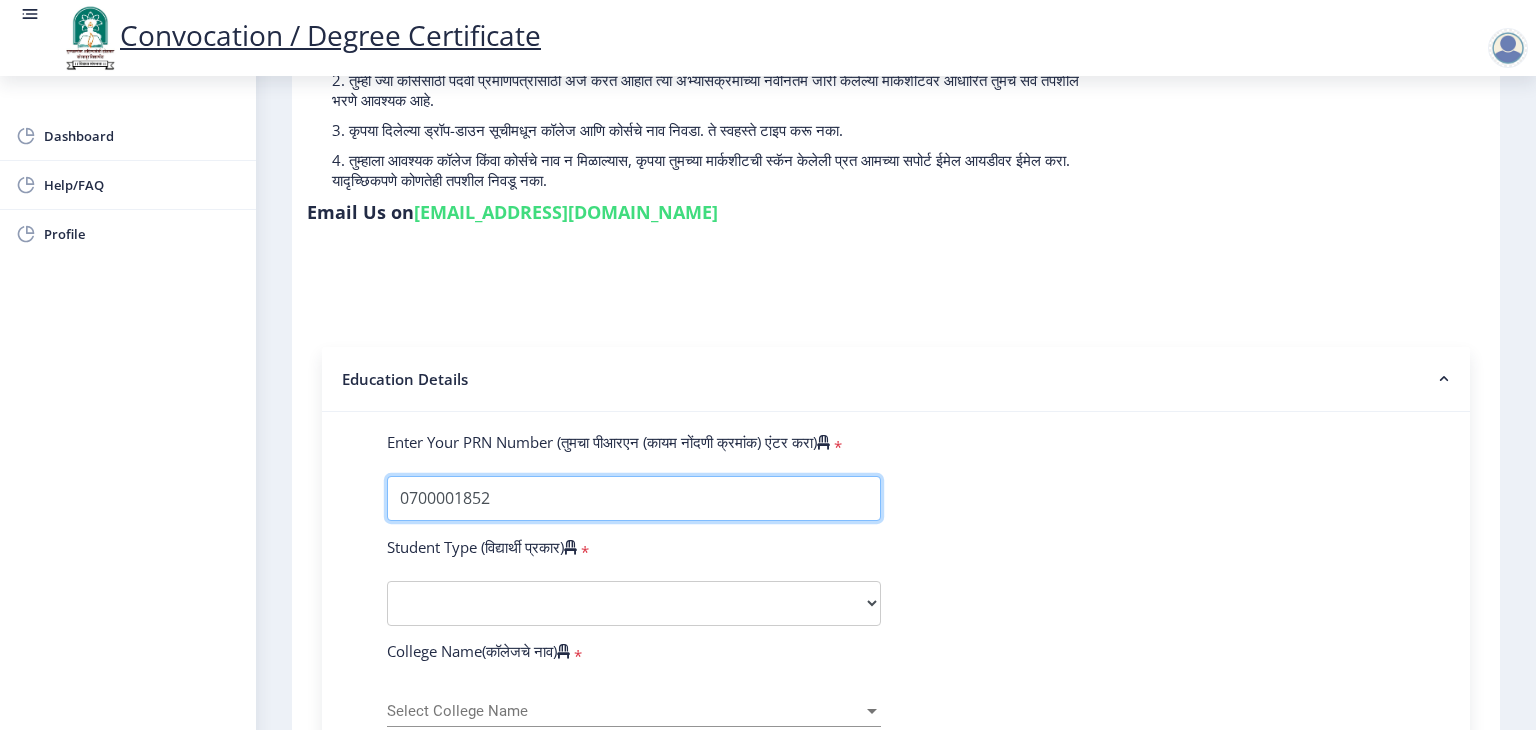 type on "0700001852" 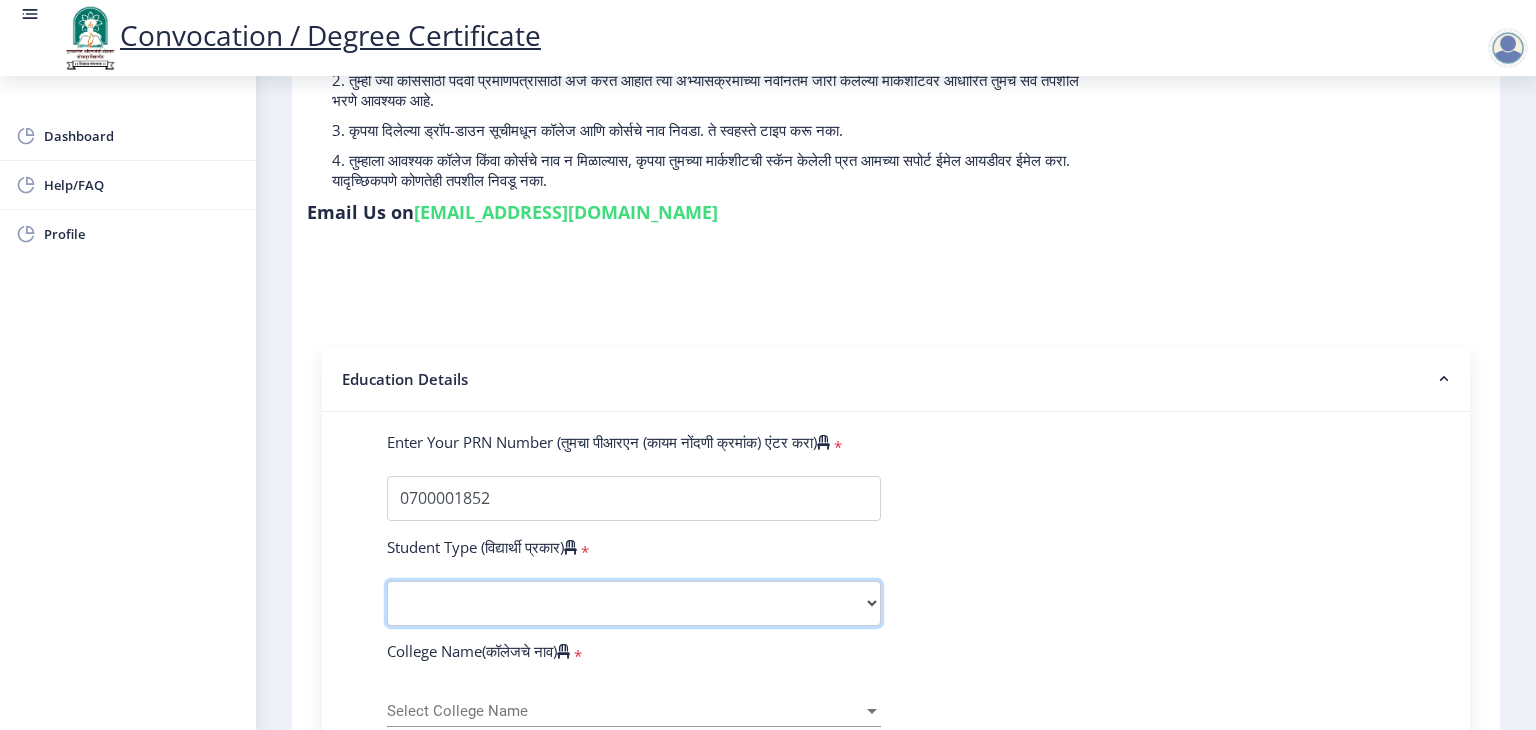 click on "Select Student Type Regular External" at bounding box center (634, 603) 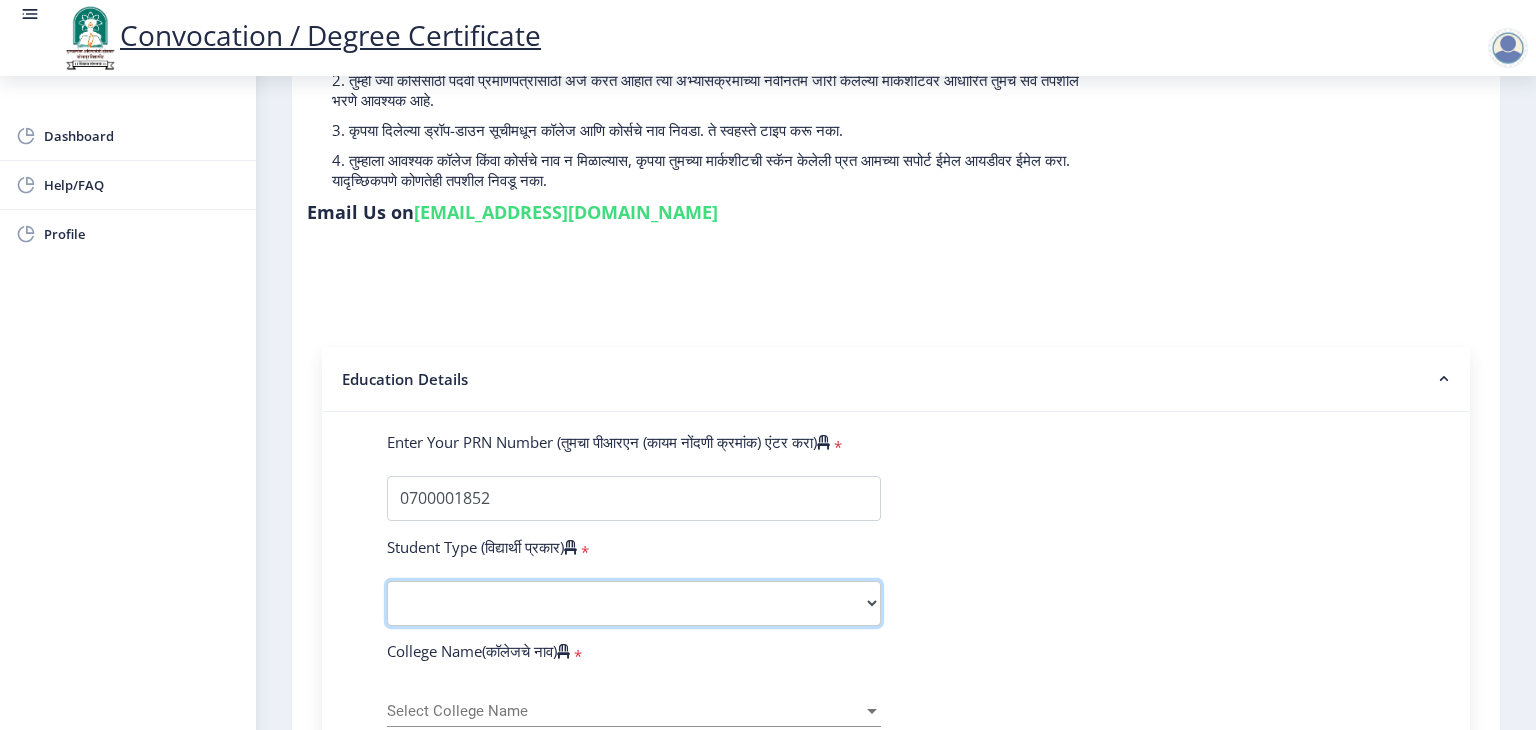 select on "Regular" 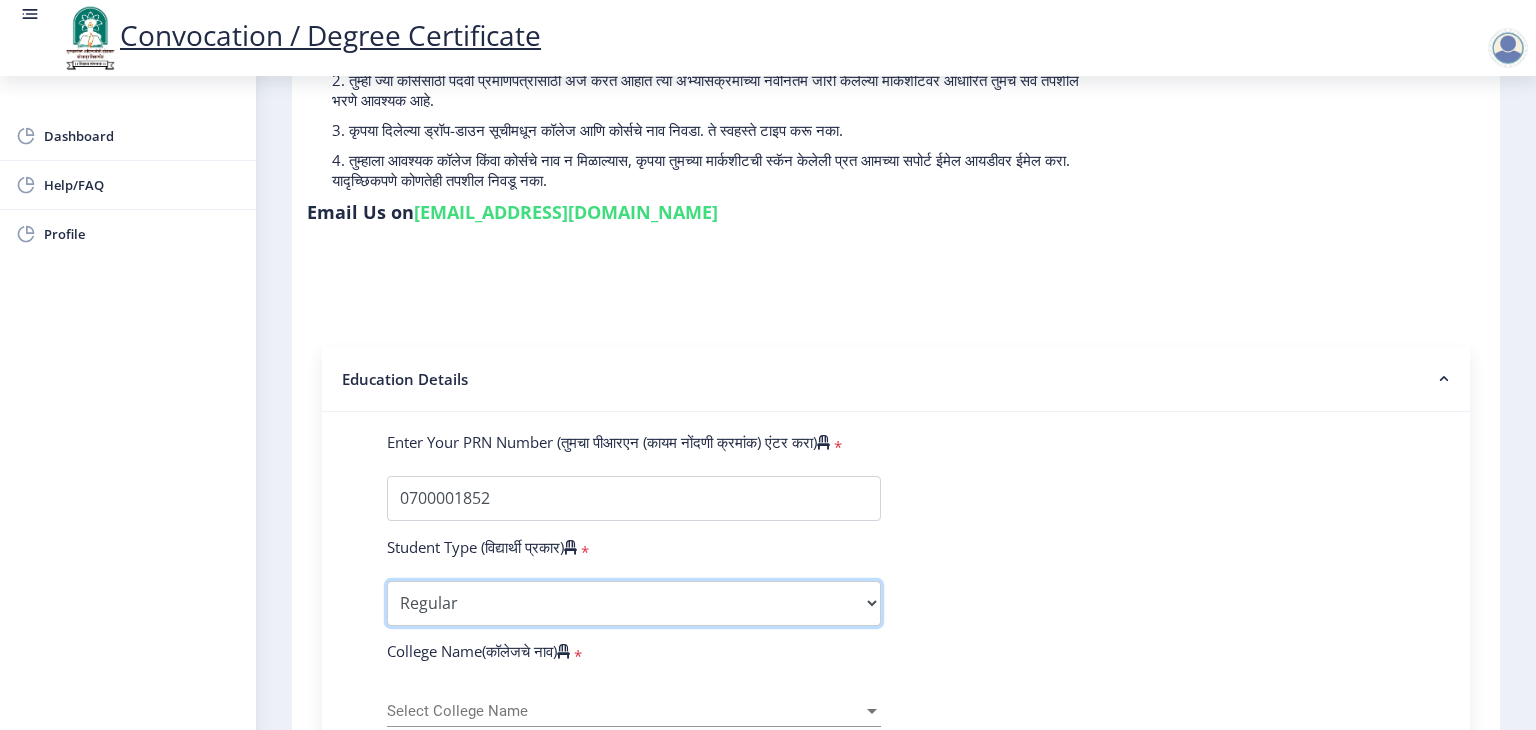click on "Select Student Type Regular External" at bounding box center (634, 603) 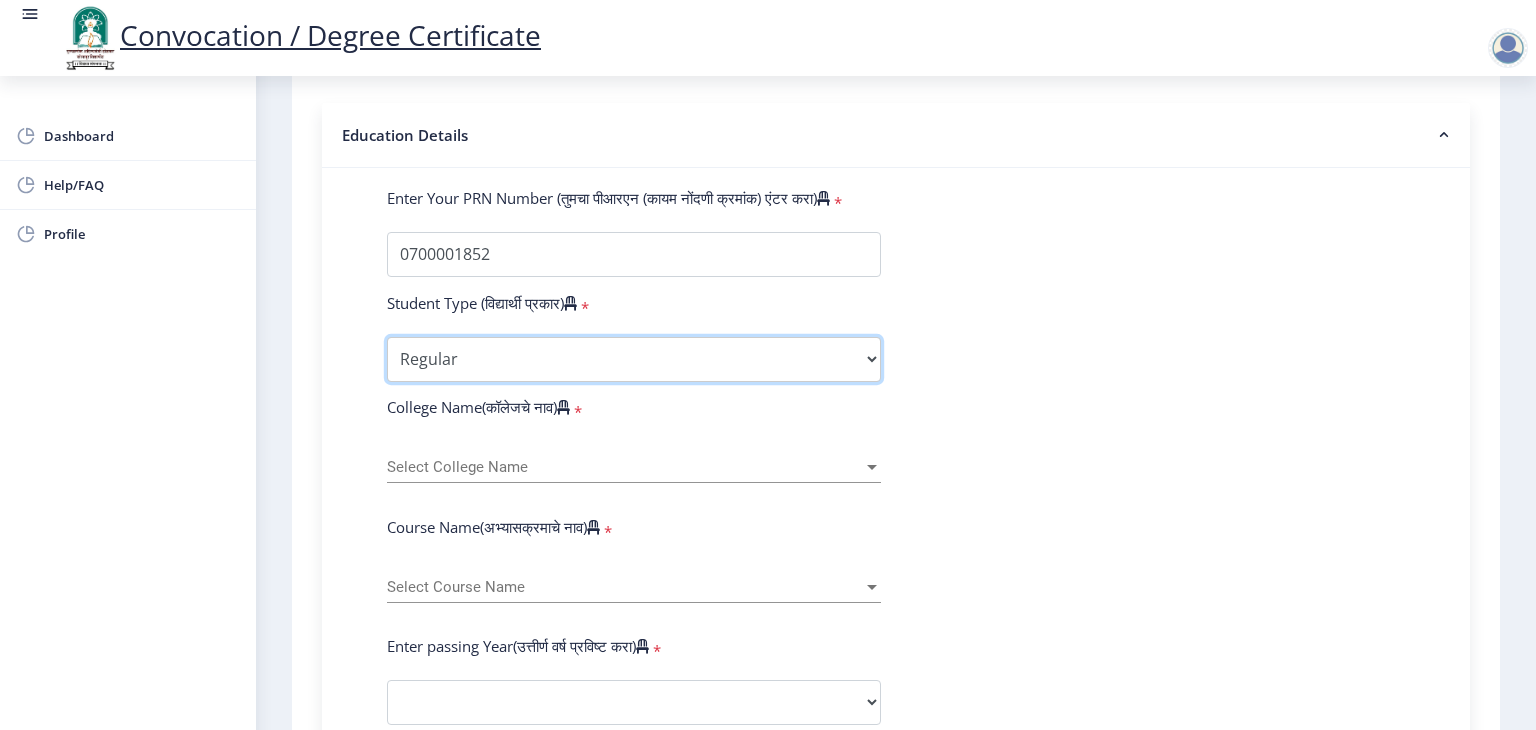 scroll, scrollTop: 500, scrollLeft: 0, axis: vertical 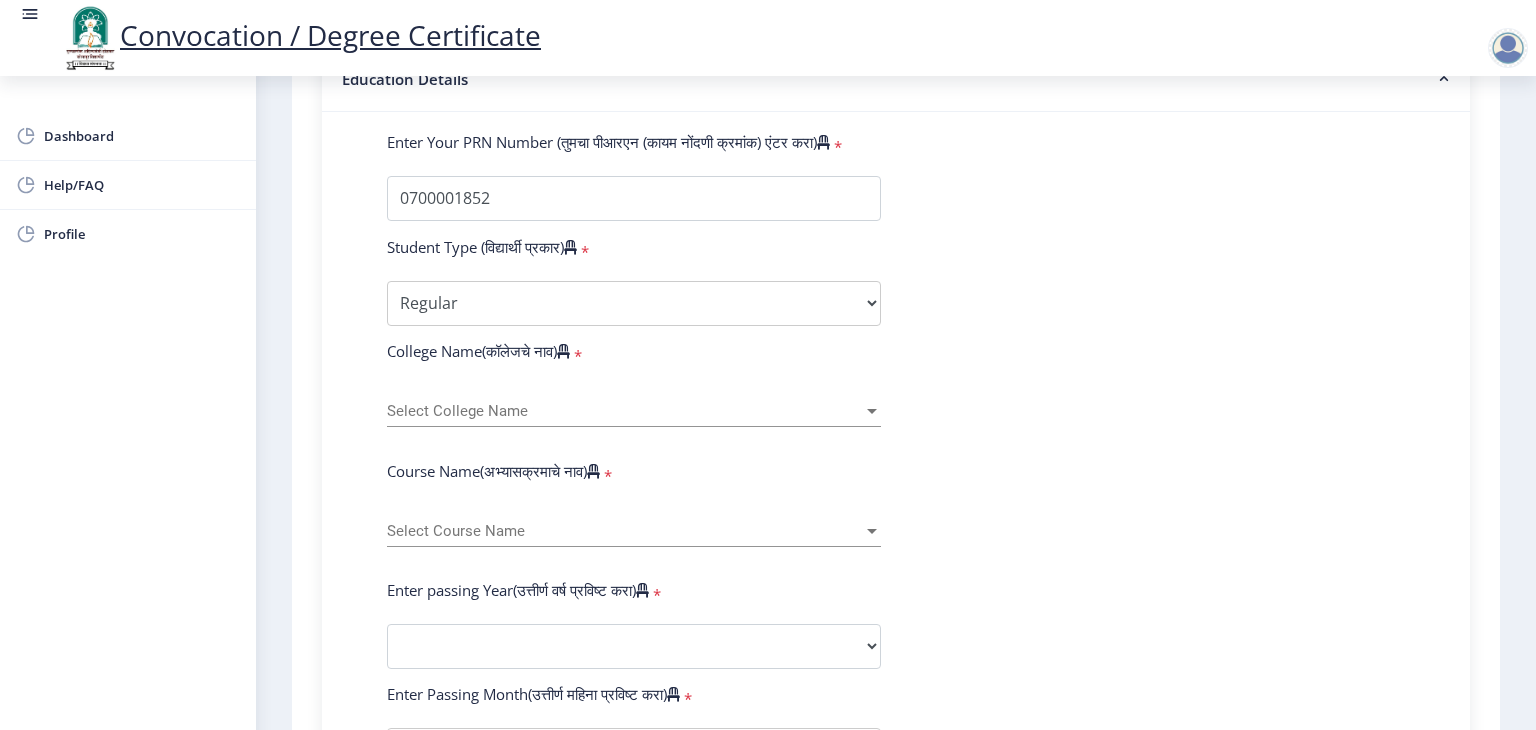 click on "Select College Name Select College Name" 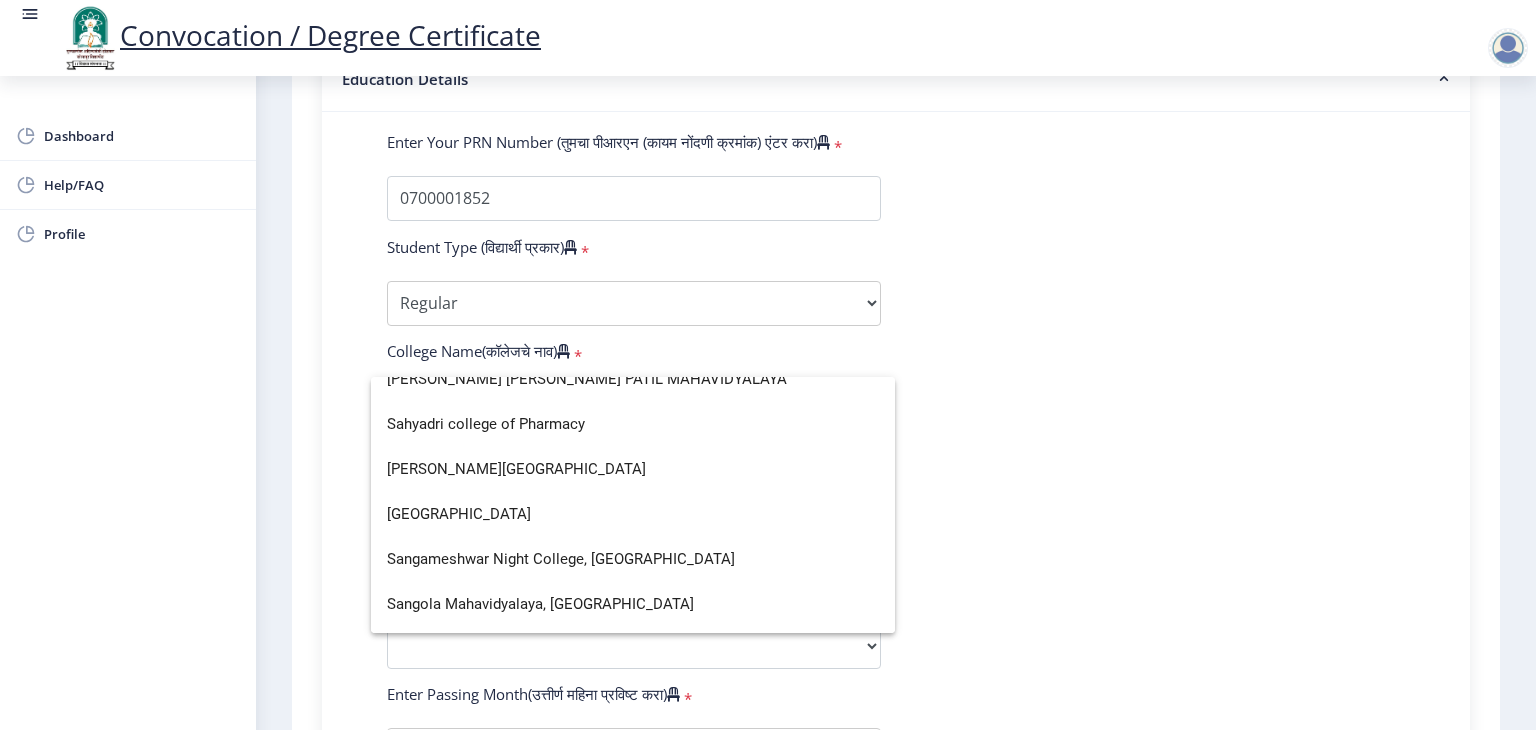 scroll, scrollTop: 3900, scrollLeft: 0, axis: vertical 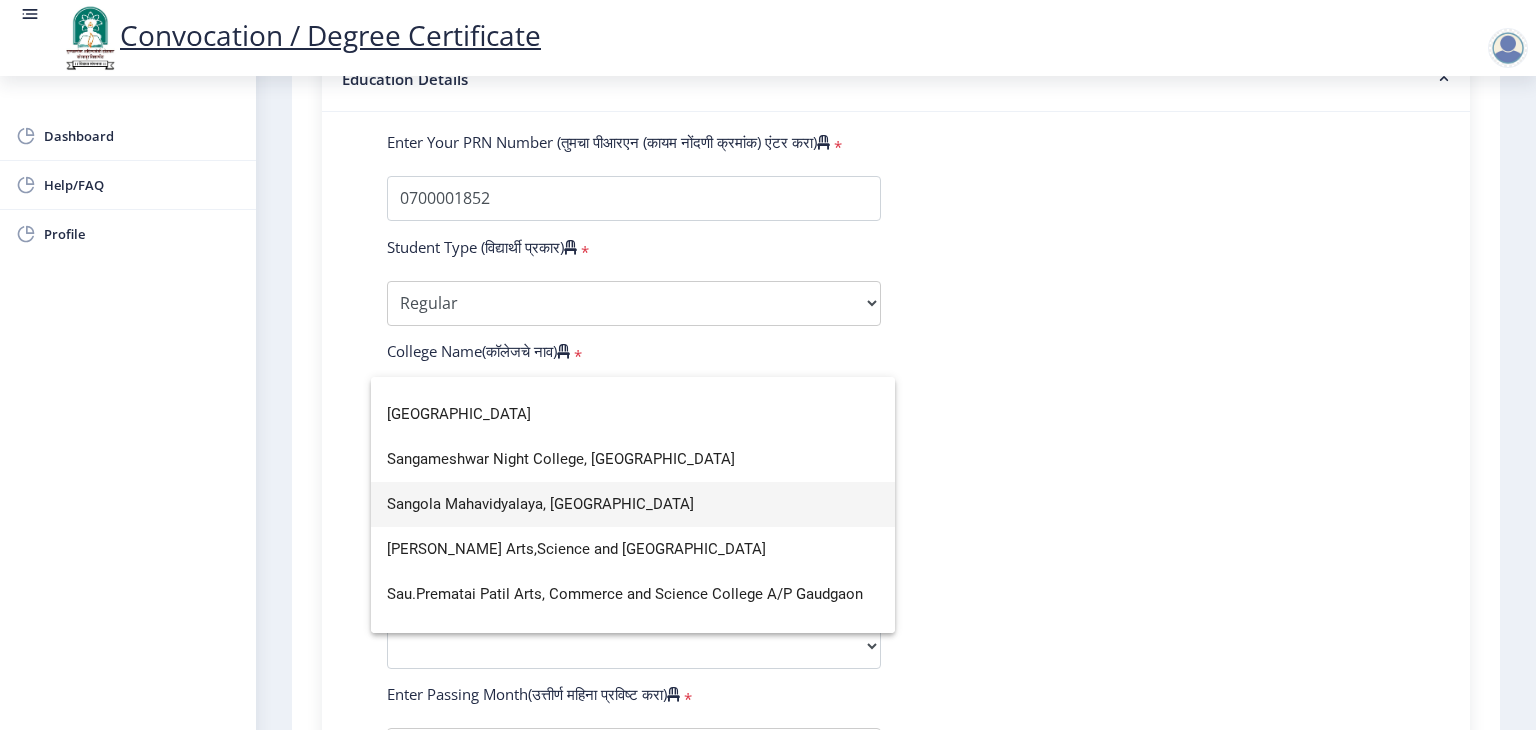 click on "Sangola Mahavidyalaya, Sangola" at bounding box center [633, 504] 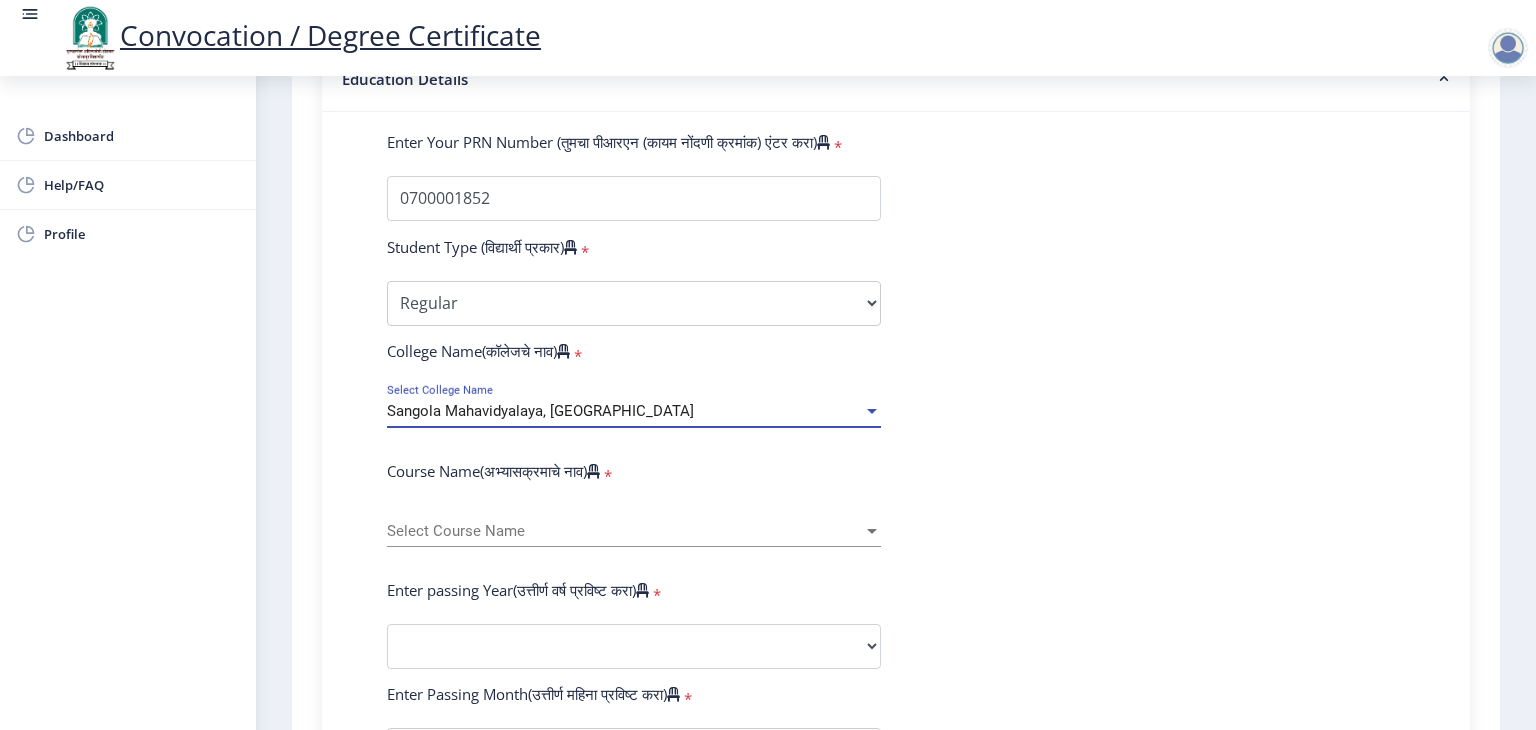 click on "Select Course Name" at bounding box center [625, 531] 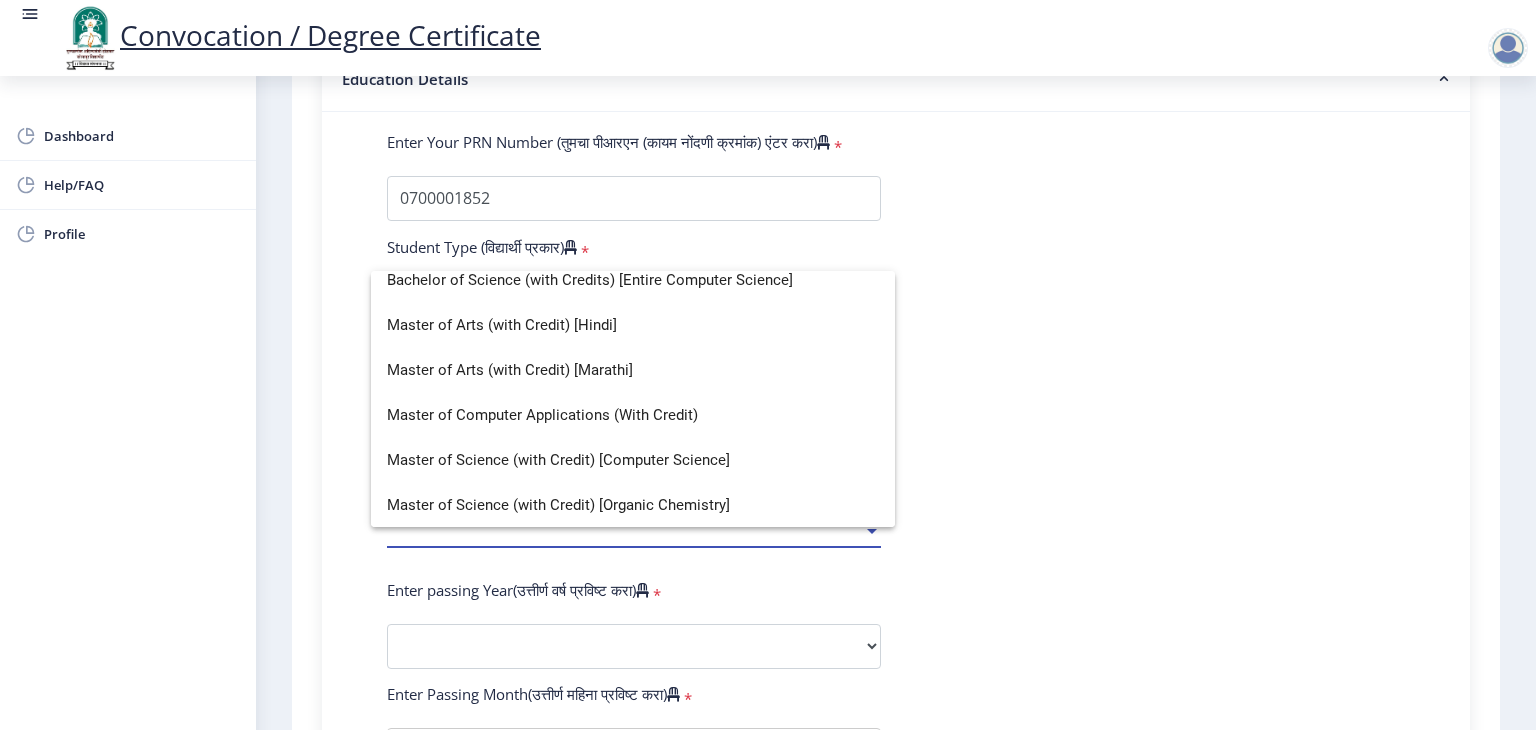 scroll, scrollTop: 0, scrollLeft: 0, axis: both 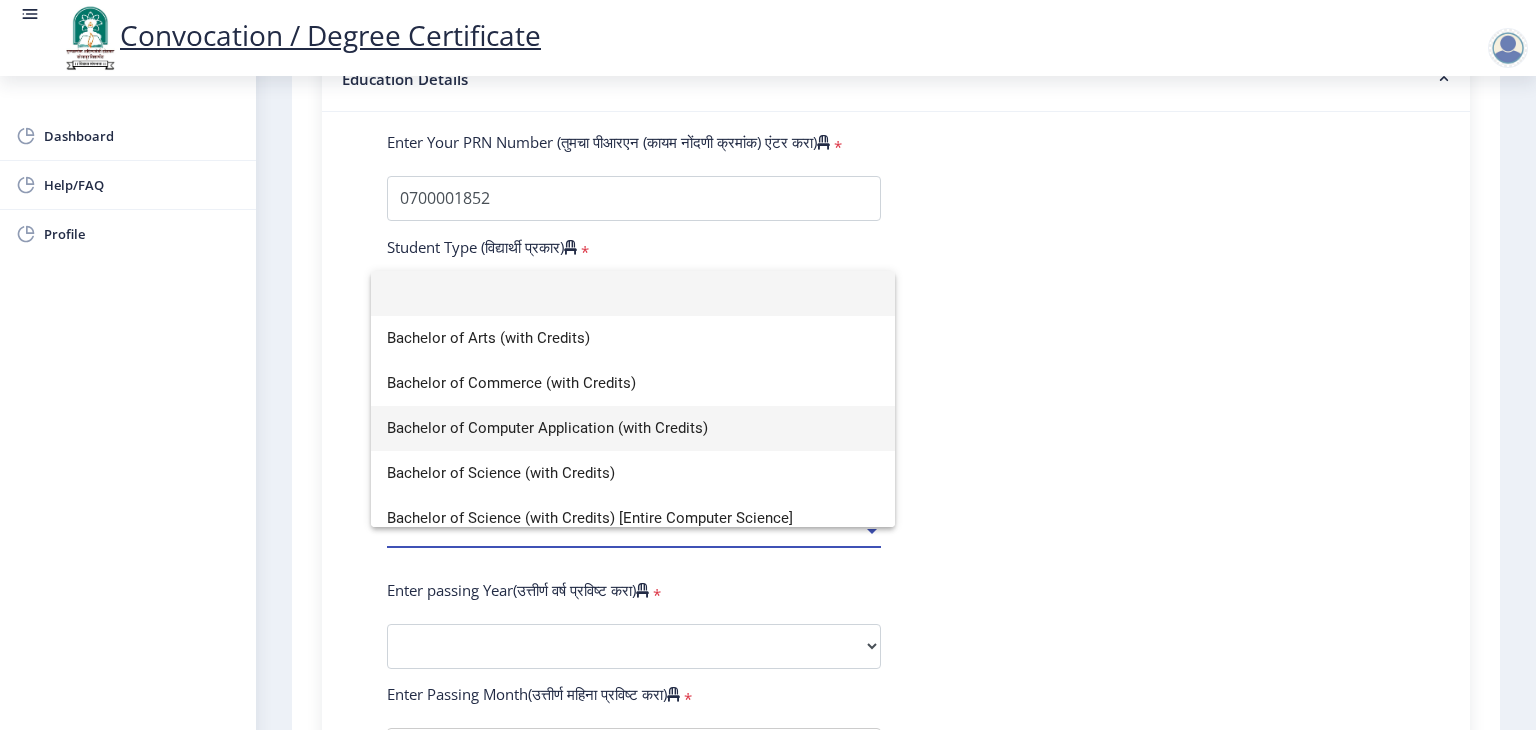 click on "Bachelor of Computer Application (with Credits)" at bounding box center (633, 428) 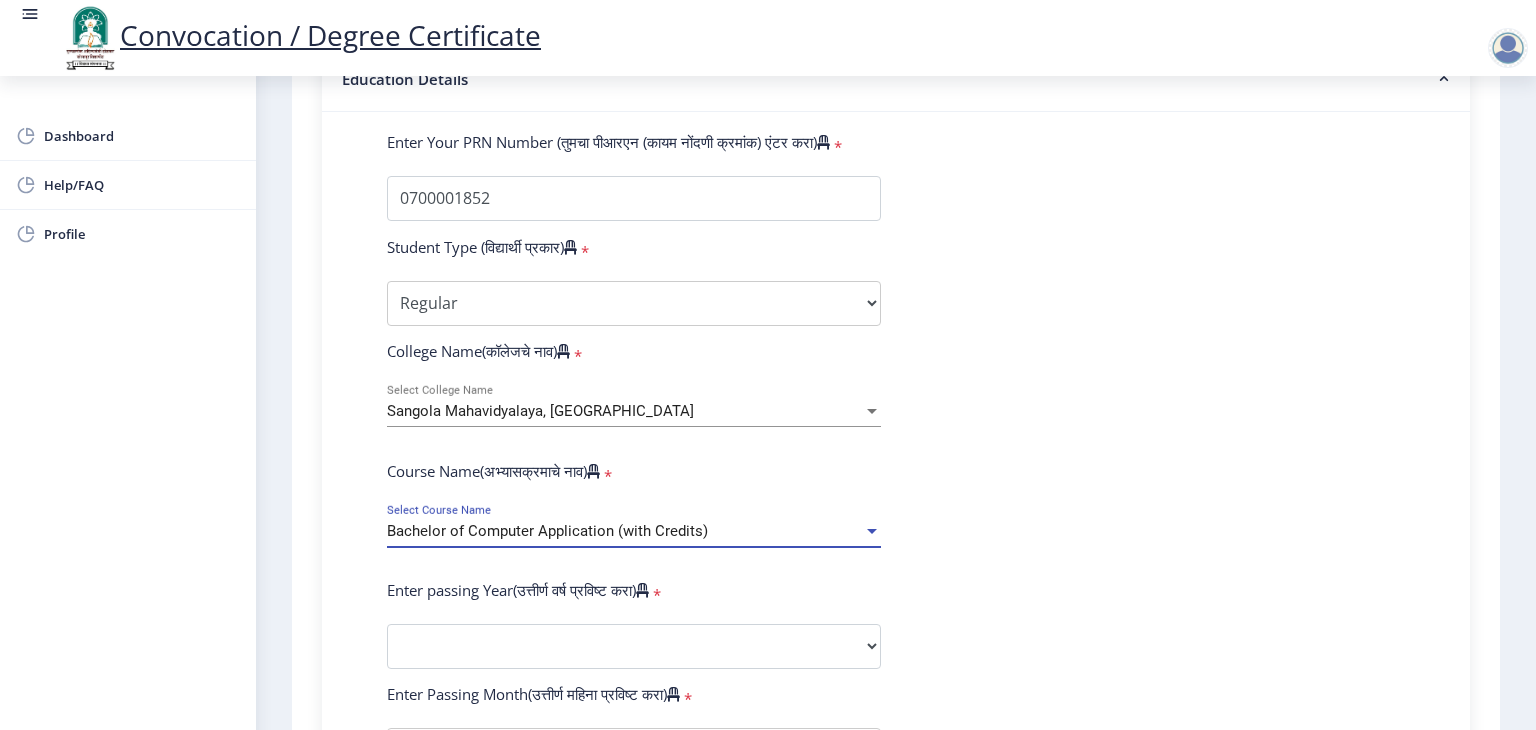scroll, scrollTop: 600, scrollLeft: 0, axis: vertical 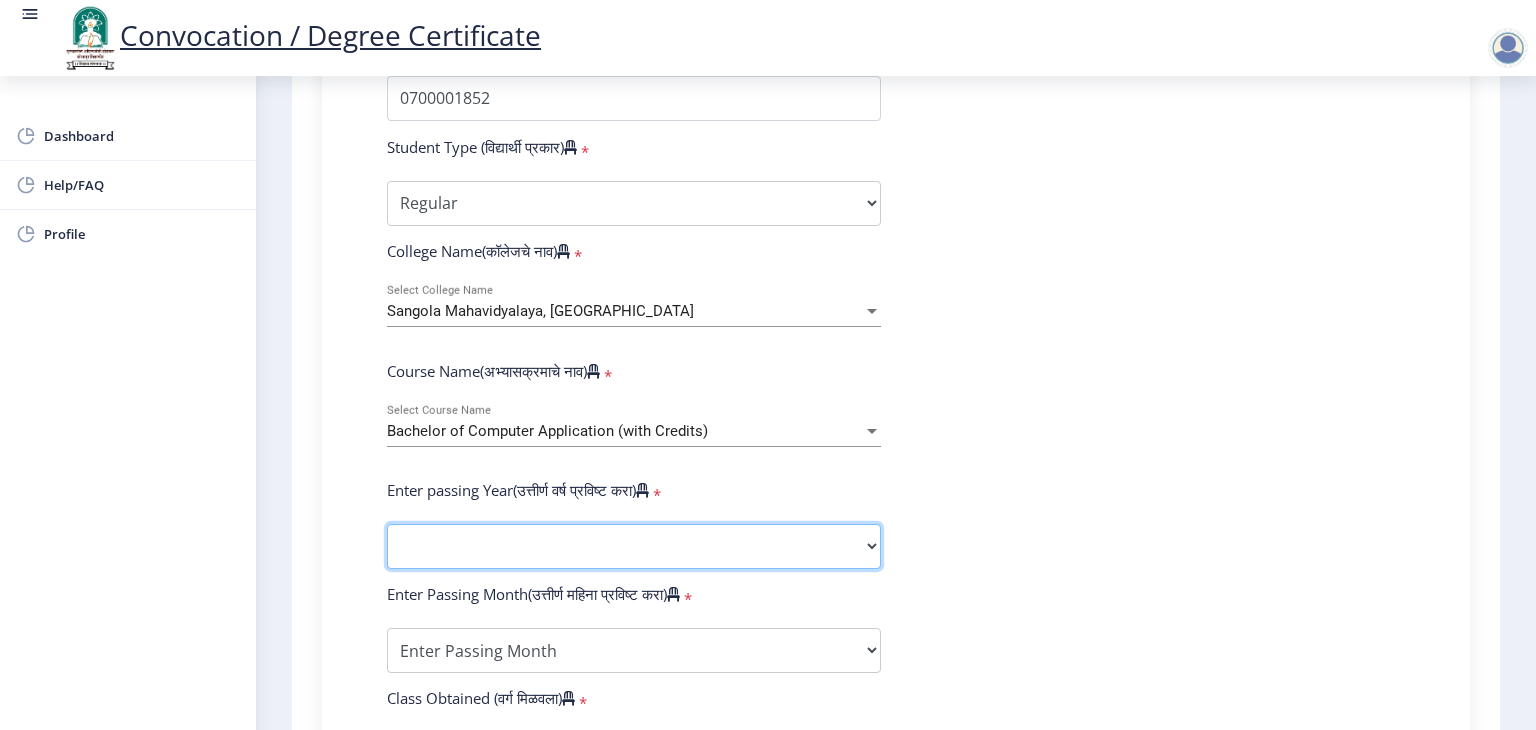 click on "2025   2024   2023   2022   2021   2020   2019   2018   2017   2016   2015   2014   2013   2012   2011   2010   2009   2008   2007   2006   2005   2004   2003   2002   2001   2000   1999   1998   1997   1996   1995   1994   1993   1992   1991   1990   1989   1988   1987   1986   1985   1984   1983   1982   1981   1980   1979   1978   1977   1976" 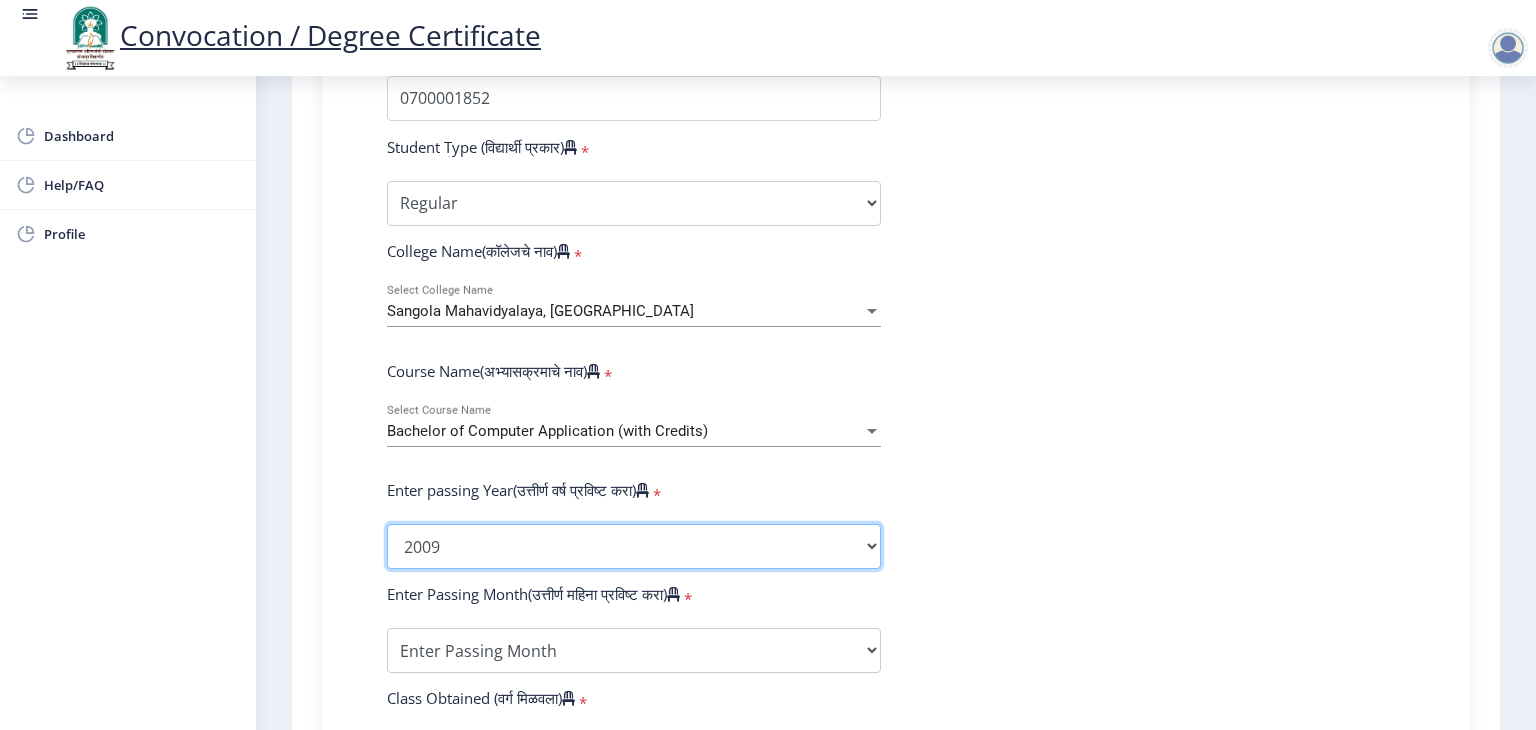 click on "2025   2024   2023   2022   2021   2020   2019   2018   2017   2016   2015   2014   2013   2012   2011   2010   2009   2008   2007   2006   2005   2004   2003   2002   2001   2000   1999   1998   1997   1996   1995   1994   1993   1992   1991   1990   1989   1988   1987   1986   1985   1984   1983   1982   1981   1980   1979   1978   1977   1976" 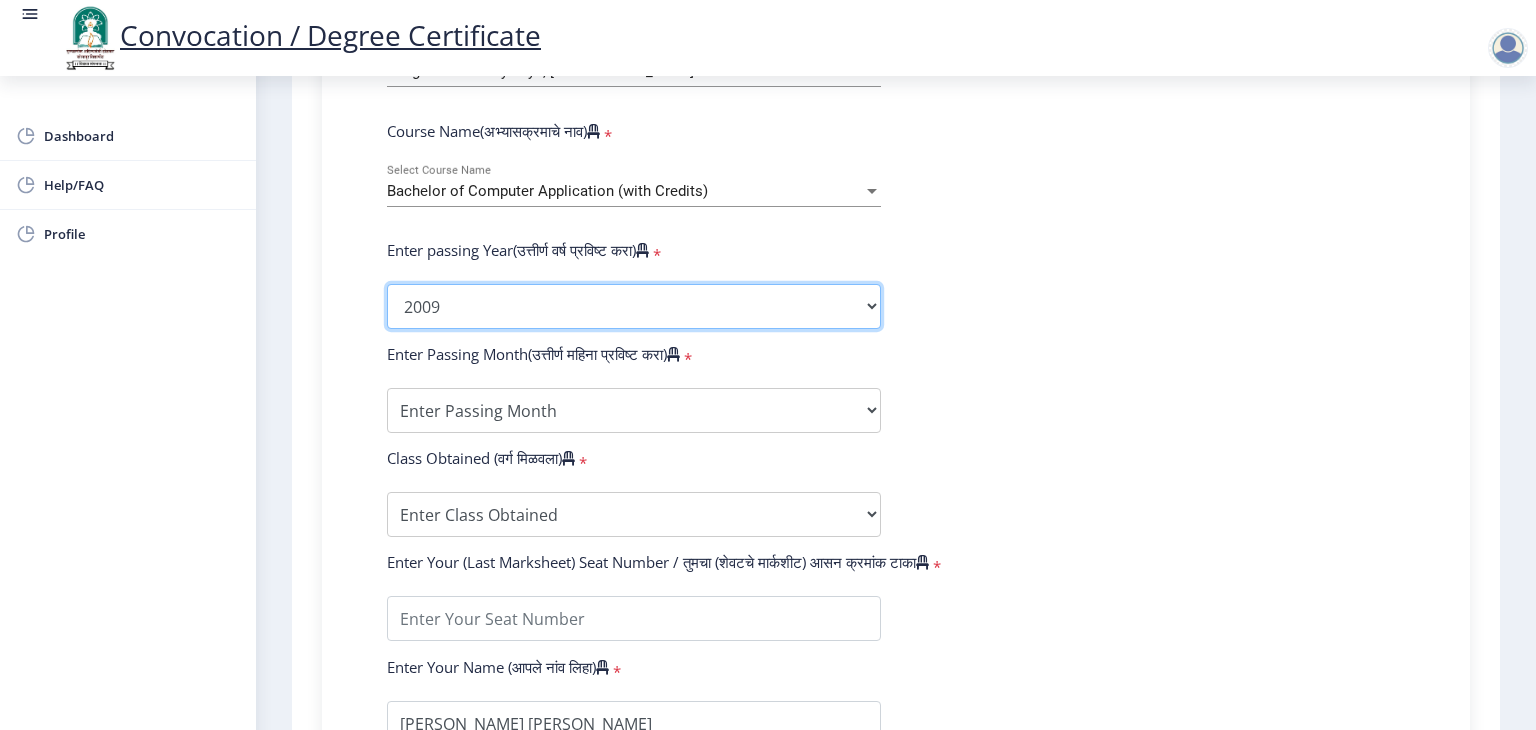 scroll, scrollTop: 900, scrollLeft: 0, axis: vertical 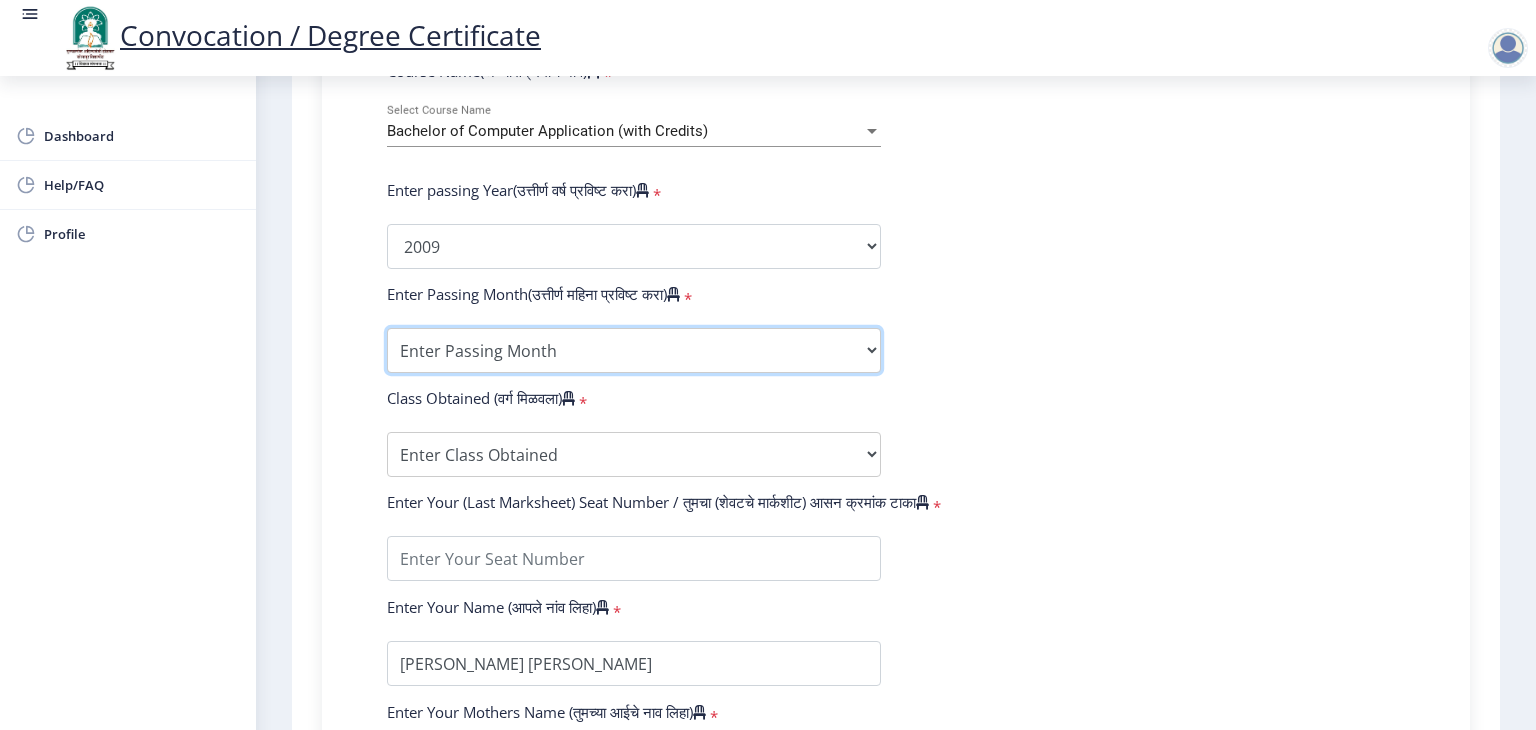click on "Enter Passing Month March April May October November December" at bounding box center [634, 350] 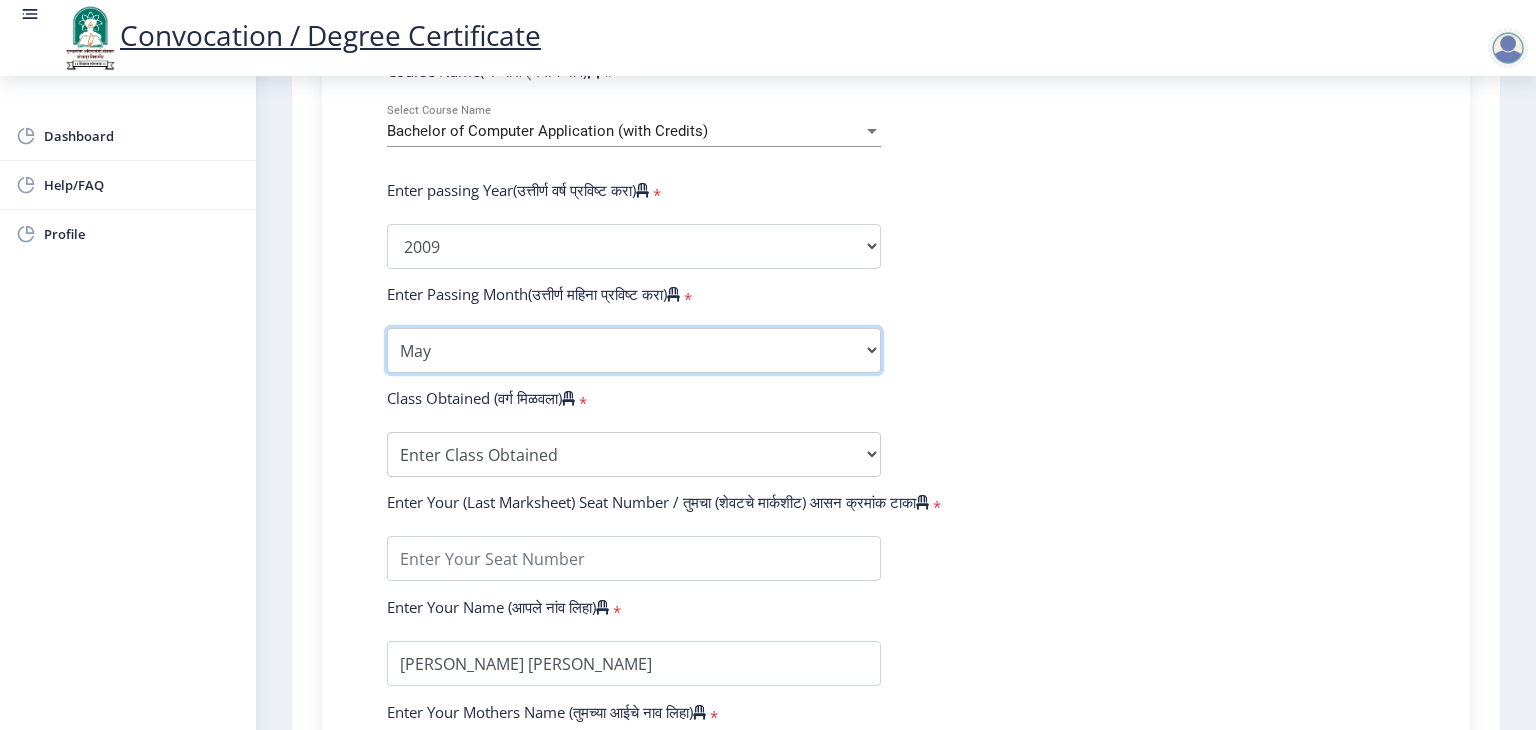 click on "Enter Passing Month March April May October November December" at bounding box center [634, 350] 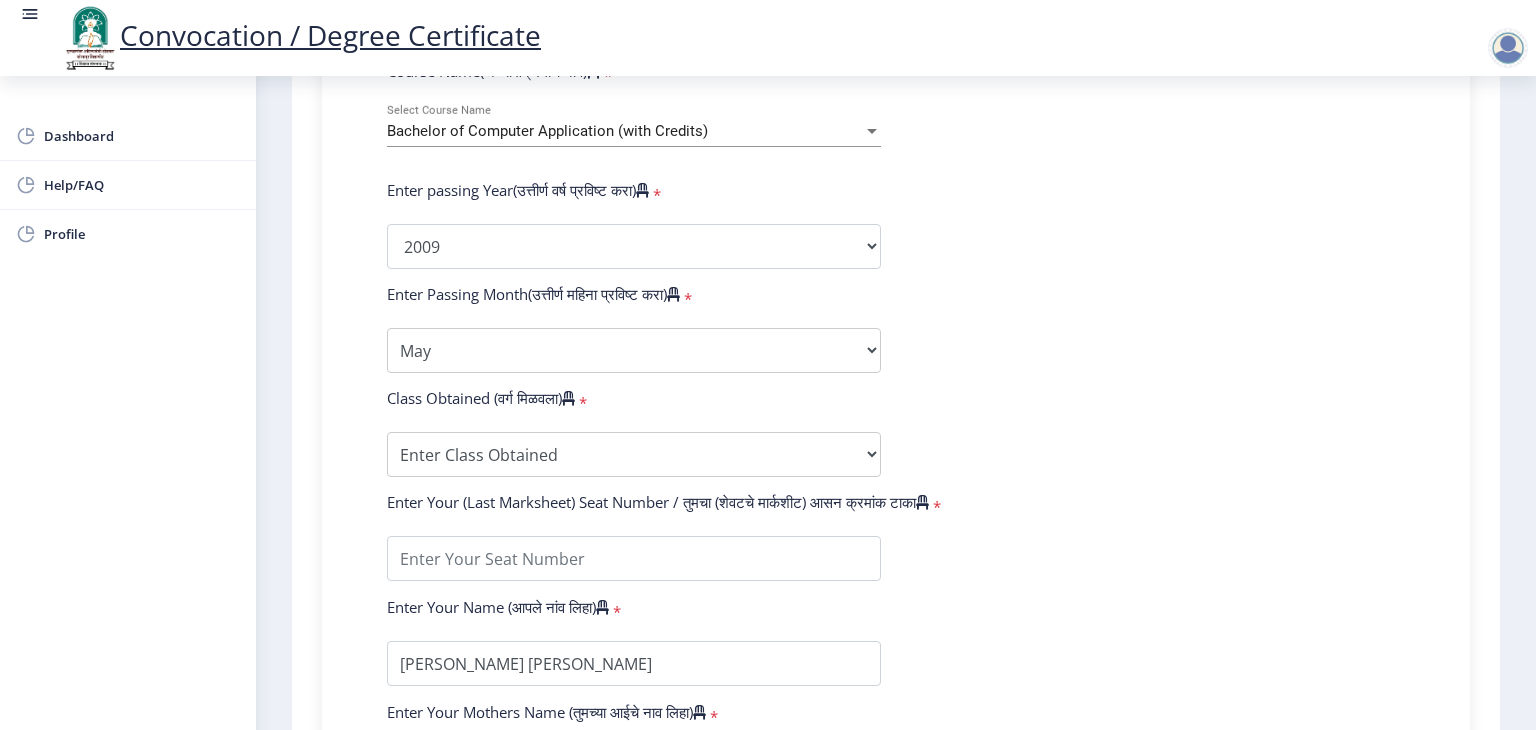 click on "Enter Your PRN Number (तुमचा पीआरएन (कायम नोंदणी क्रमांक) एंटर करा)   * Student Type (विद्यार्थी प्रकार)    * Select Student Type Regular External College Name(कॉलेजचे नाव)   * Sangola Mahavidyalaya, Sangola Select College Name Course Name(अभ्यासक्रमाचे नाव)   * Bachelor of Computer Application (with Credits) Select Course Name Enter passing Year(उत्तीर्ण वर्ष प्रविष्ट करा)   *  2025   2024   2023   2022   2021   2020   2019   2018   2017   2016   2015   2014   2013   2012   2011   2010   2009   2008   2007   2006   2005   2004   2003   2002   2001   2000   1999   1998   1997   1996   1995   1994   1993   1992   1991   1990   1989   1988   1987   1986   1985   1984   1983   1982   1981   1980   1979   1978   1977   1976  * Enter Passing Month March April May October November December * FIRST CLASS * *" 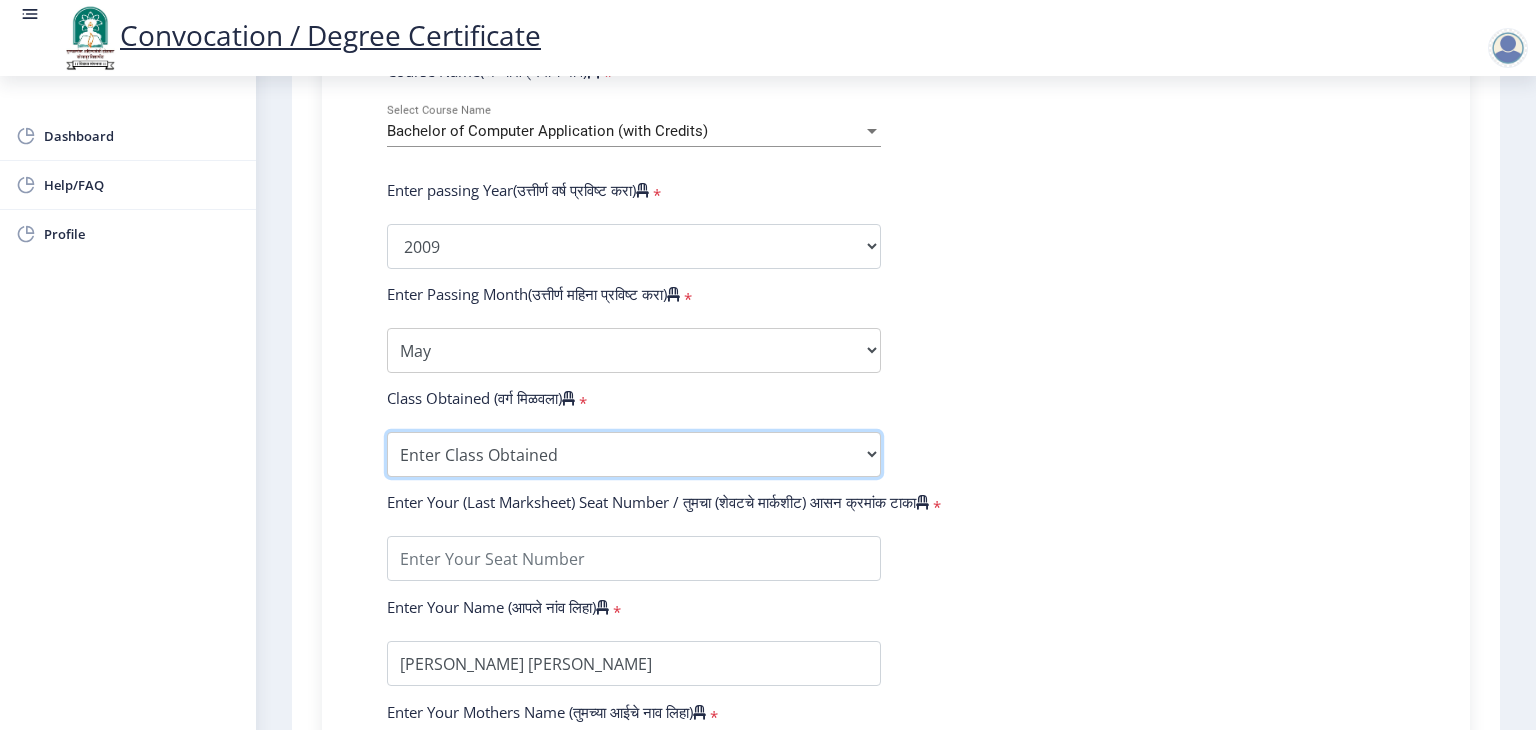 click on "Enter Class Obtained FIRST CLASS WITH DISTINCTION FIRST CLASS HIGHER SECOND CLASS SECOND CLASS PASS CLASS Grade O Grade A+ Grade A Grade B+ Grade B Grade C+ Grade C Grade D Grade E" at bounding box center (634, 454) 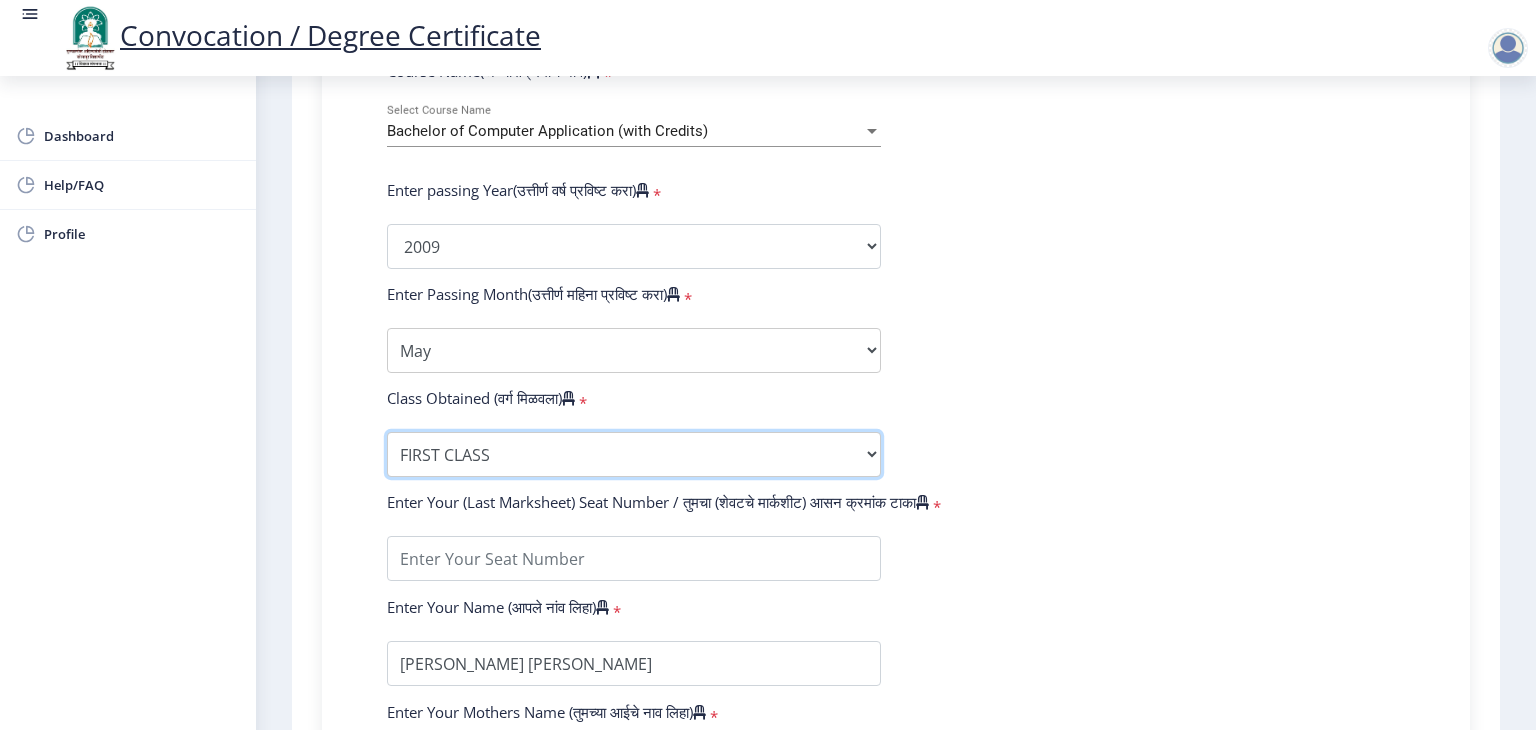 click on "Enter Class Obtained FIRST CLASS WITH DISTINCTION FIRST CLASS HIGHER SECOND CLASS SECOND CLASS PASS CLASS Grade O Grade A+ Grade A Grade B+ Grade B Grade C+ Grade C Grade D Grade E" at bounding box center (634, 454) 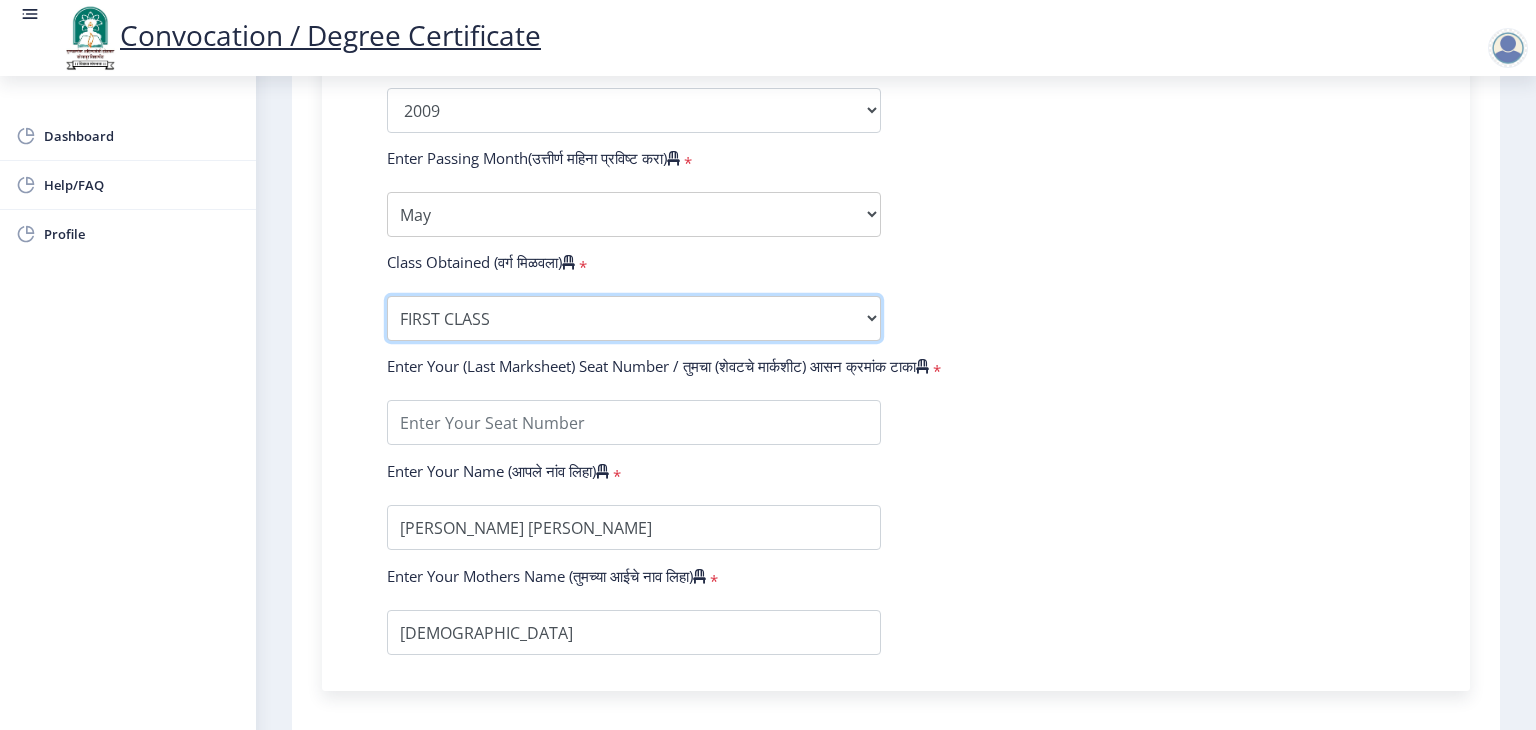 scroll, scrollTop: 1100, scrollLeft: 0, axis: vertical 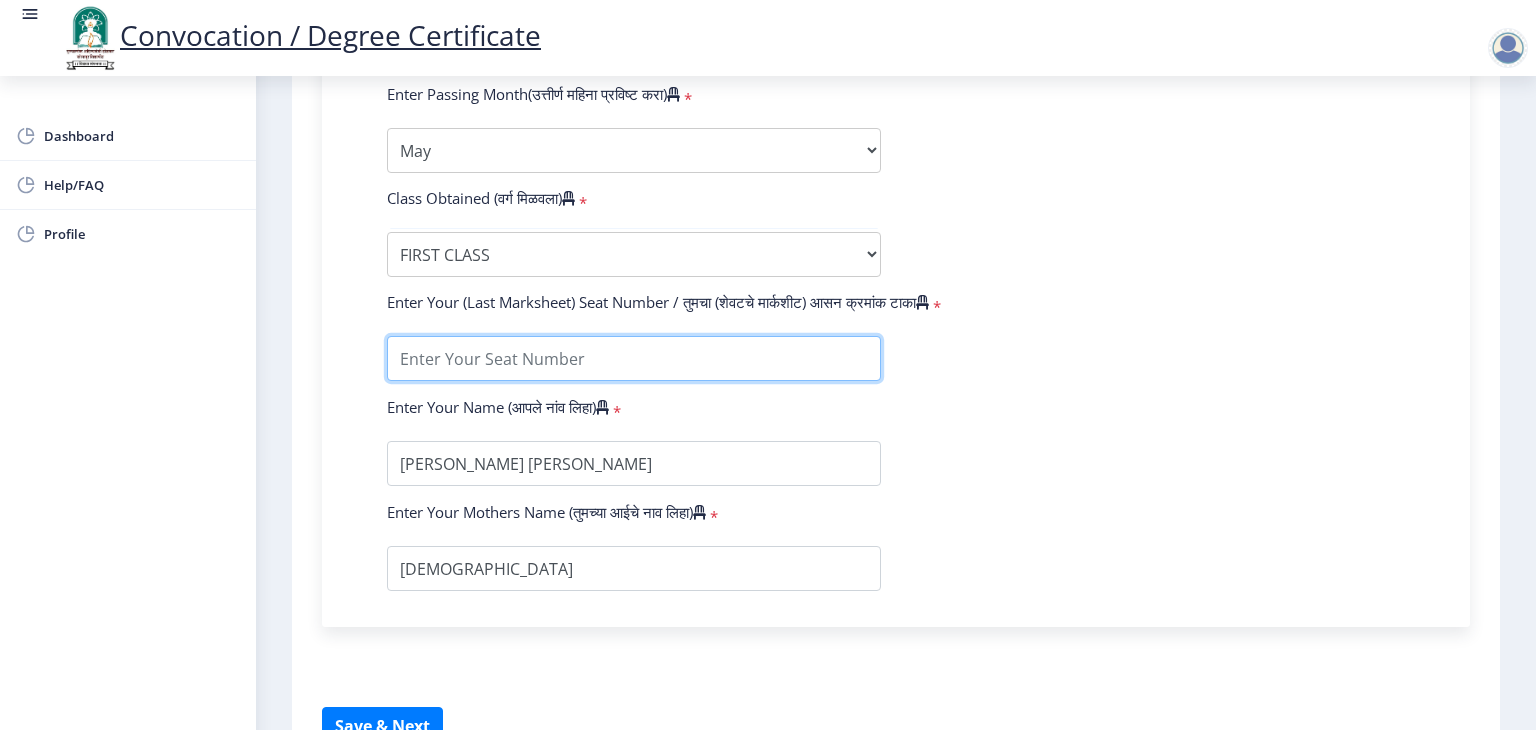 click at bounding box center [634, 358] 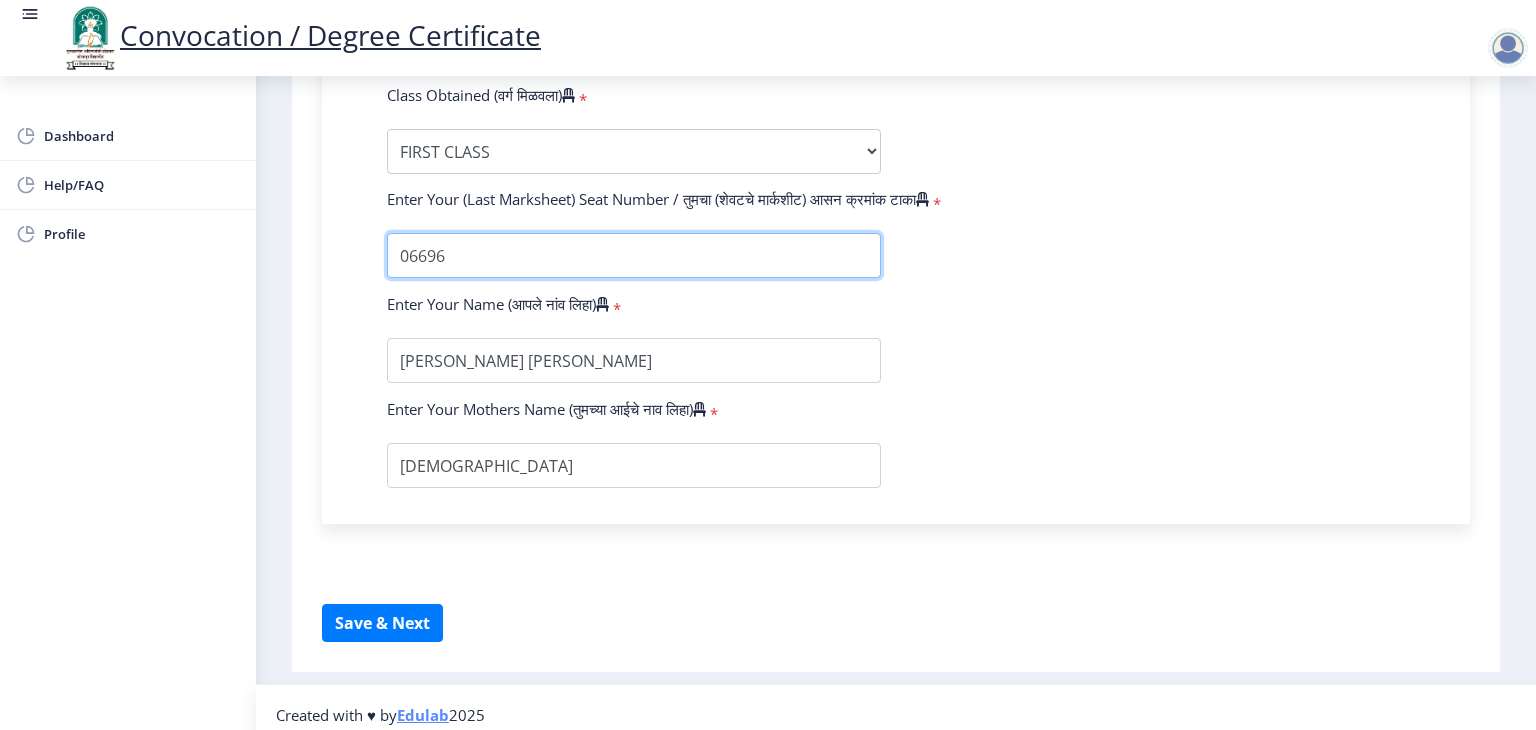scroll, scrollTop: 1205, scrollLeft: 0, axis: vertical 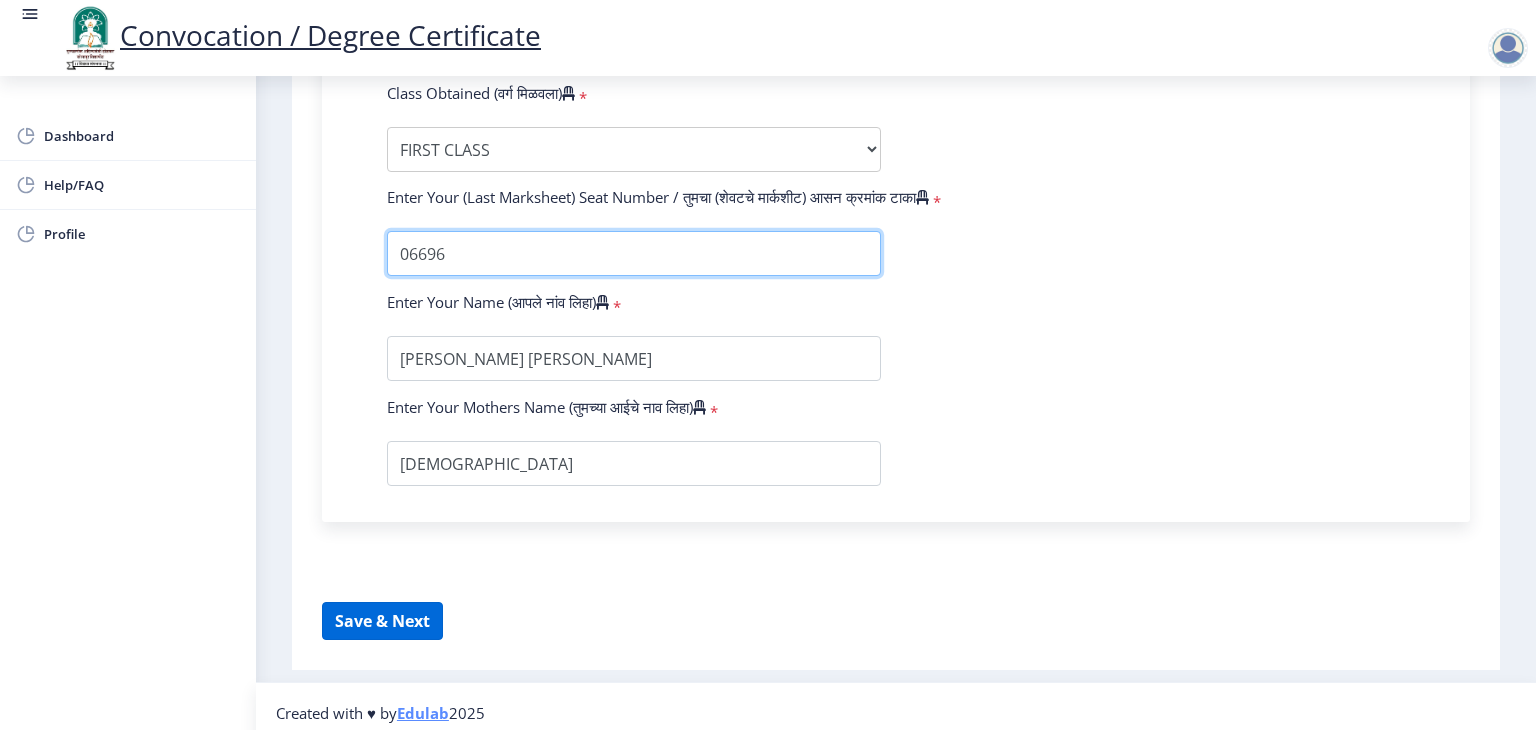 type on "06696" 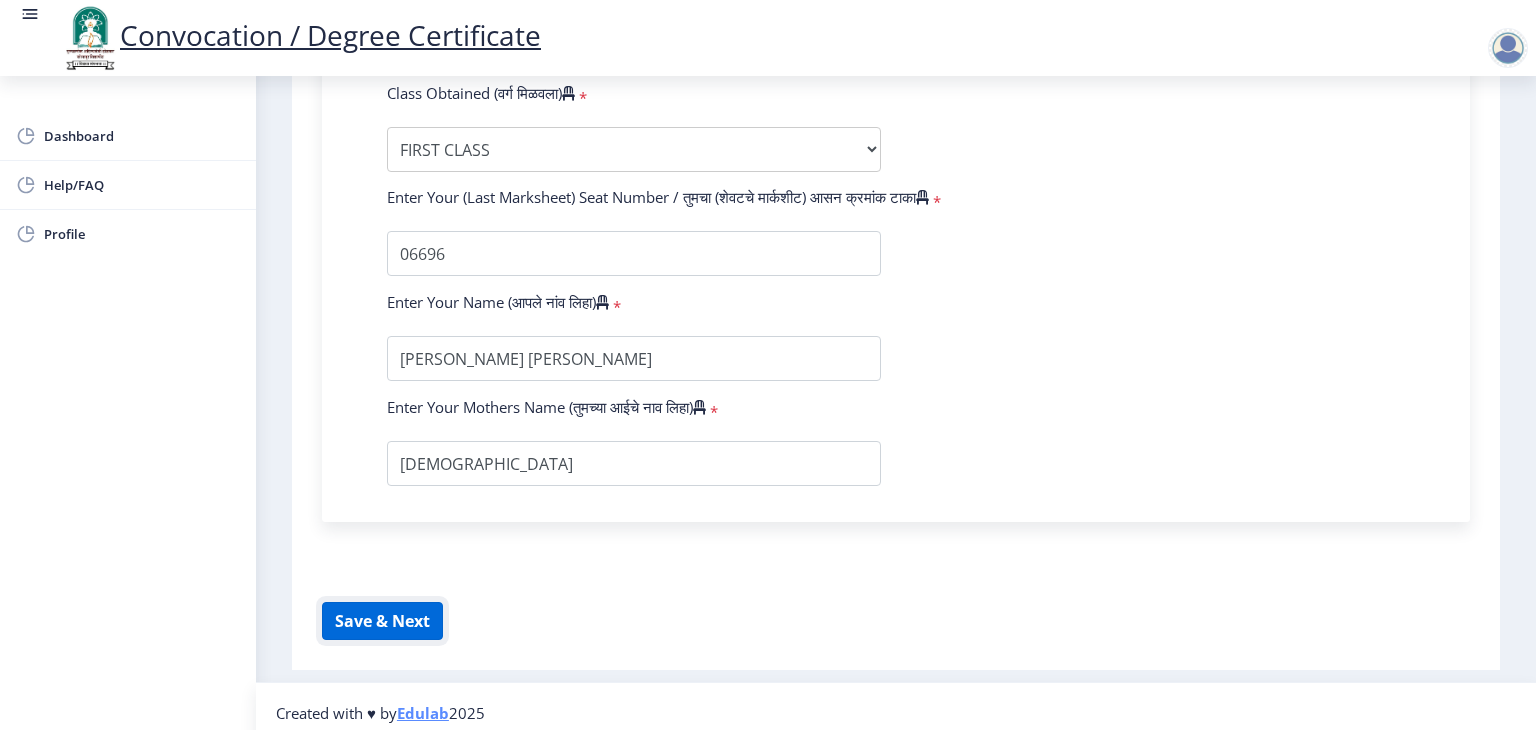 click on "Save & Next" 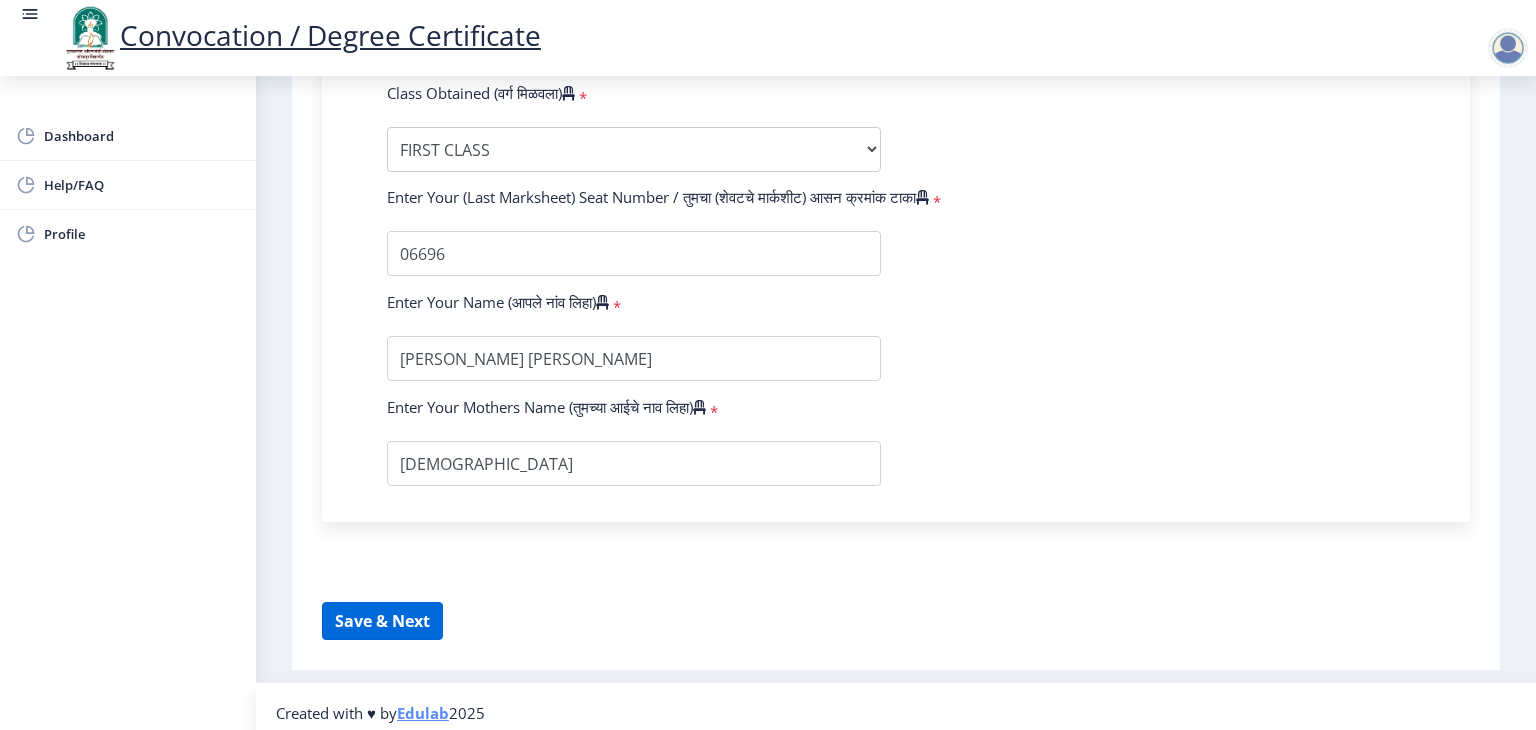 select 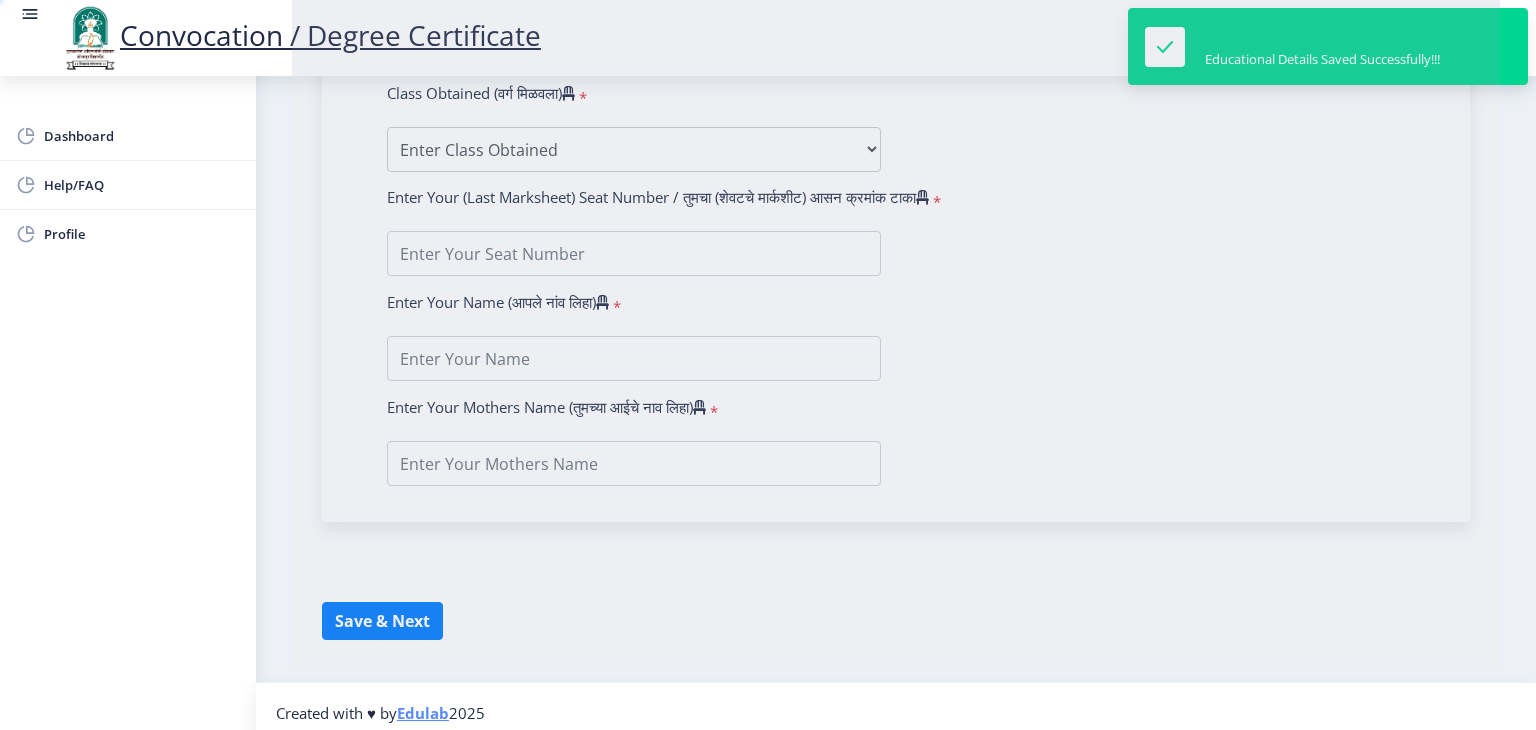 type on "aboli balasaheb ghongade" 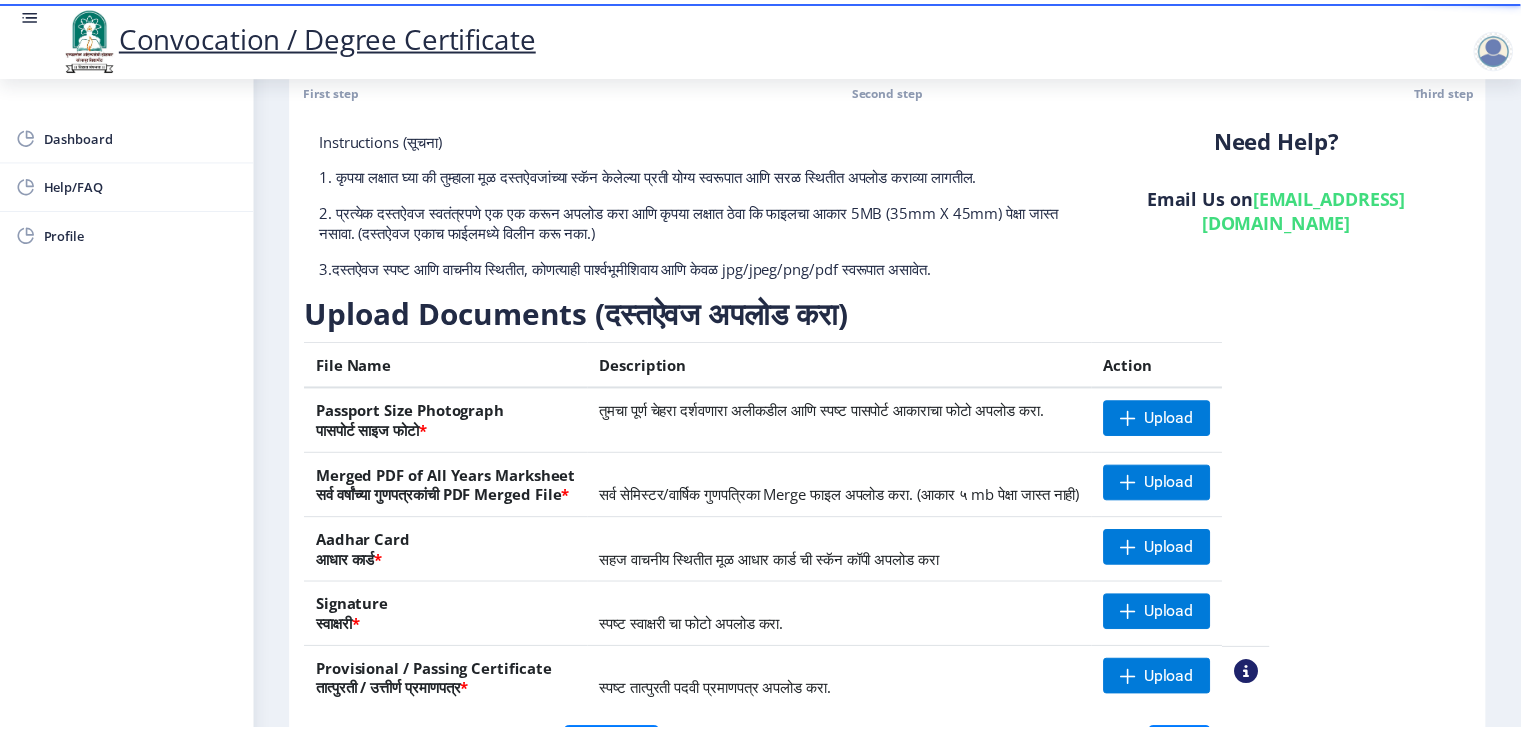 scroll, scrollTop: 218, scrollLeft: 0, axis: vertical 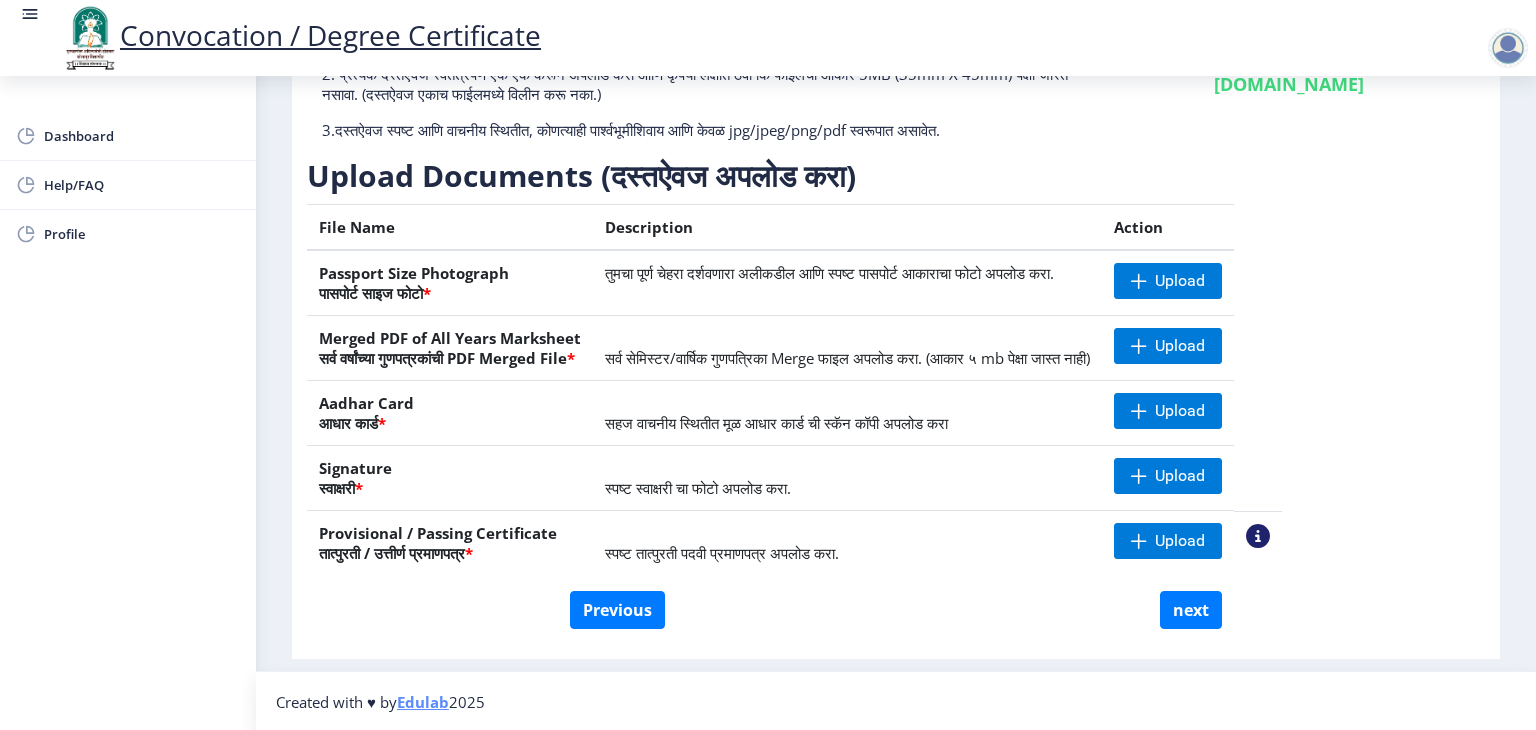 click 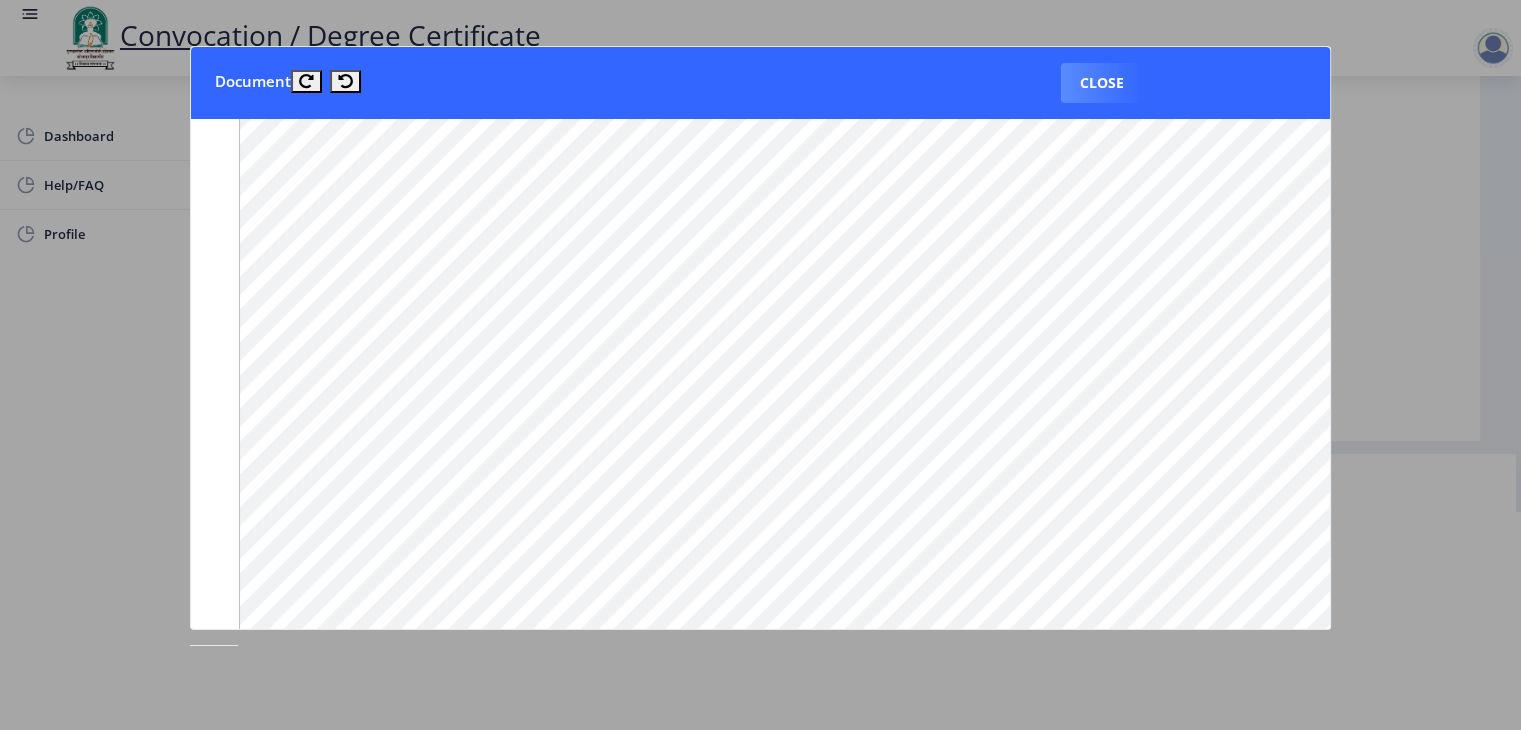 scroll, scrollTop: 1004, scrollLeft: 0, axis: vertical 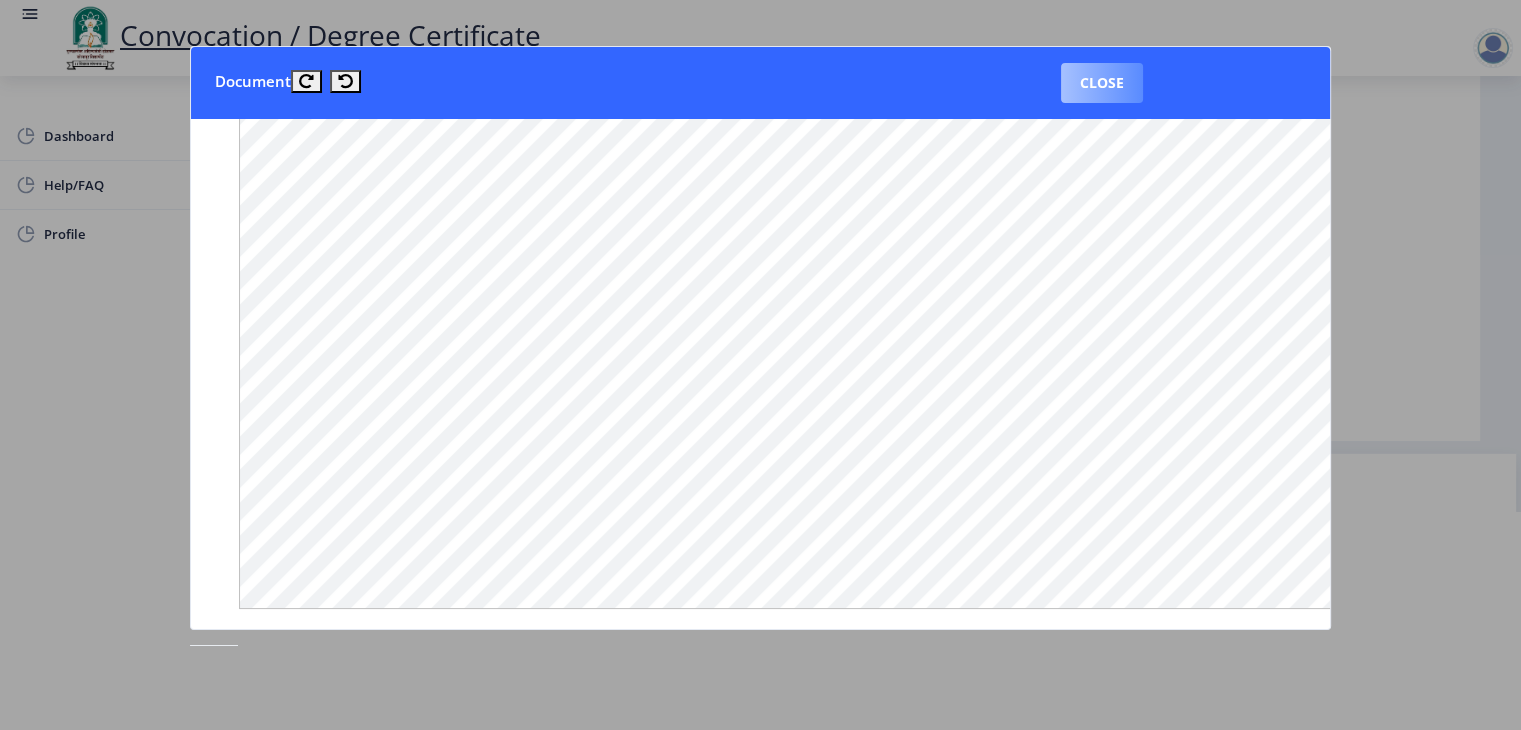 click on "Close" at bounding box center (1102, 83) 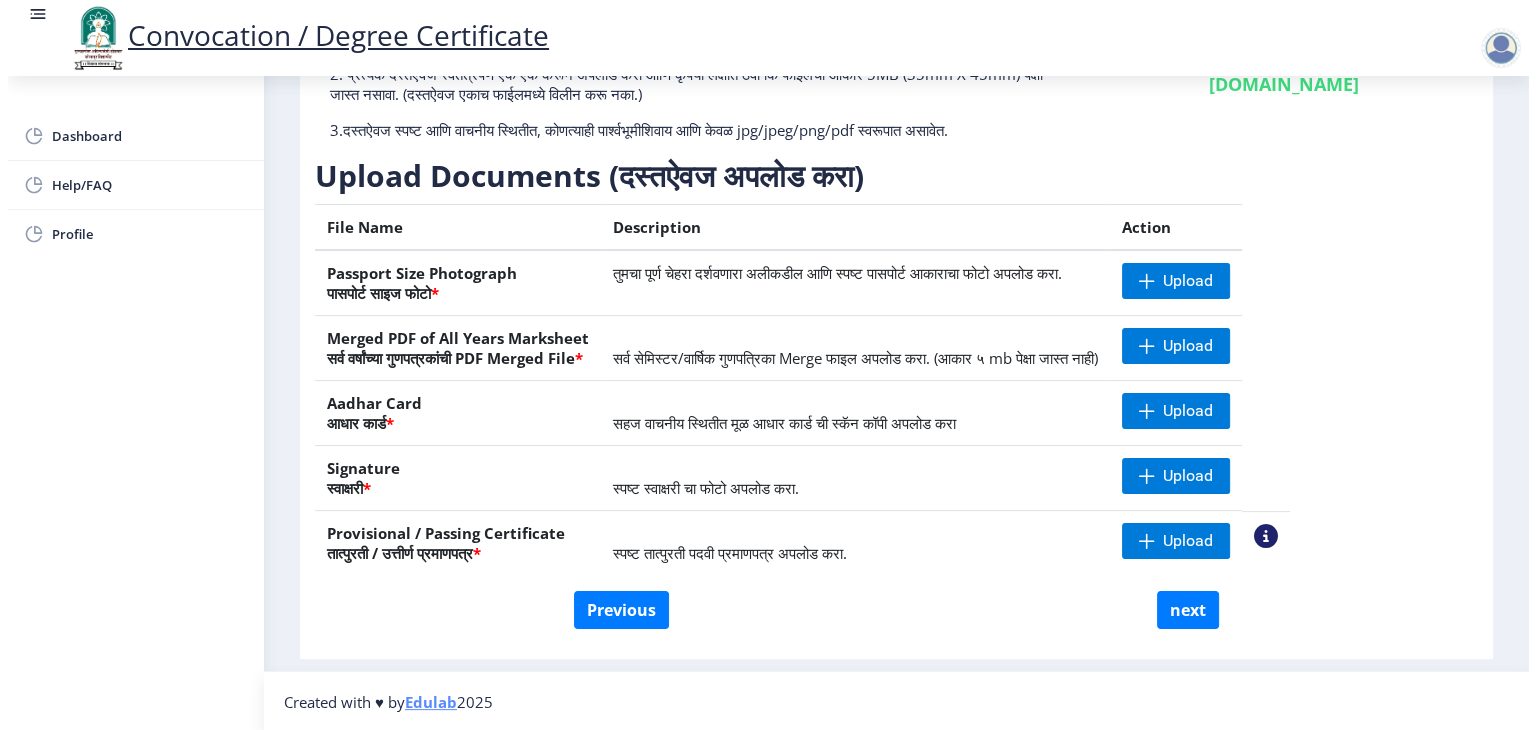 scroll, scrollTop: 23, scrollLeft: 0, axis: vertical 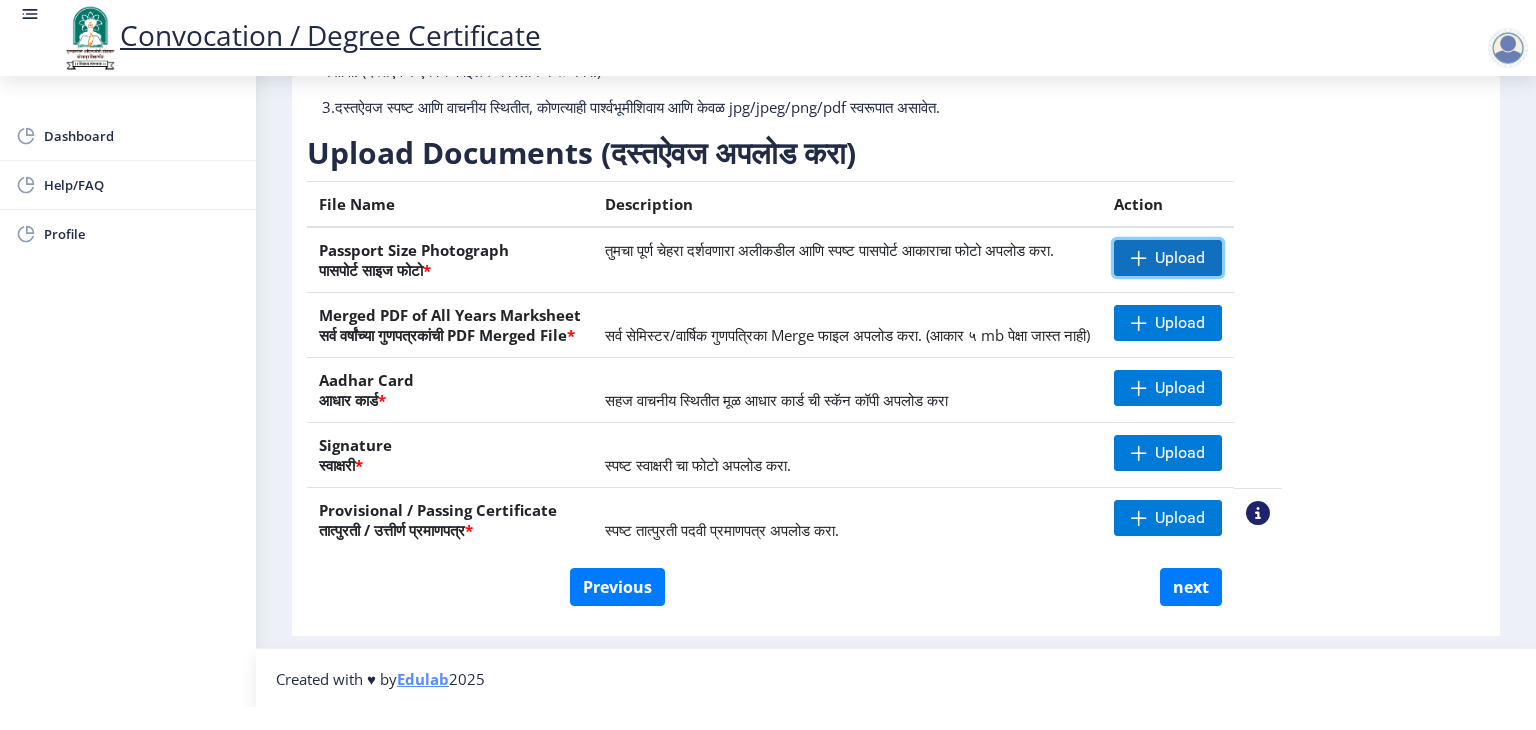 click on "Upload" 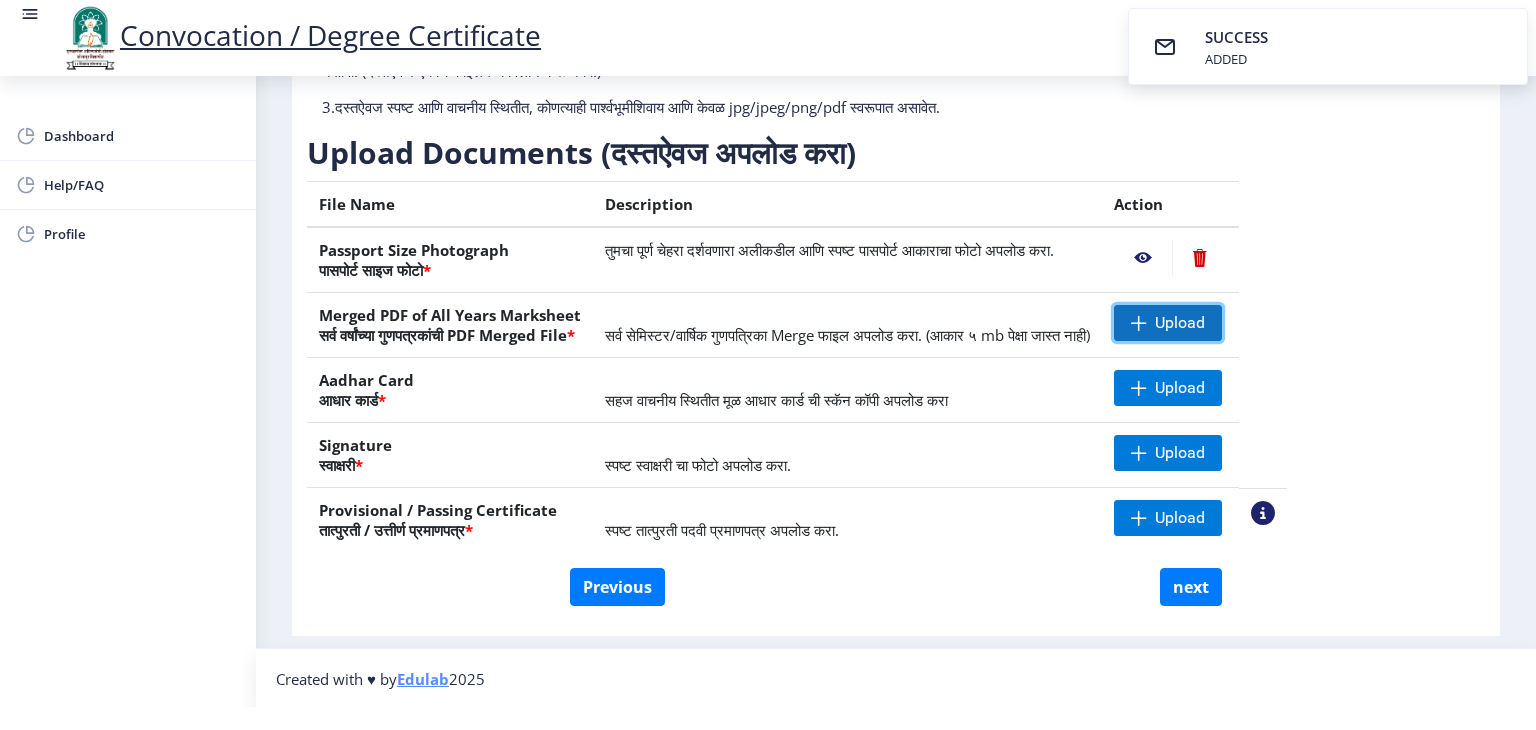 click on "Upload" 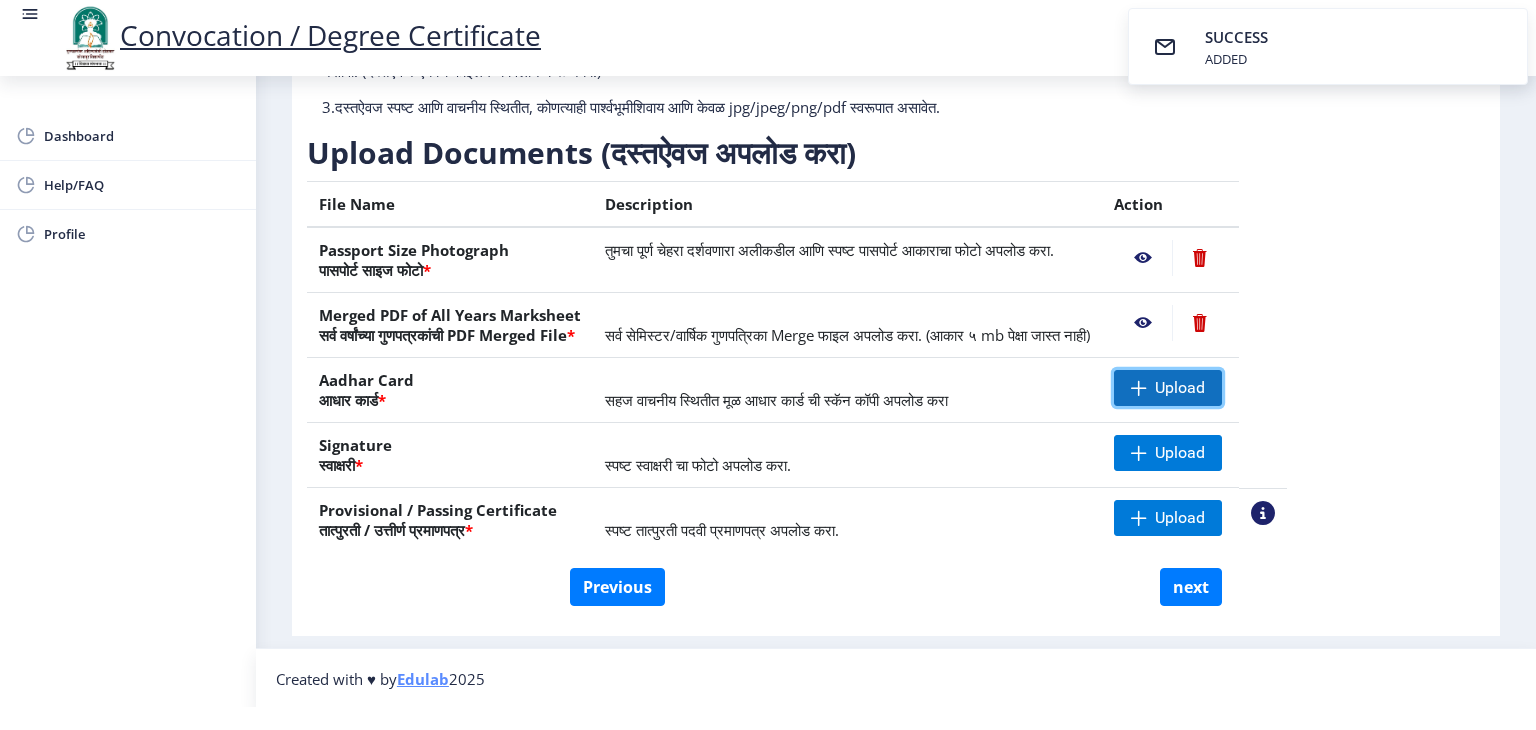 click on "Upload" 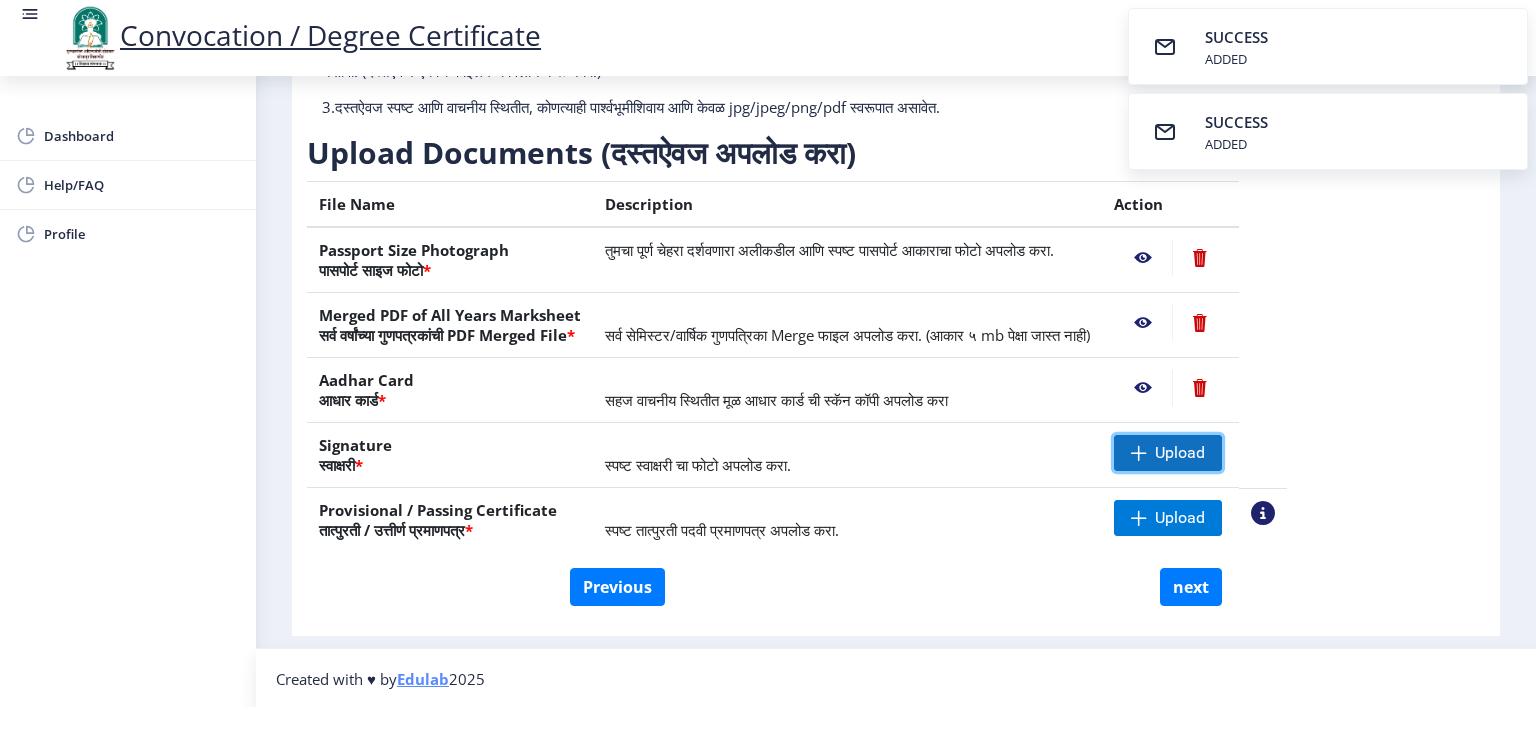 click on "Upload" 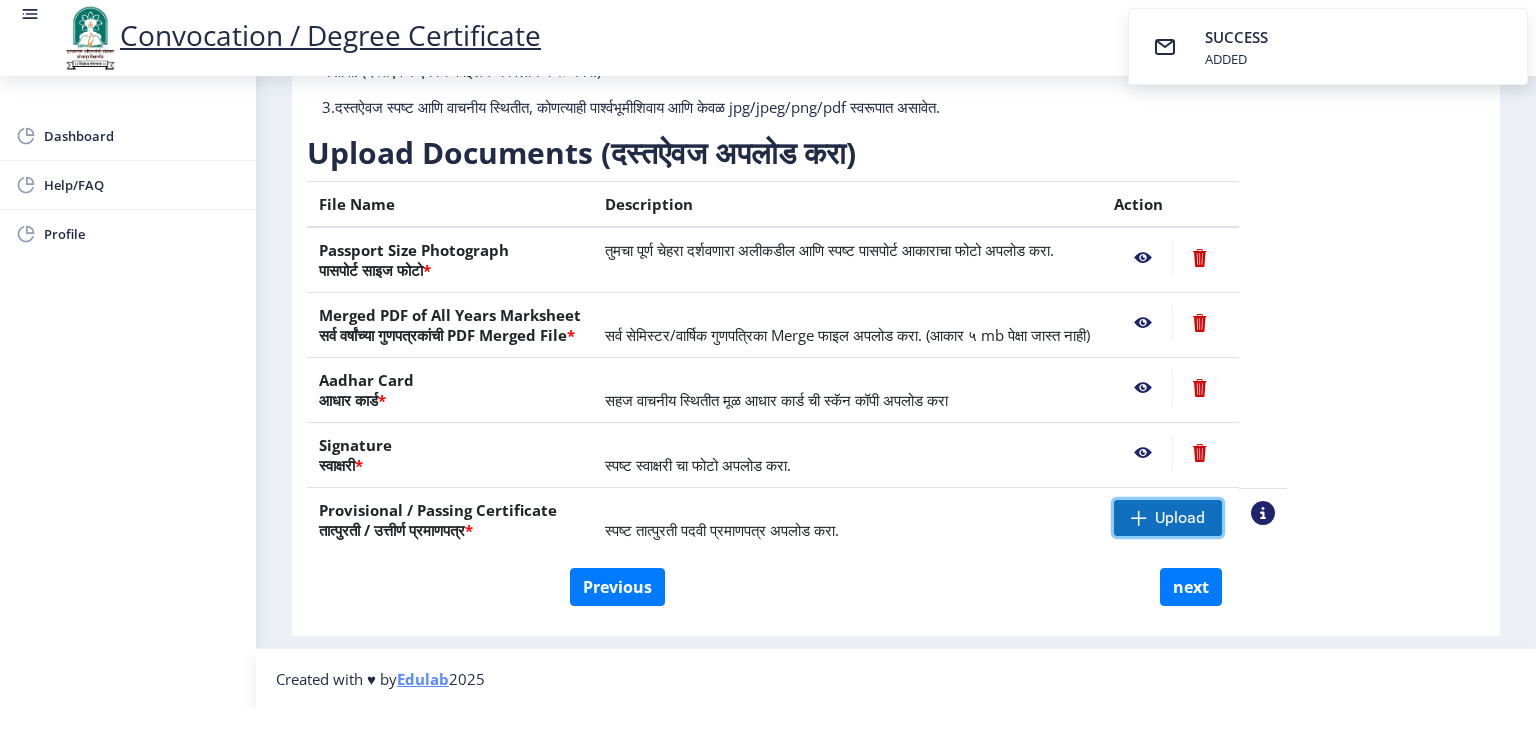 click on "Upload" 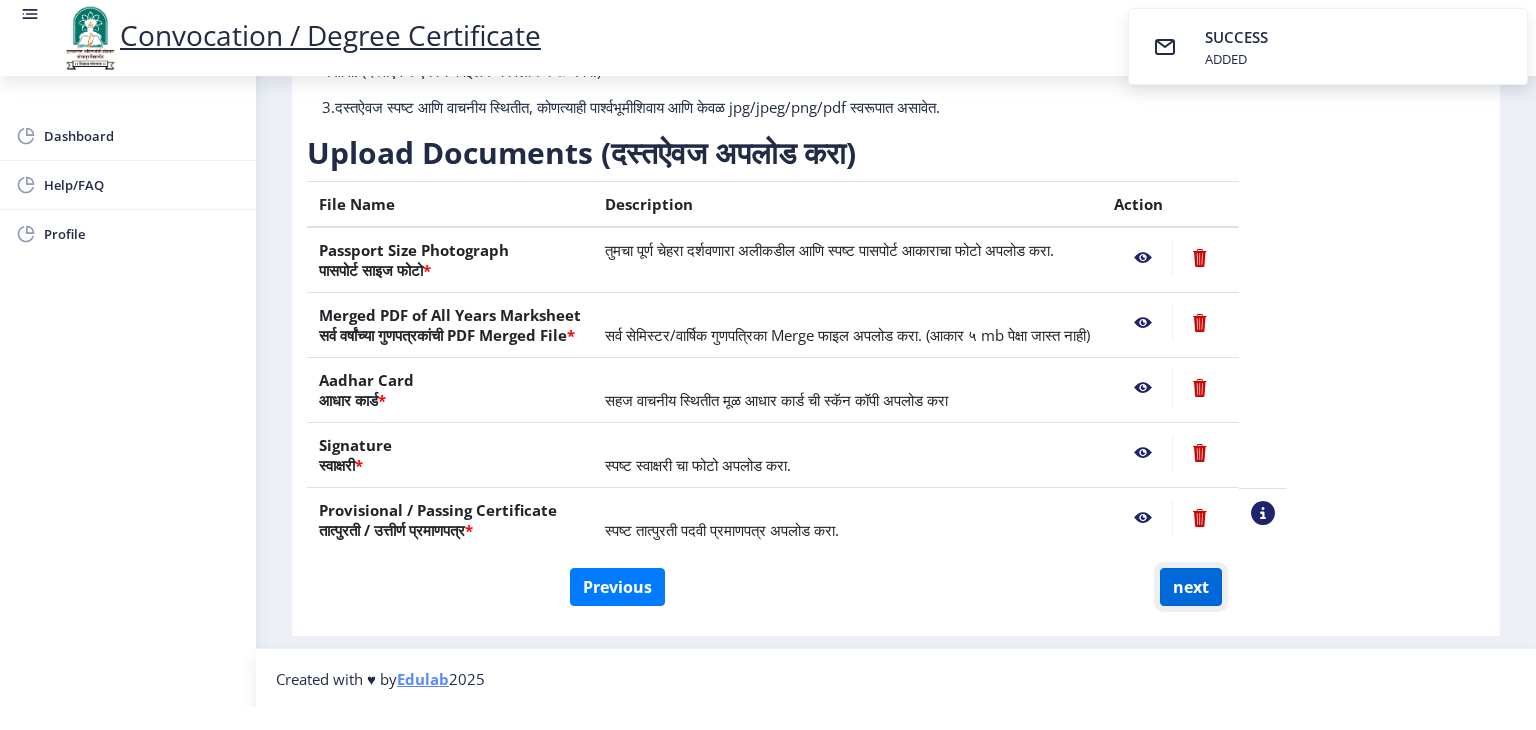 click on "next" 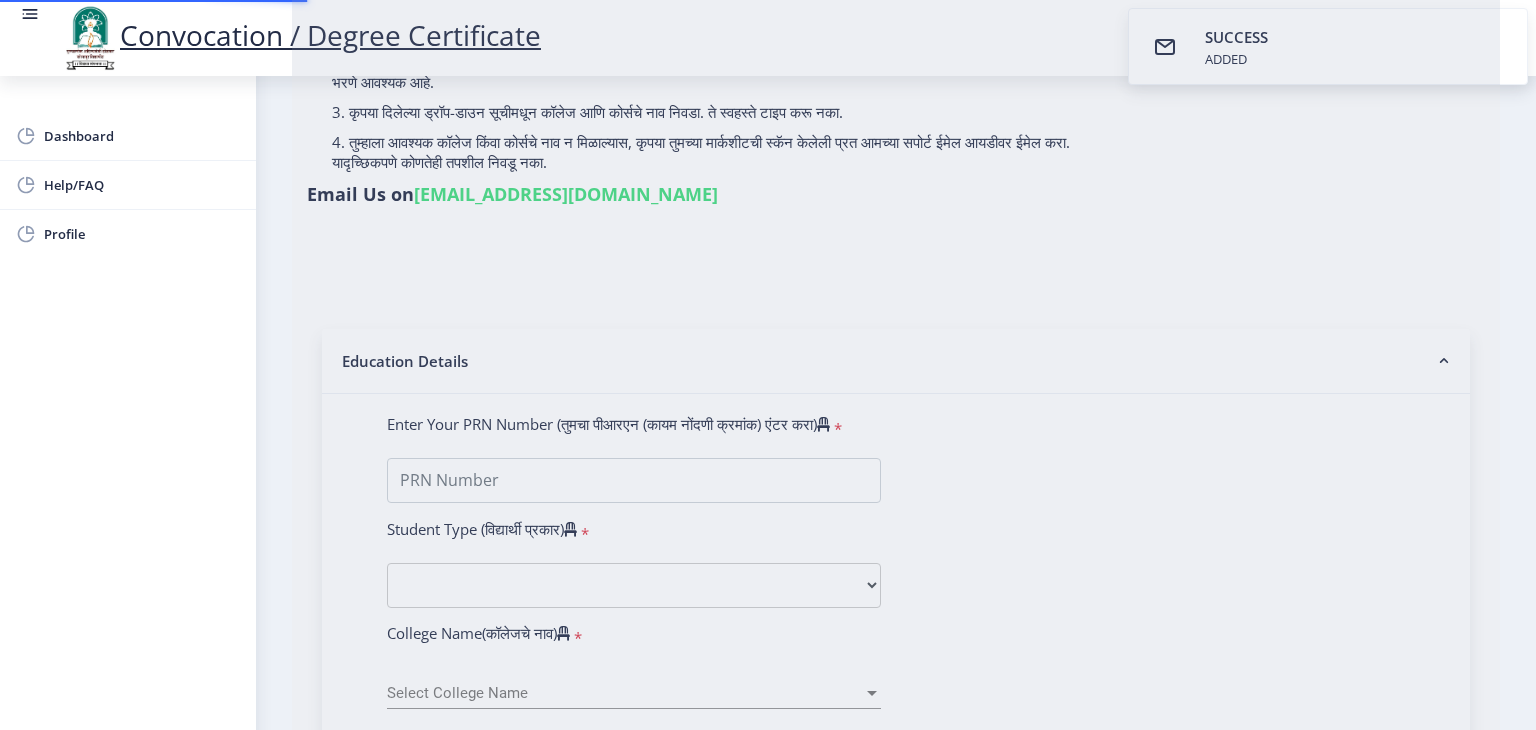 scroll, scrollTop: 0, scrollLeft: 0, axis: both 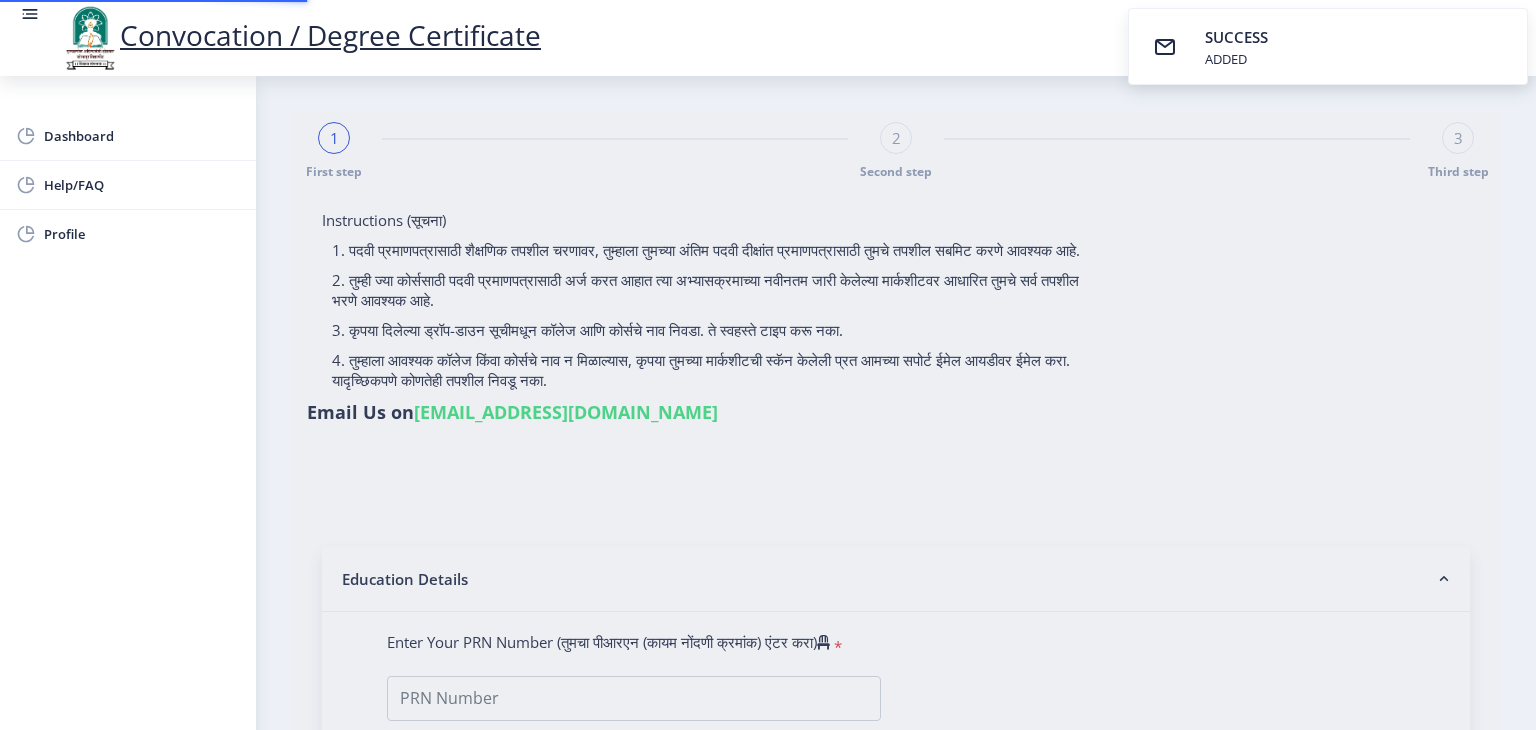 select 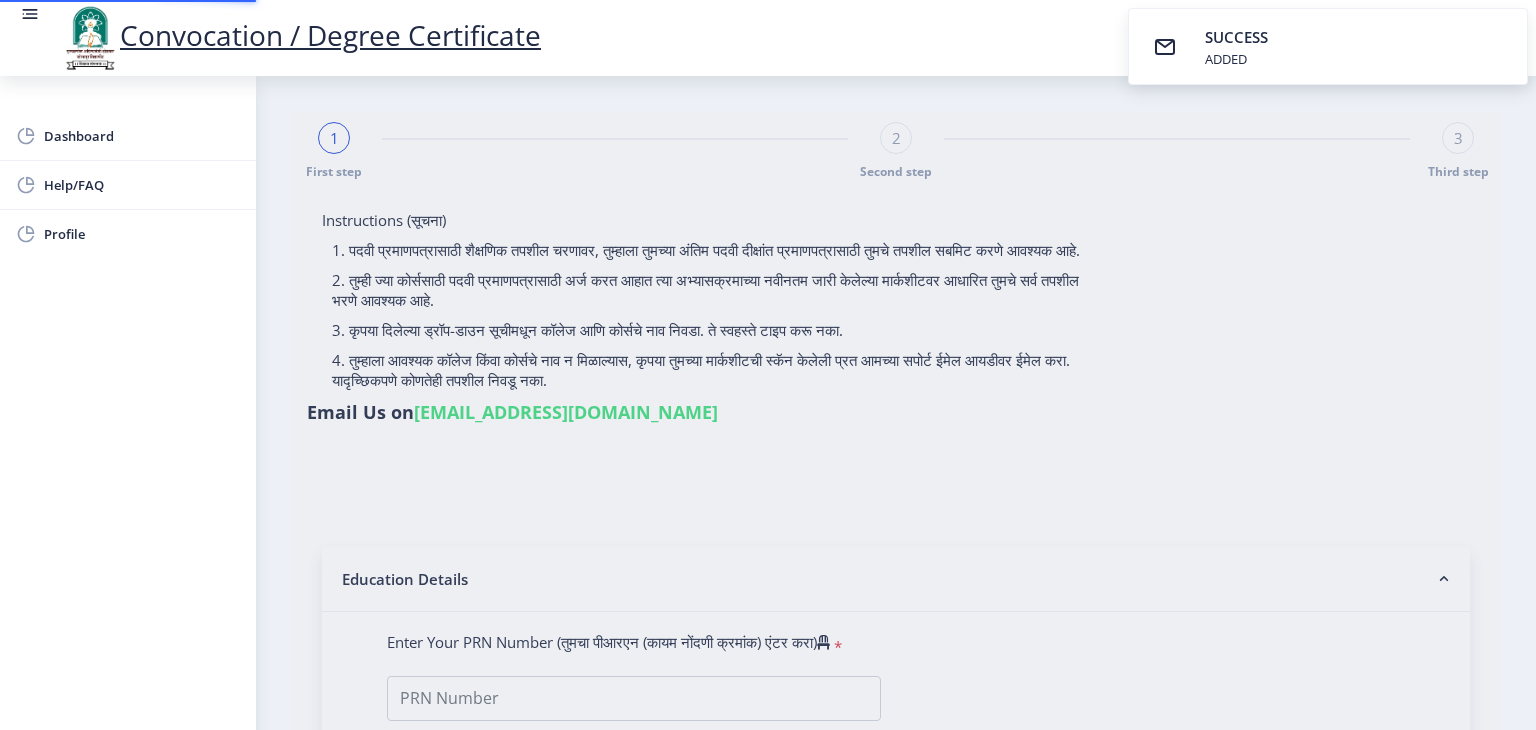 type on "aboli balasaheb ghongade" 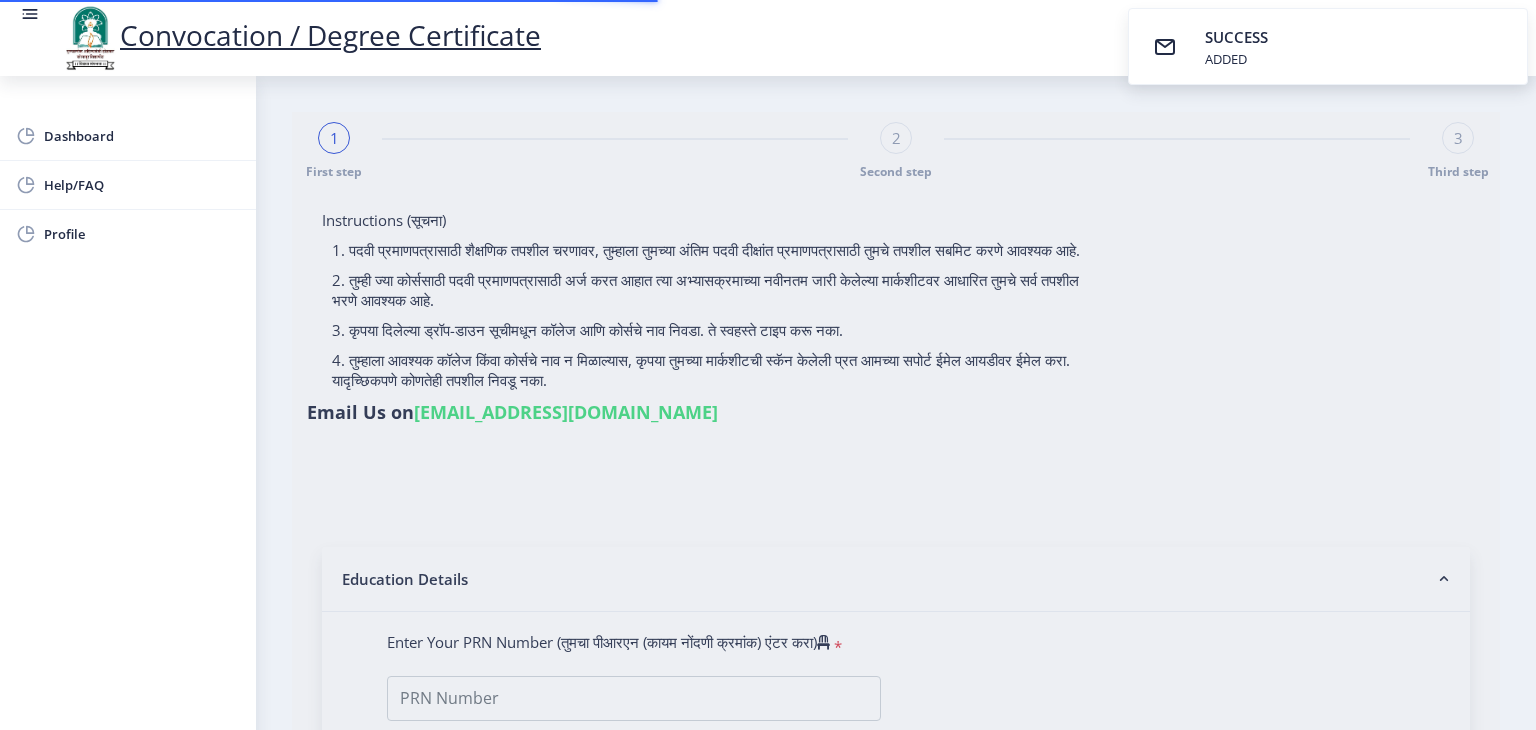 type on "0700001852" 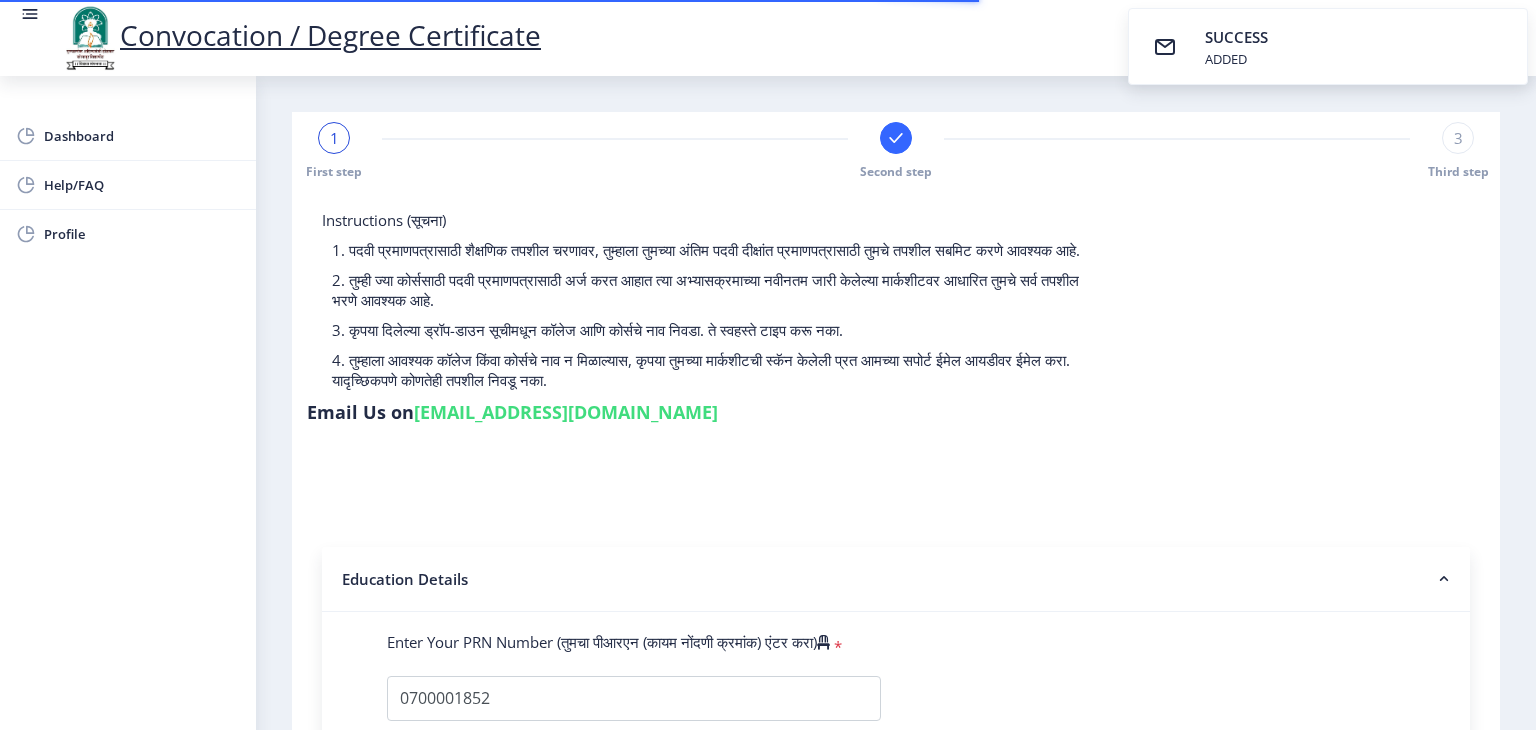 select 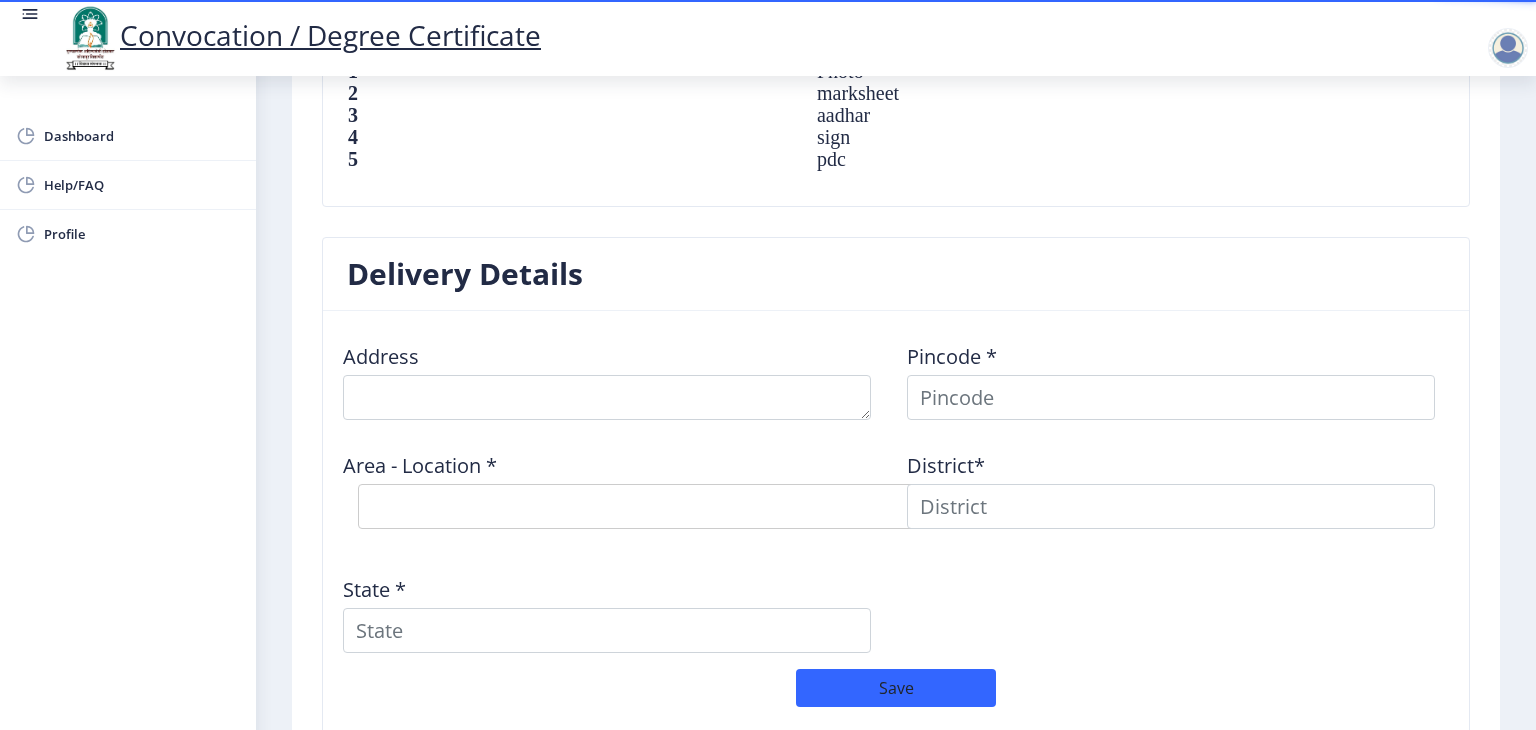 scroll, scrollTop: 1443, scrollLeft: 0, axis: vertical 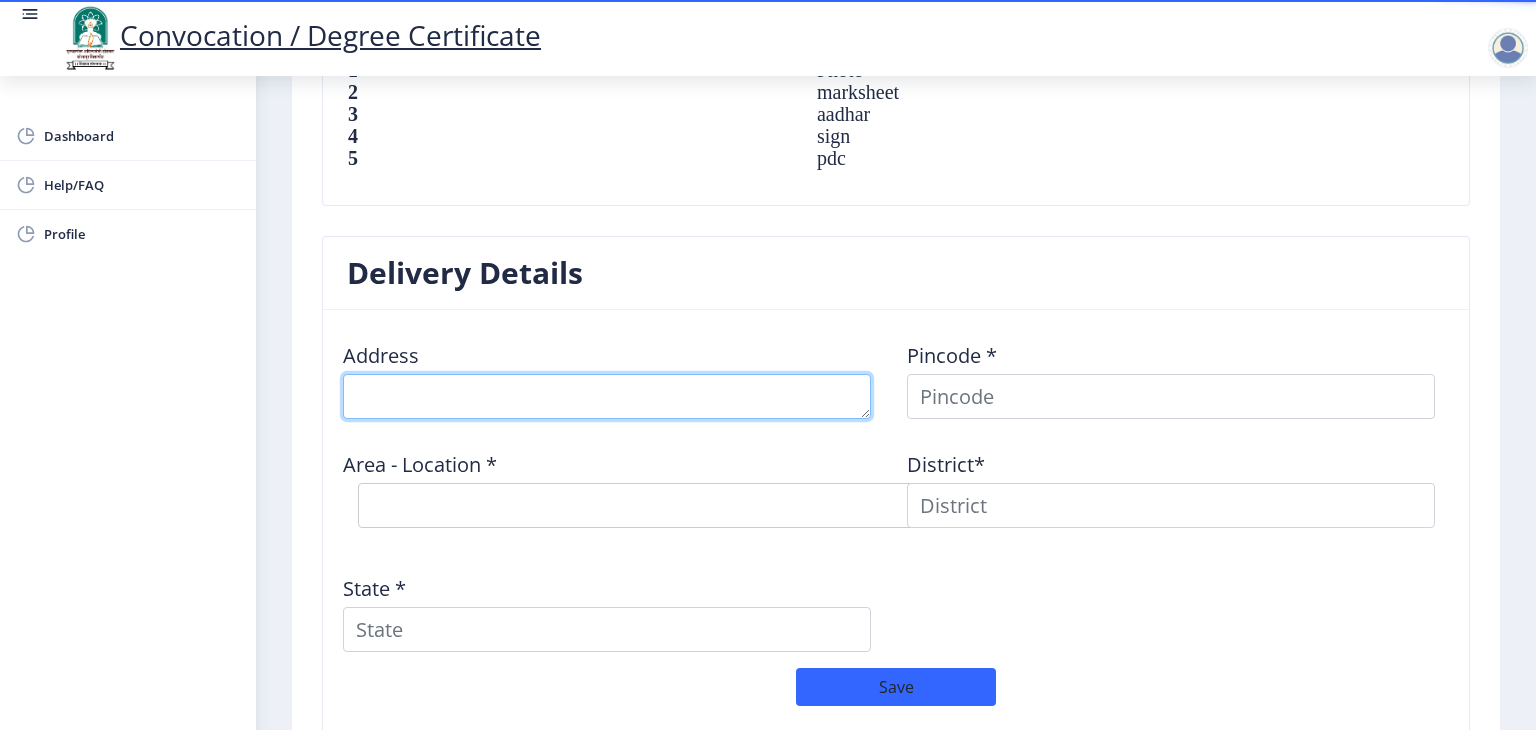 click at bounding box center [607, 396] 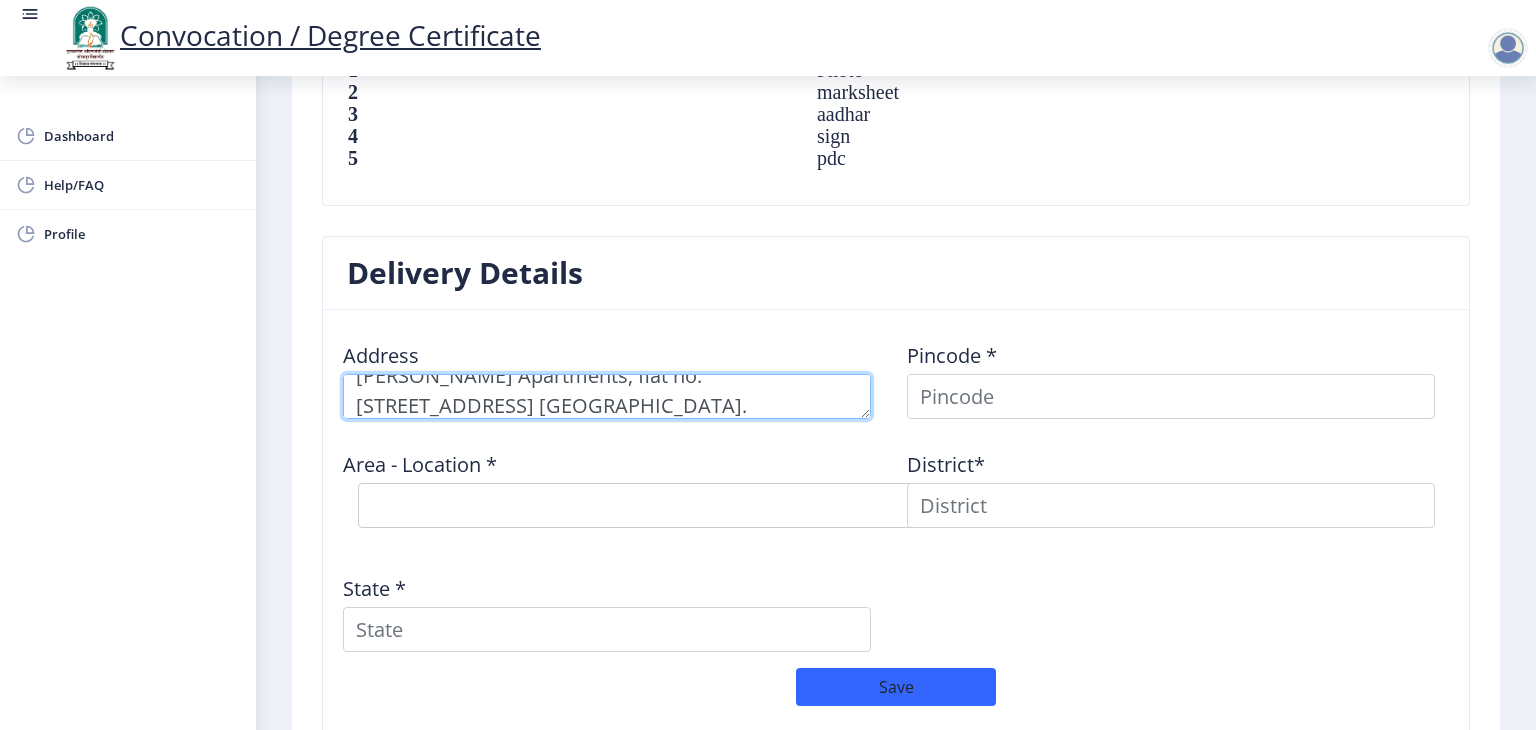 scroll, scrollTop: 6, scrollLeft: 0, axis: vertical 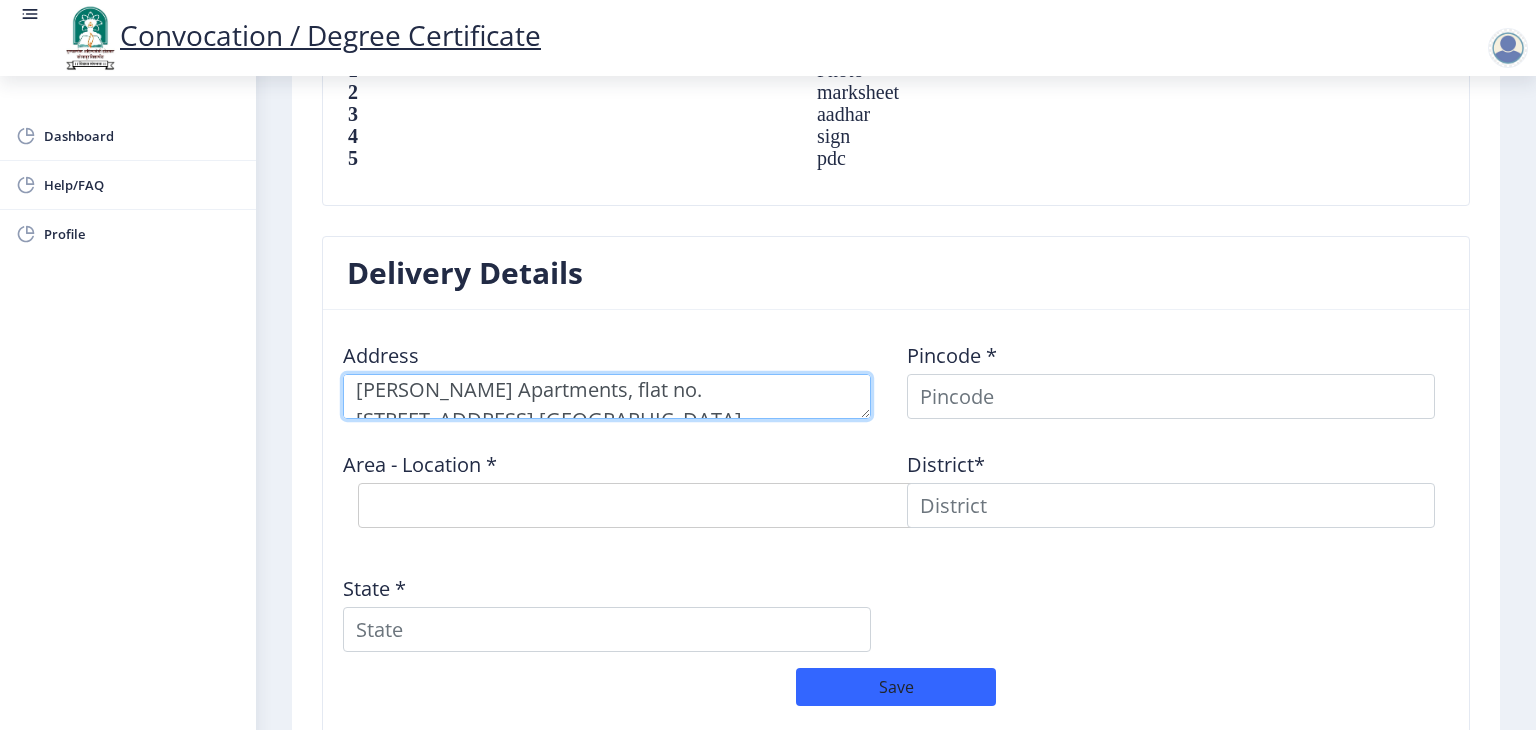 type on "Sarthak Apartments, flat no. 102, Malape Chouk, Isbavi, Pandharpur, Dist. Solapur." 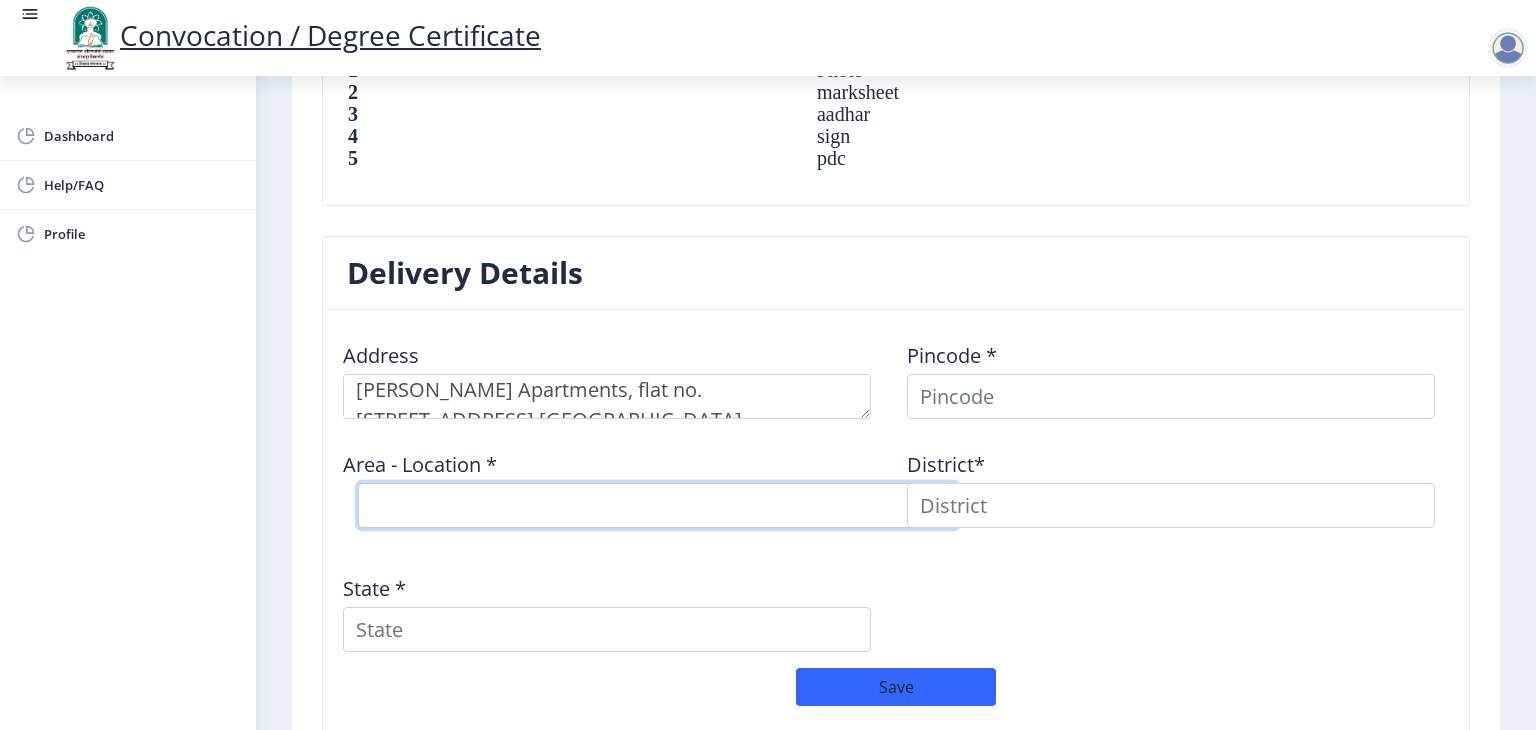 click on "Select Area Location" at bounding box center (658, 505) 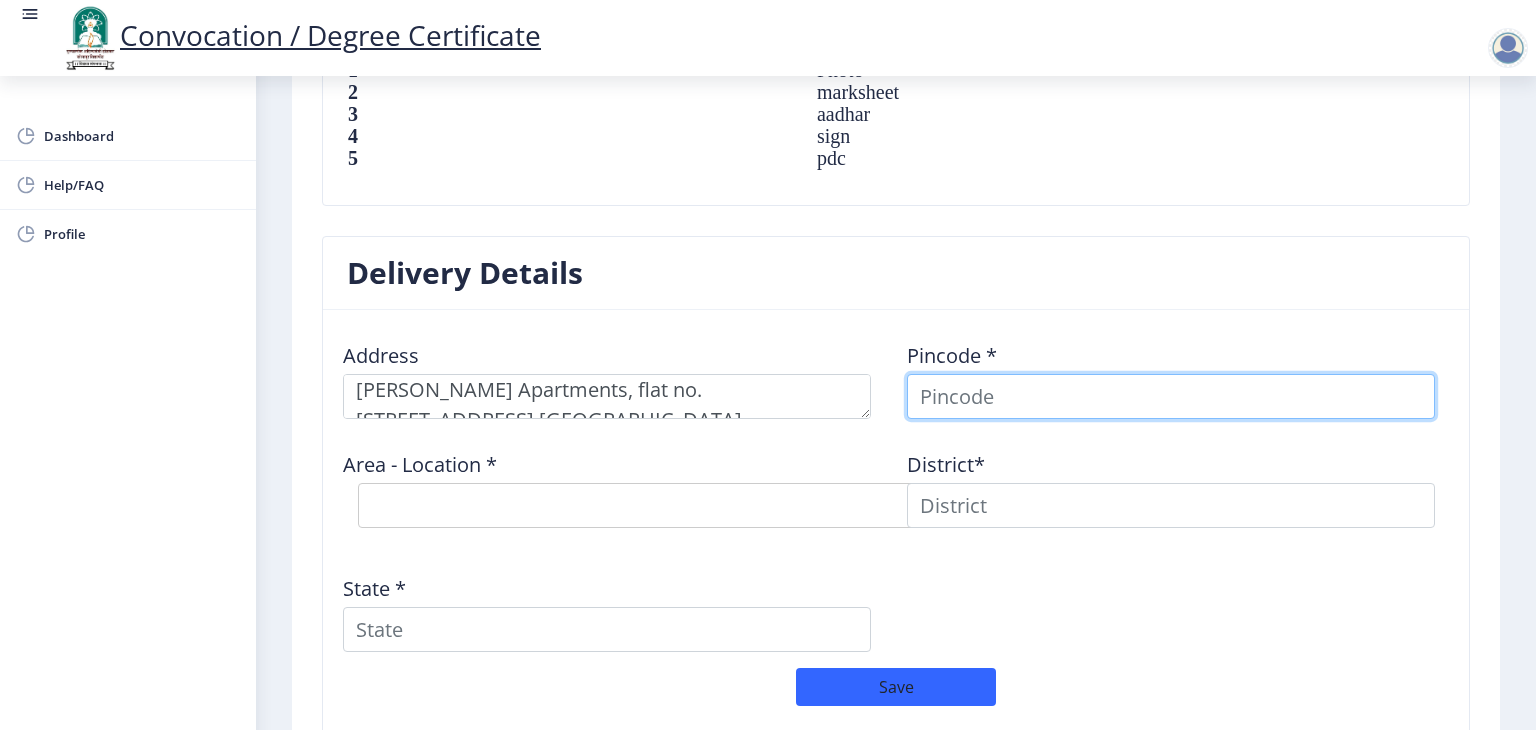click at bounding box center [1171, 396] 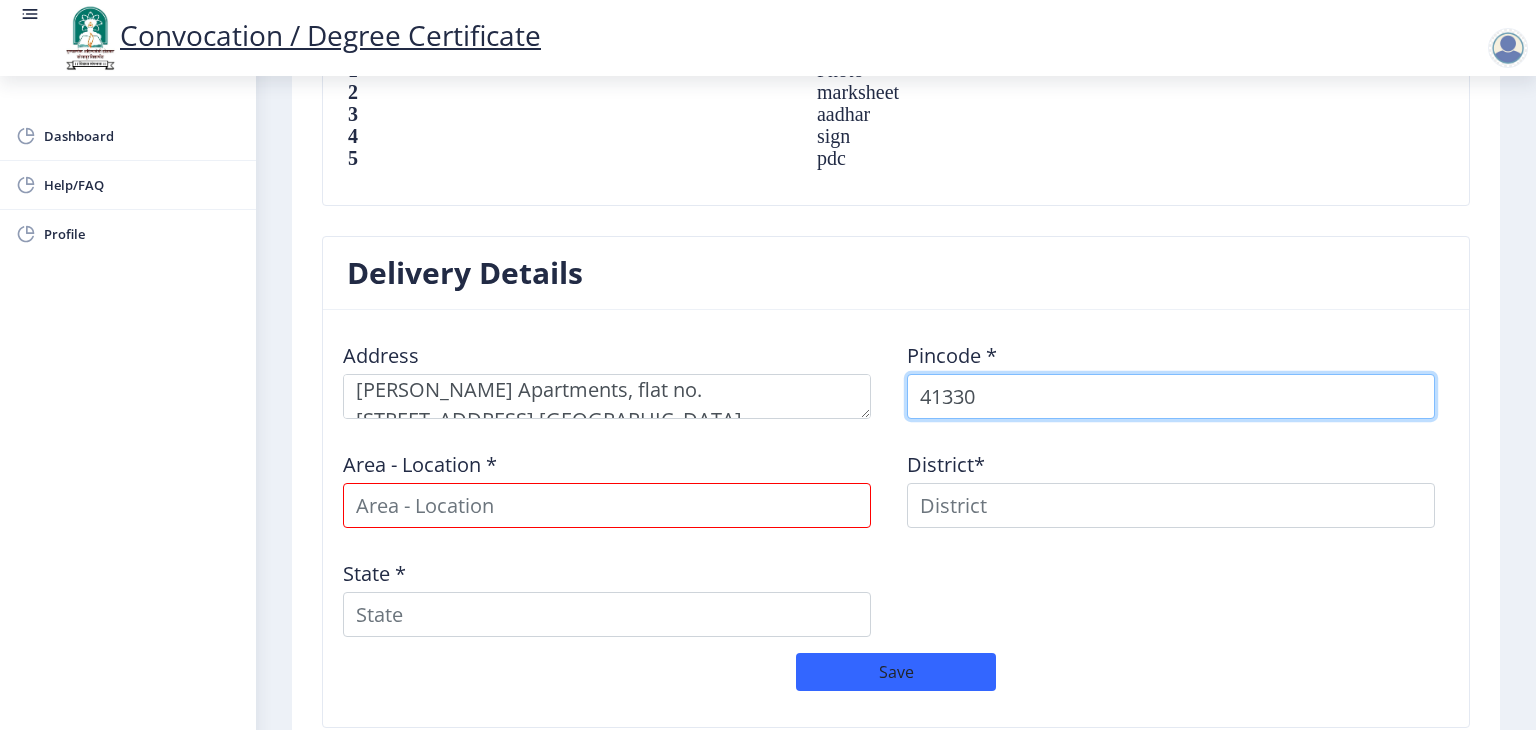 type on "413304" 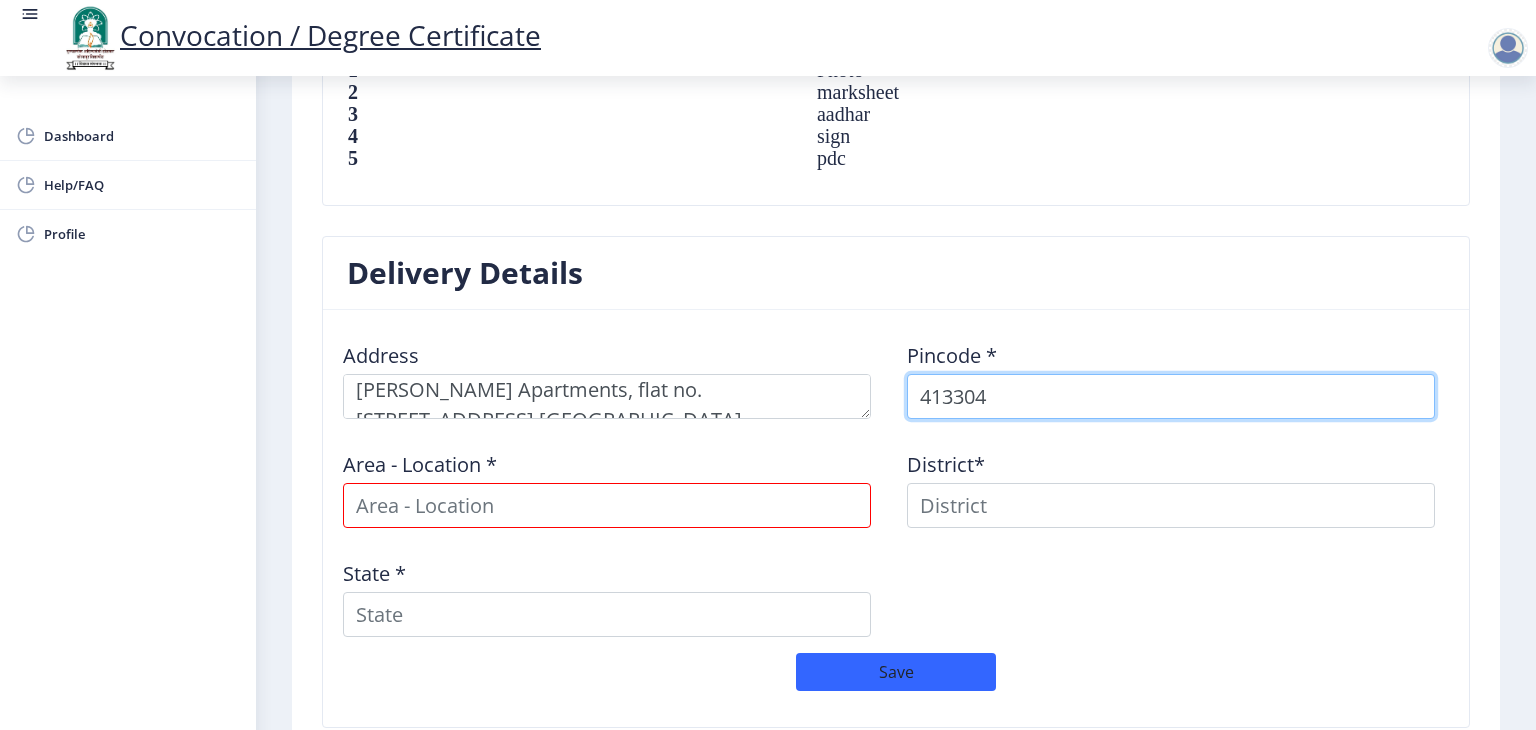 select 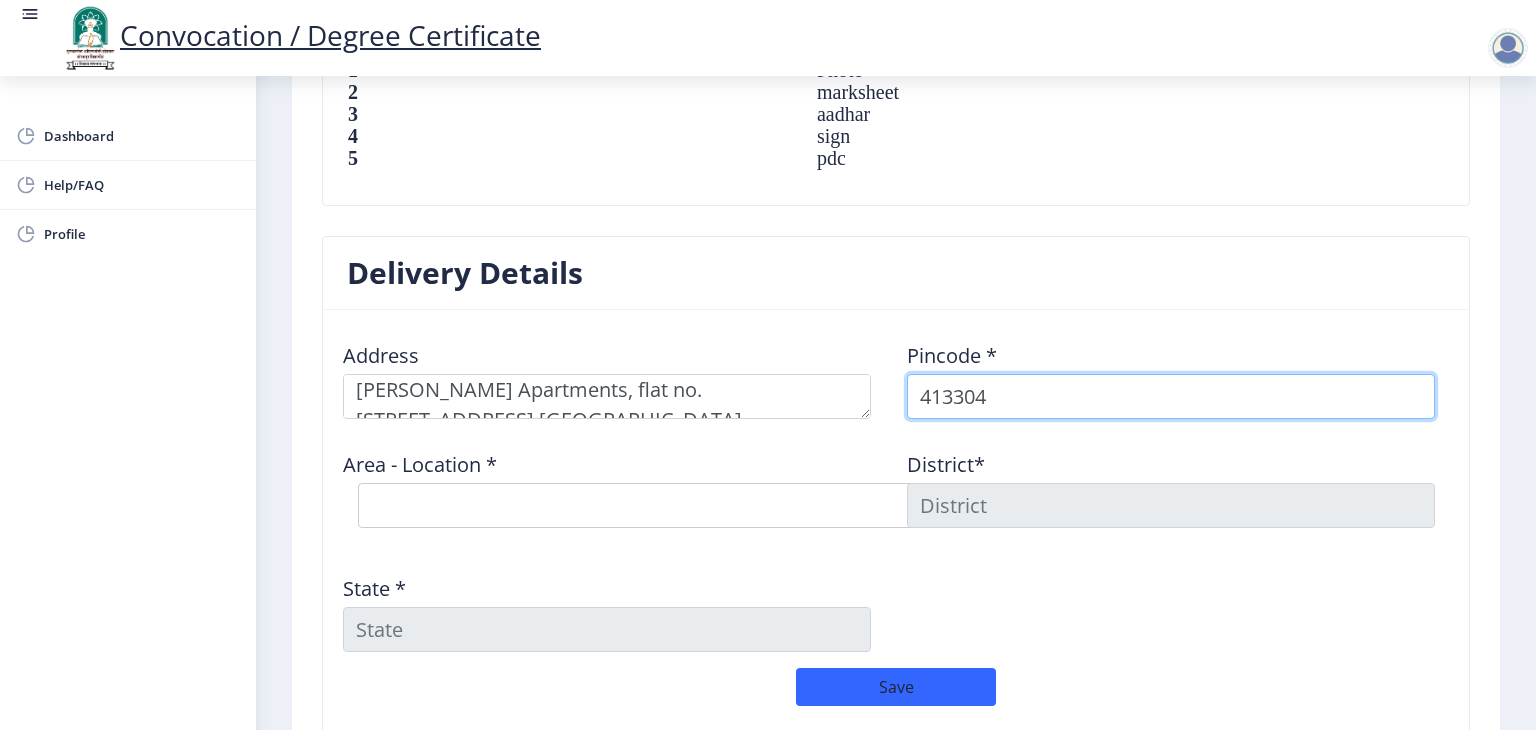 type on "413304" 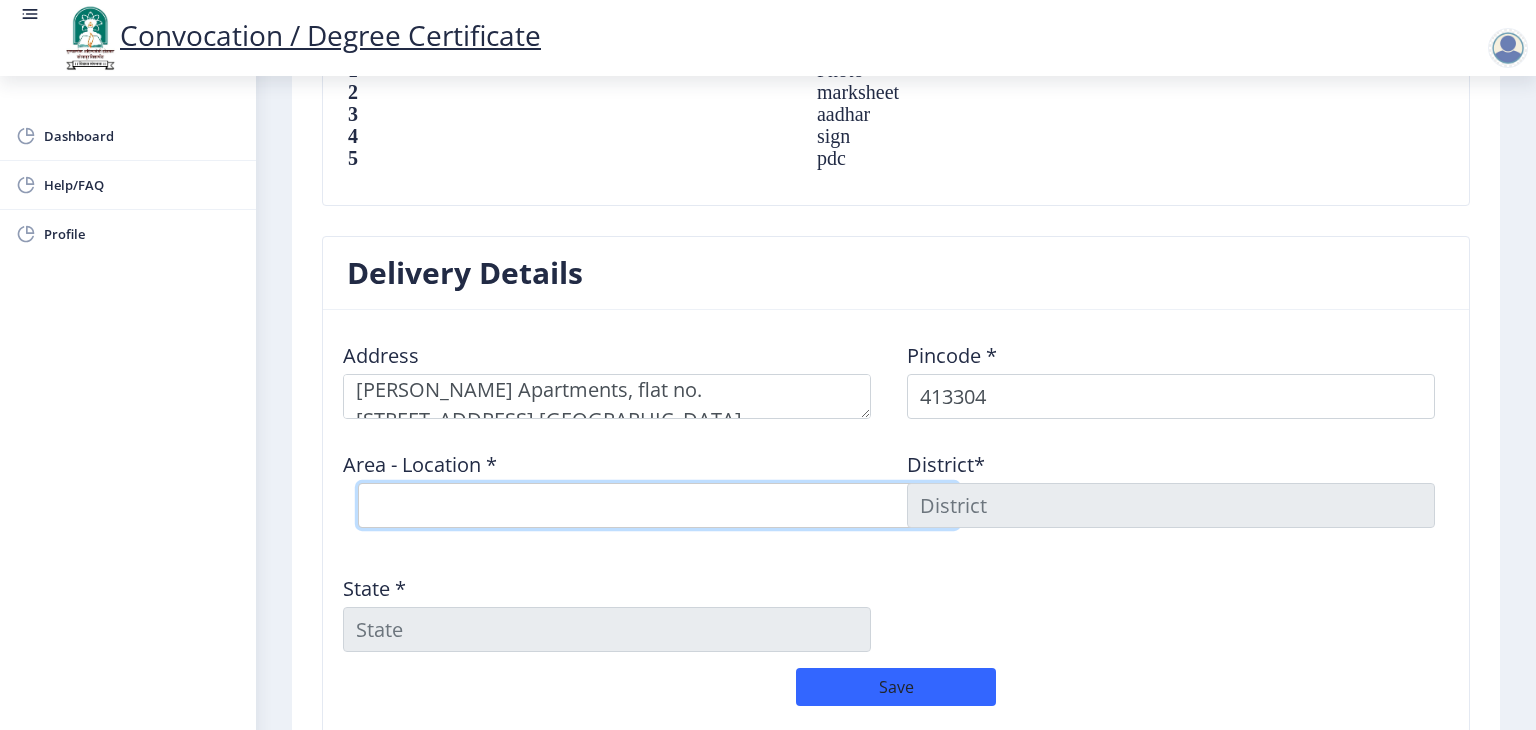click on "Select Area Location Adhiv BO Ambe B.O Anawali B.O Babhulgaon B.O Bhandishegaon B.O Chale B.O Degaon (PPR) B.O Gadegaon B.O Gopalpur B.O Gursale B.O Kasegaon B.O Korti B.O Mahadawar( Pandharpur) S.O Manishanagar(Pandharpur) S.O Mendhapur B.O Mundhewadi B.O Navi Peth (Pandharpur) S.O Ozewadi B.O Pandharechiwadi B.O Pandharpur H.O Phulchincholi B.O Puluj B.O Ranjani B.O Rople BK B.O Sarkoli B.O Shelve B.O Siddhewadi B.O Sonka B.O Suste B.O Tarapur B.O Tawashi B.O Tungat B.O Wakhari B.O" at bounding box center [658, 505] 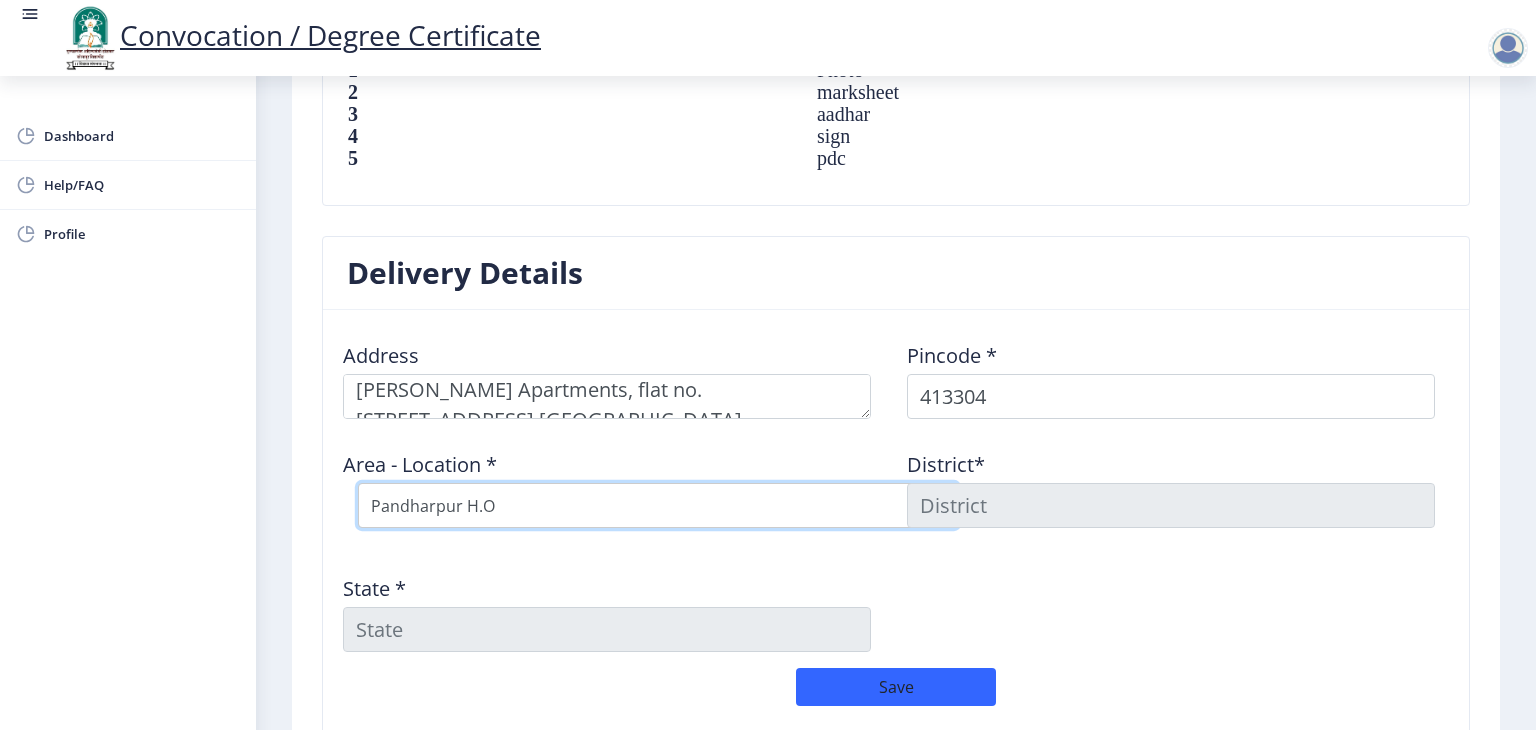 click on "Select Area Location Adhiv BO Ambe B.O Anawali B.O Babhulgaon B.O Bhandishegaon B.O Chale B.O Degaon (PPR) B.O Gadegaon B.O Gopalpur B.O Gursale B.O Kasegaon B.O Korti B.O Mahadawar( Pandharpur) S.O Manishanagar(Pandharpur) S.O Mendhapur B.O Mundhewadi B.O Navi Peth (Pandharpur) S.O Ozewadi B.O Pandharechiwadi B.O Pandharpur H.O Phulchincholi B.O Puluj B.O Ranjani B.O Rople BK B.O Sarkoli B.O Shelve B.O Siddhewadi B.O Sonka B.O Suste B.O Tarapur B.O Tawashi B.O Tungat B.O Wakhari B.O" at bounding box center [658, 505] 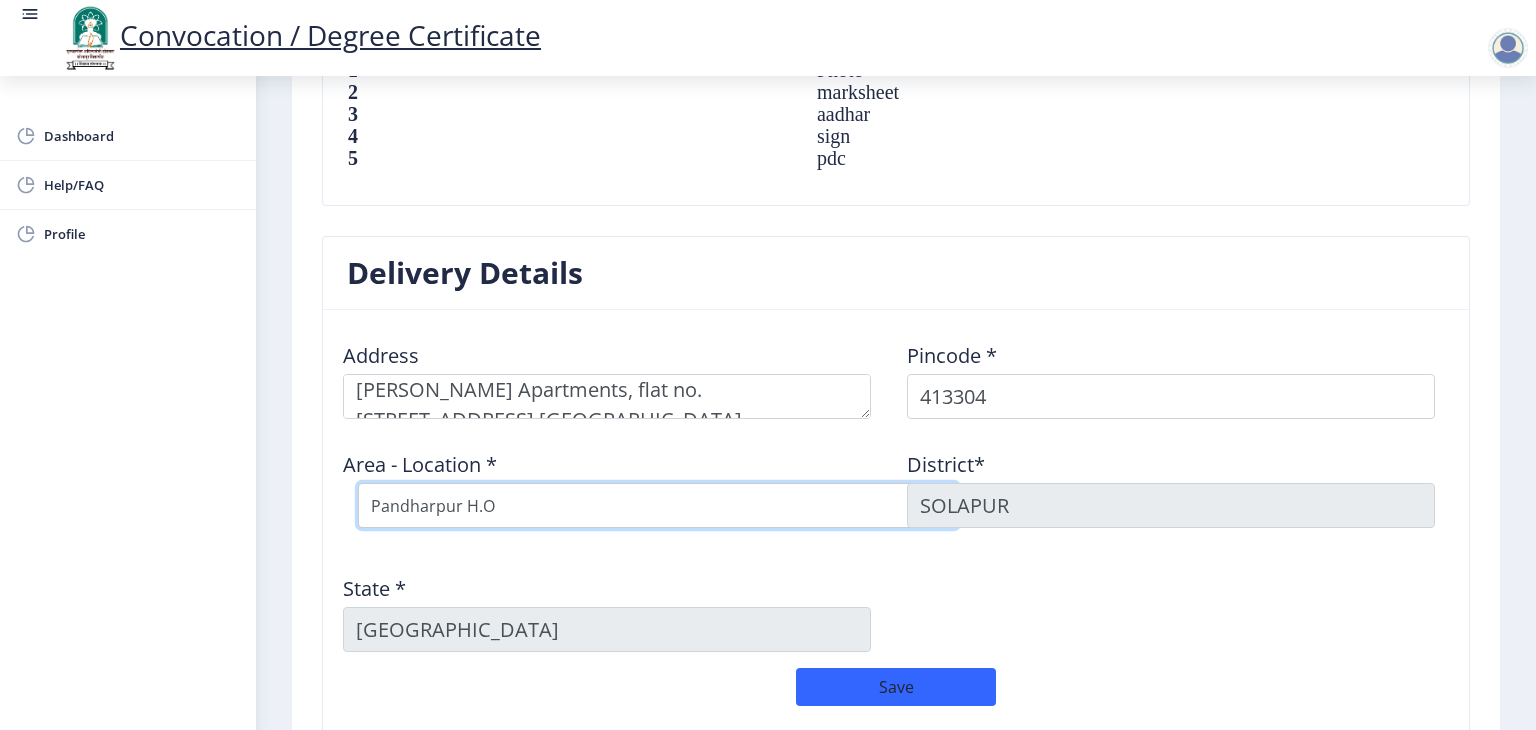 scroll, scrollTop: 1622, scrollLeft: 0, axis: vertical 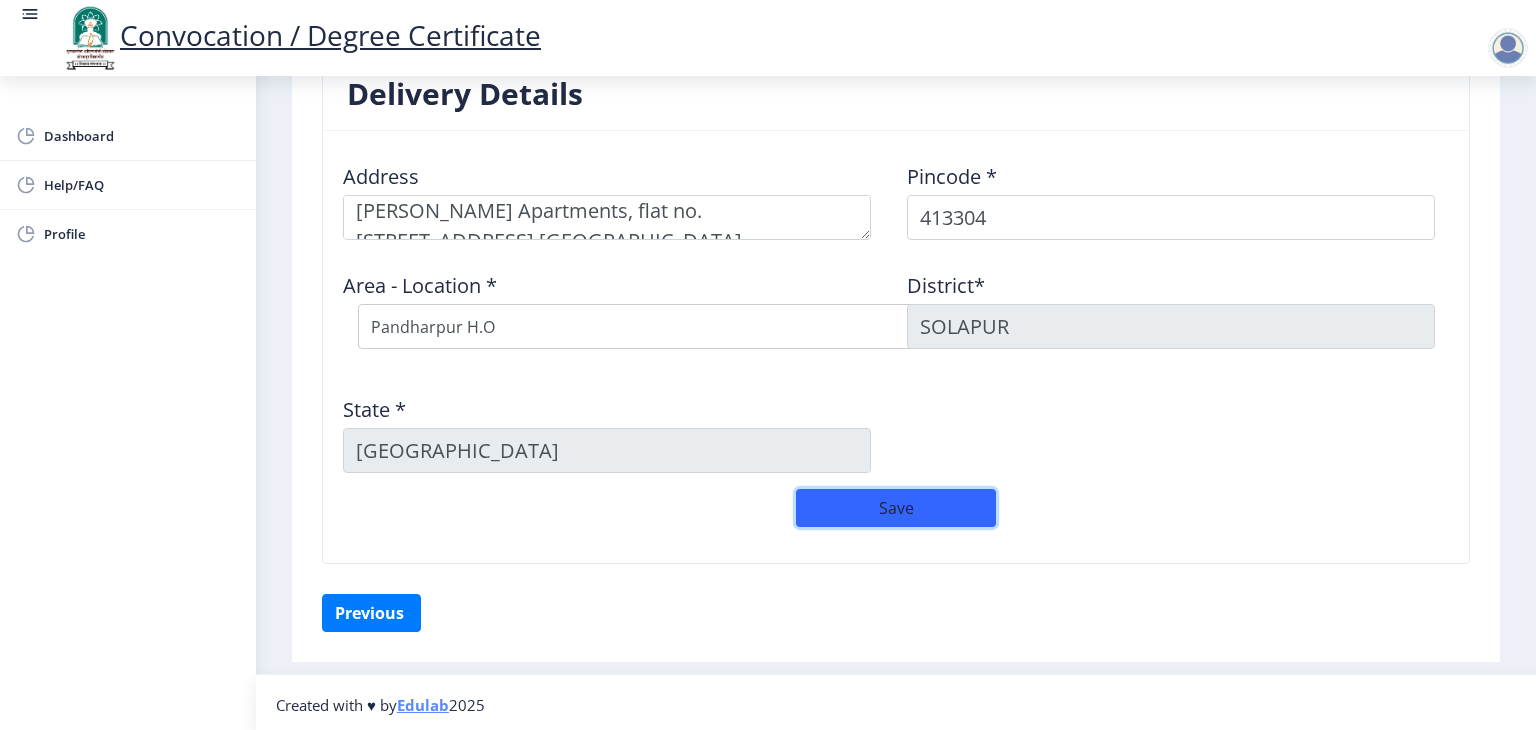 click on "Save" 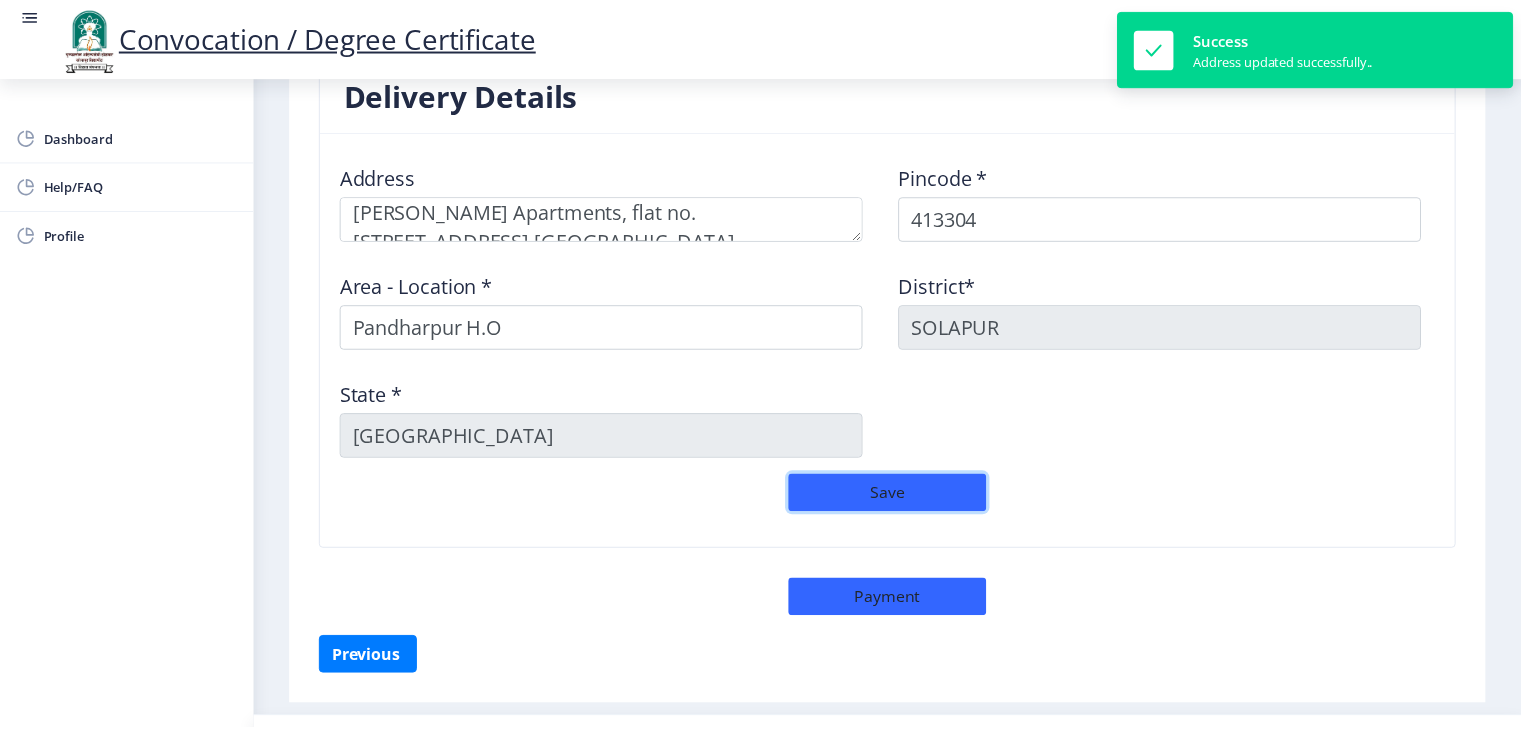 scroll, scrollTop: 1664, scrollLeft: 0, axis: vertical 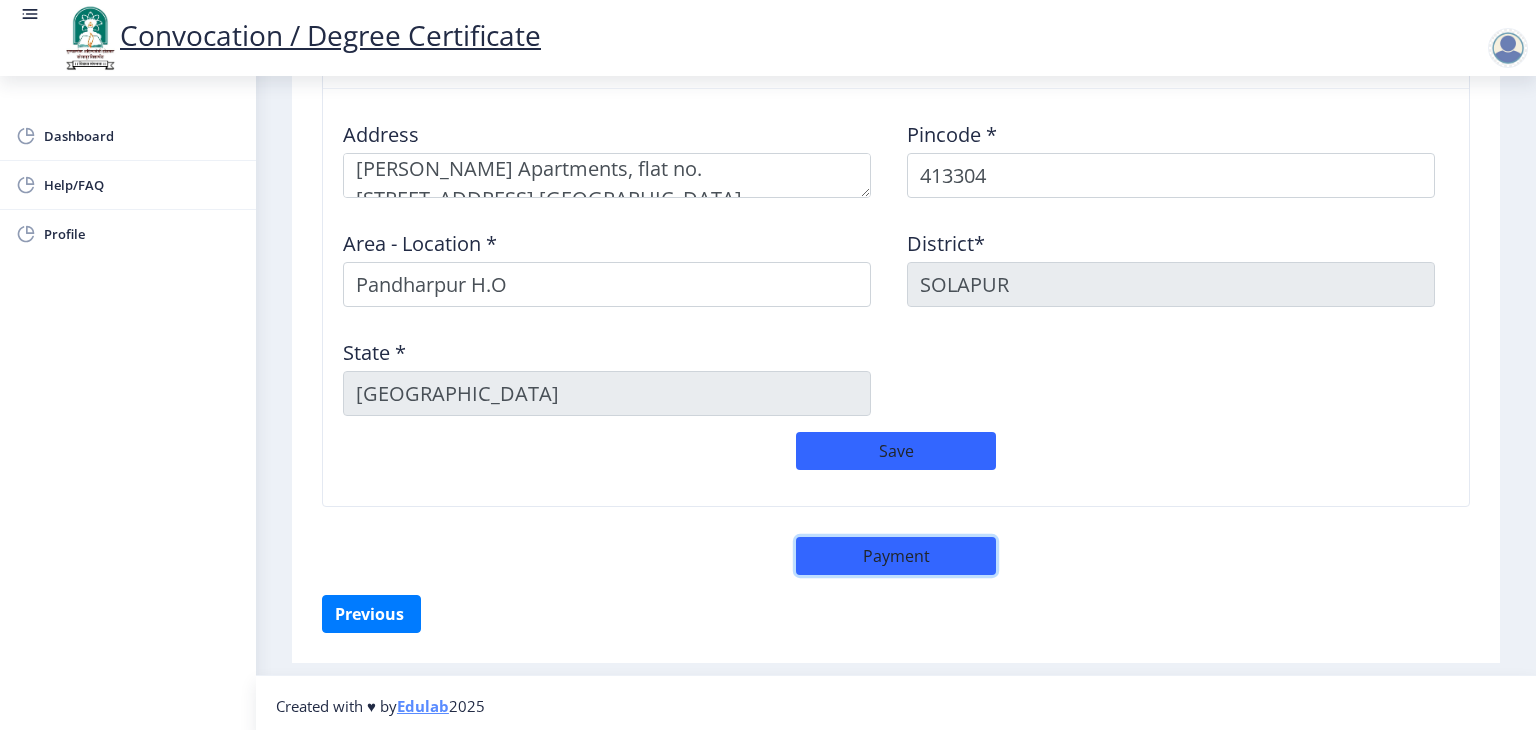 click on "Payment" 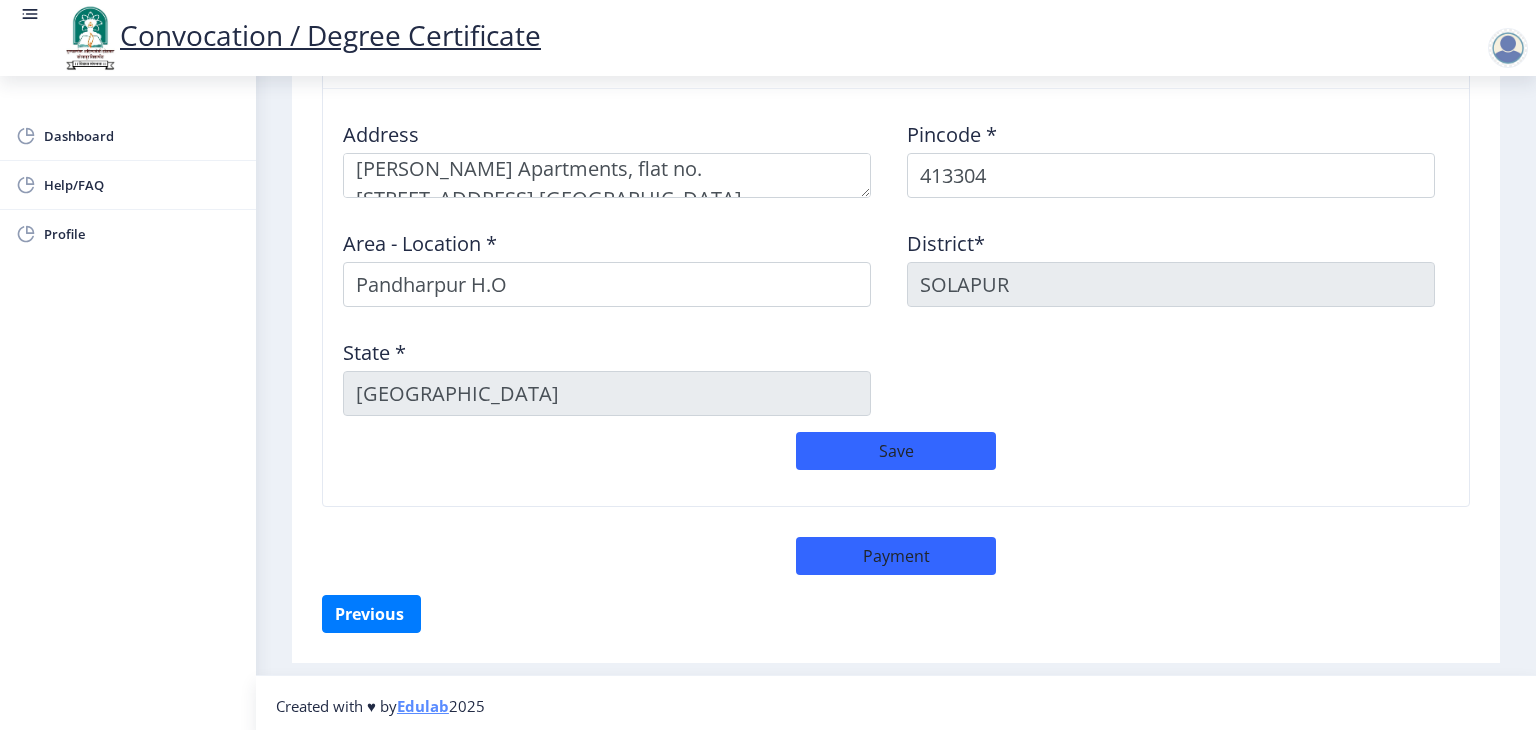 select on "sealed" 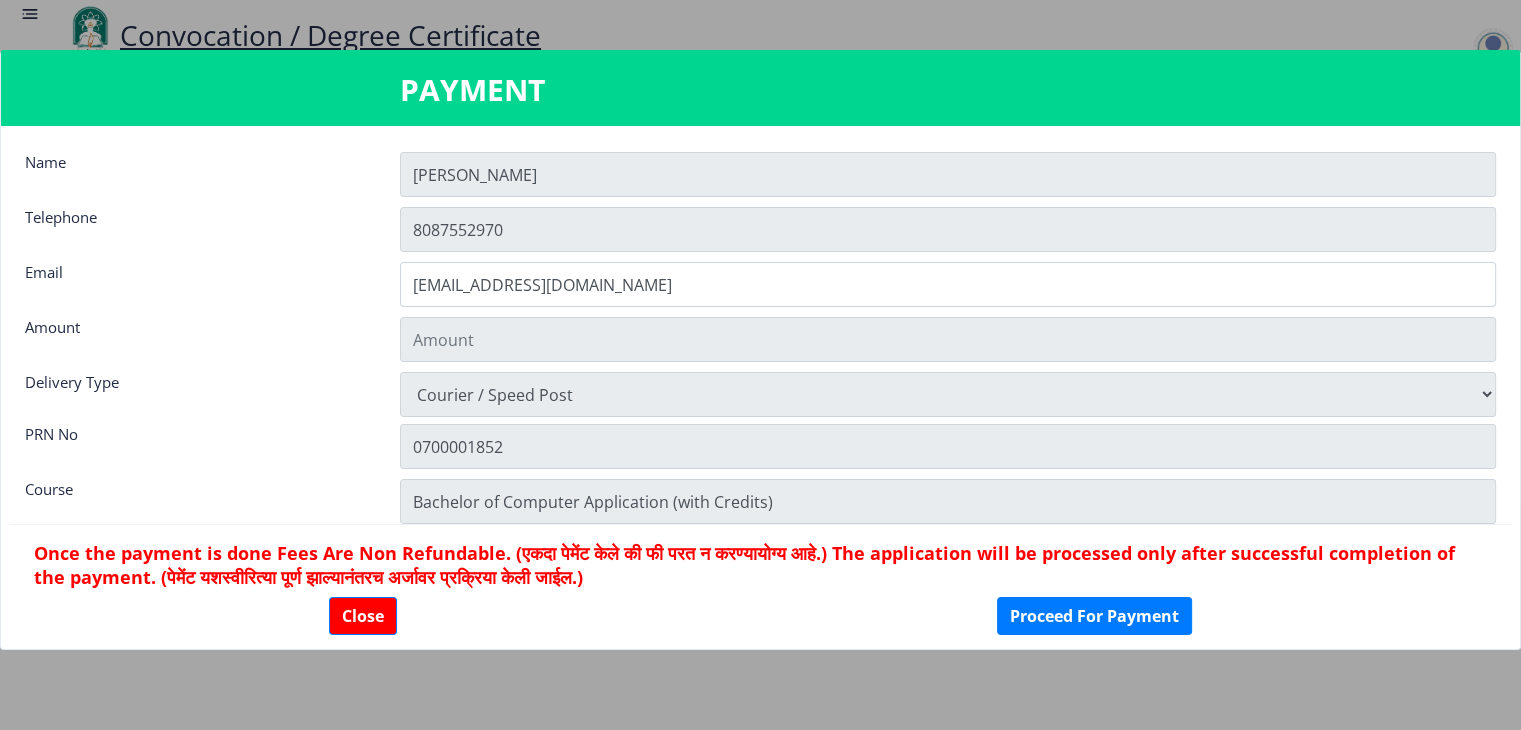 type on "900" 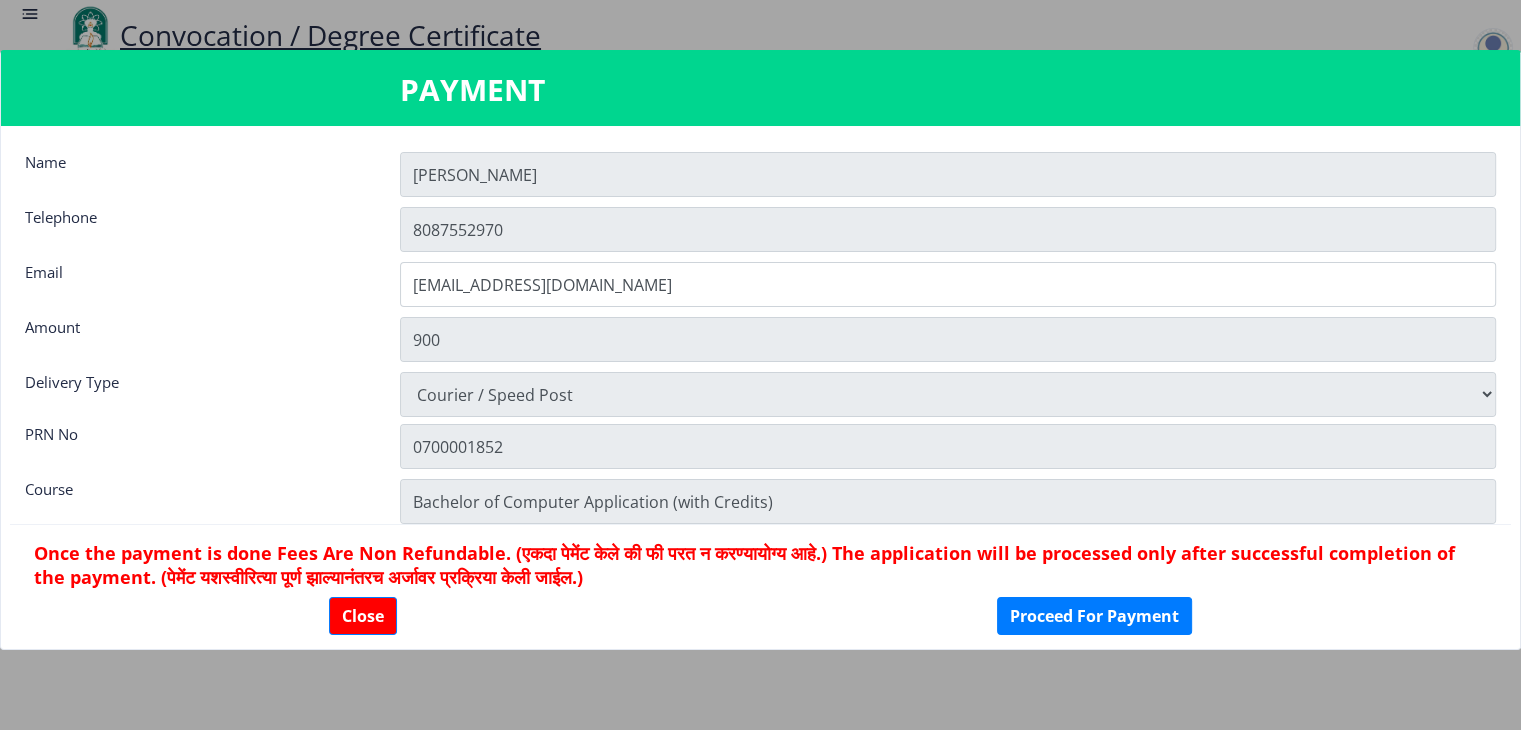 scroll, scrollTop: 1664, scrollLeft: 0, axis: vertical 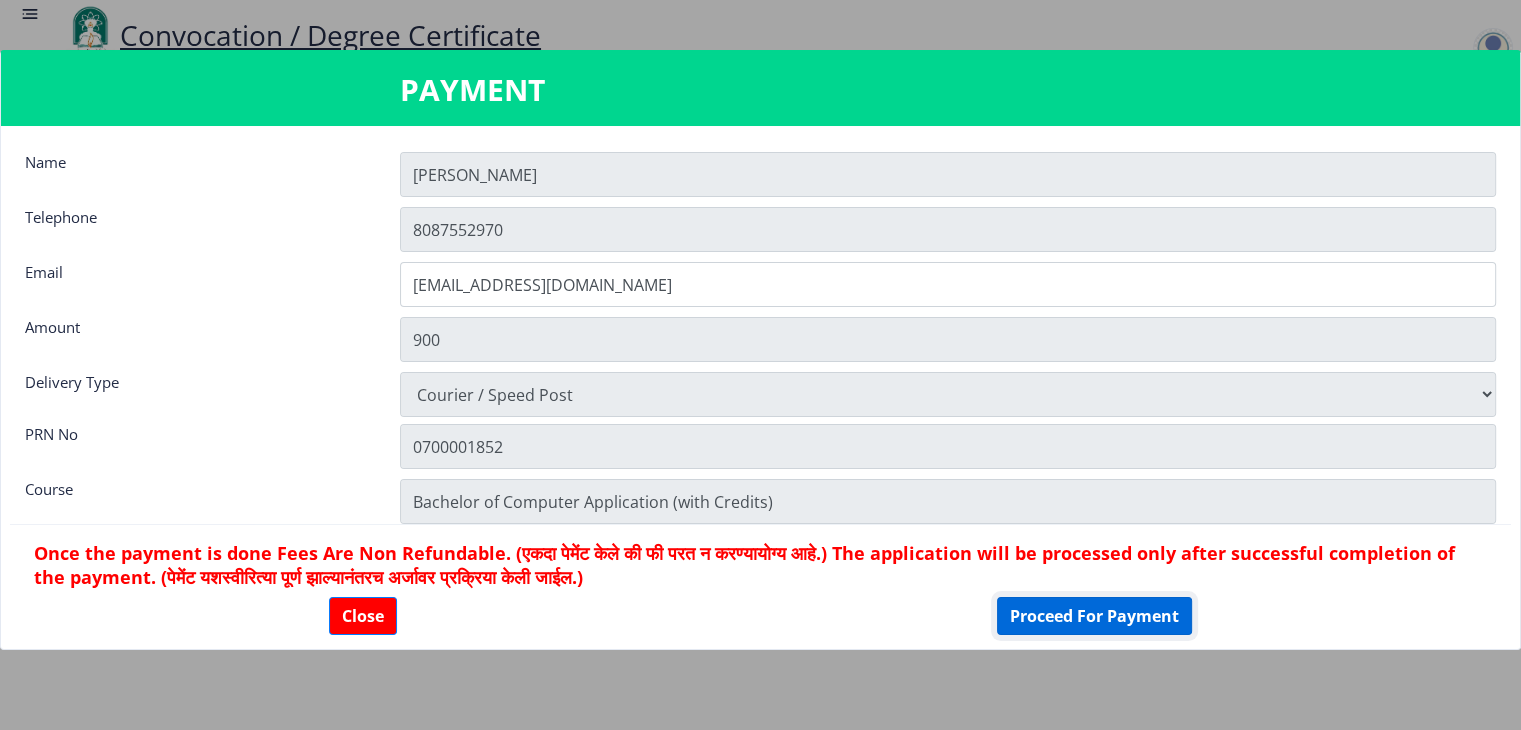 click on "Proceed For Payment" 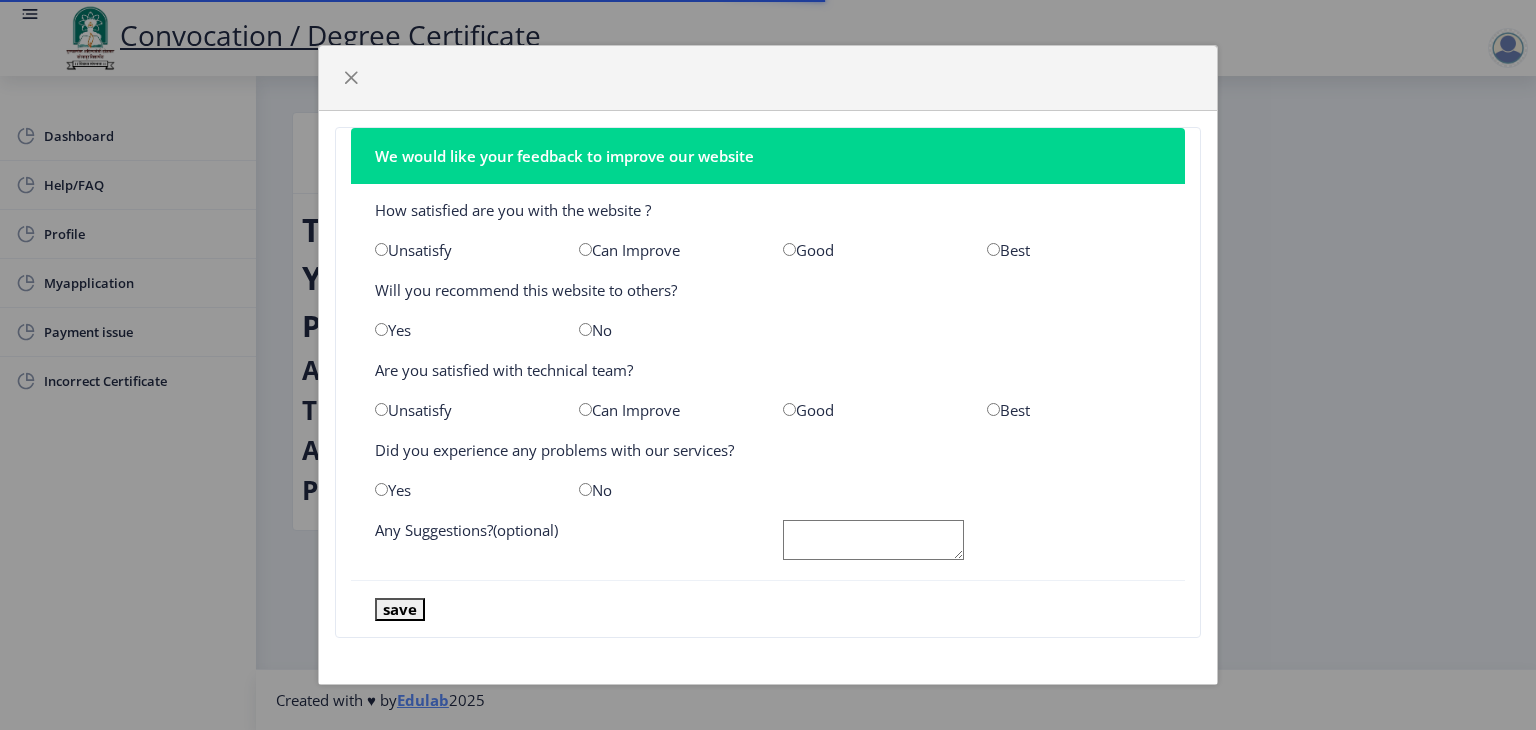 scroll, scrollTop: 0, scrollLeft: 0, axis: both 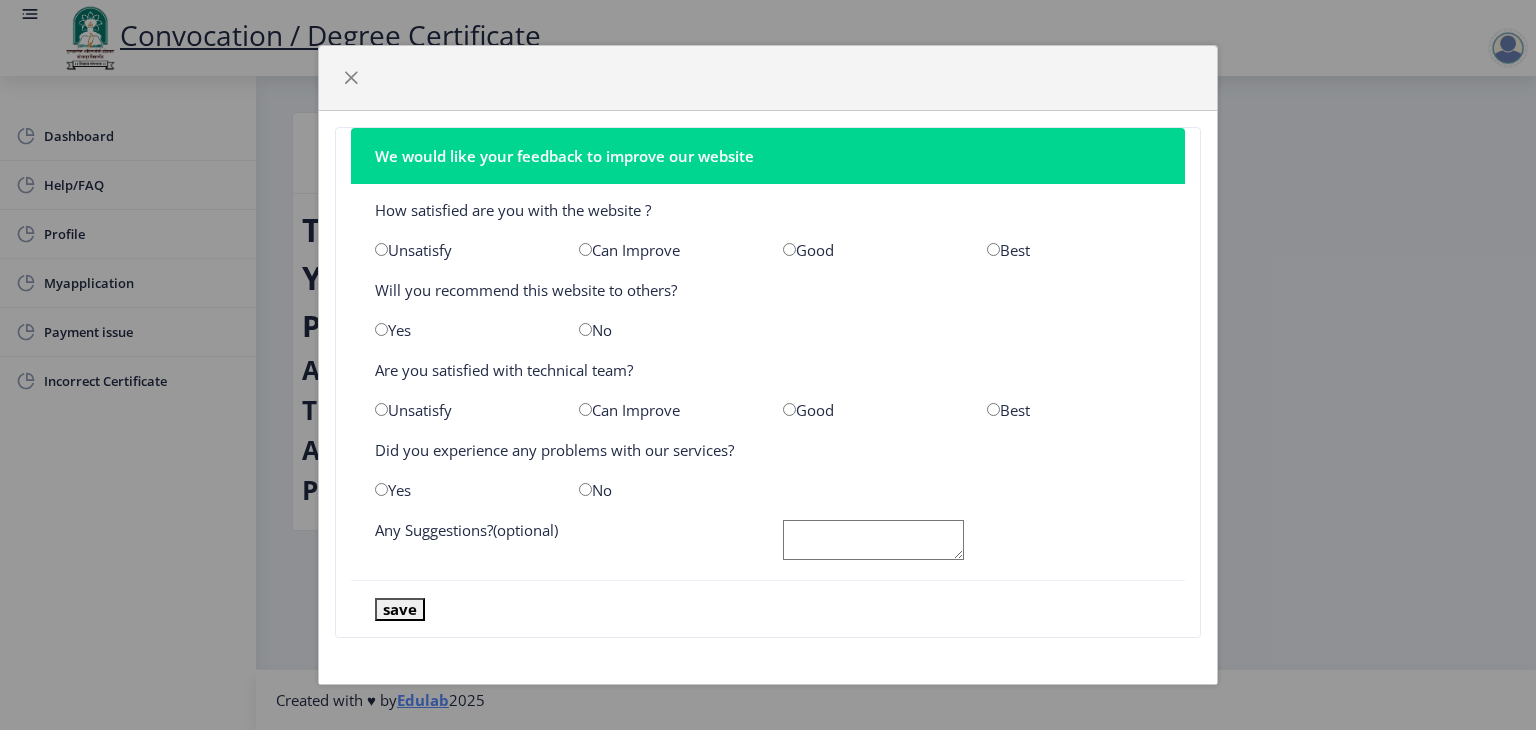 click on "Good" 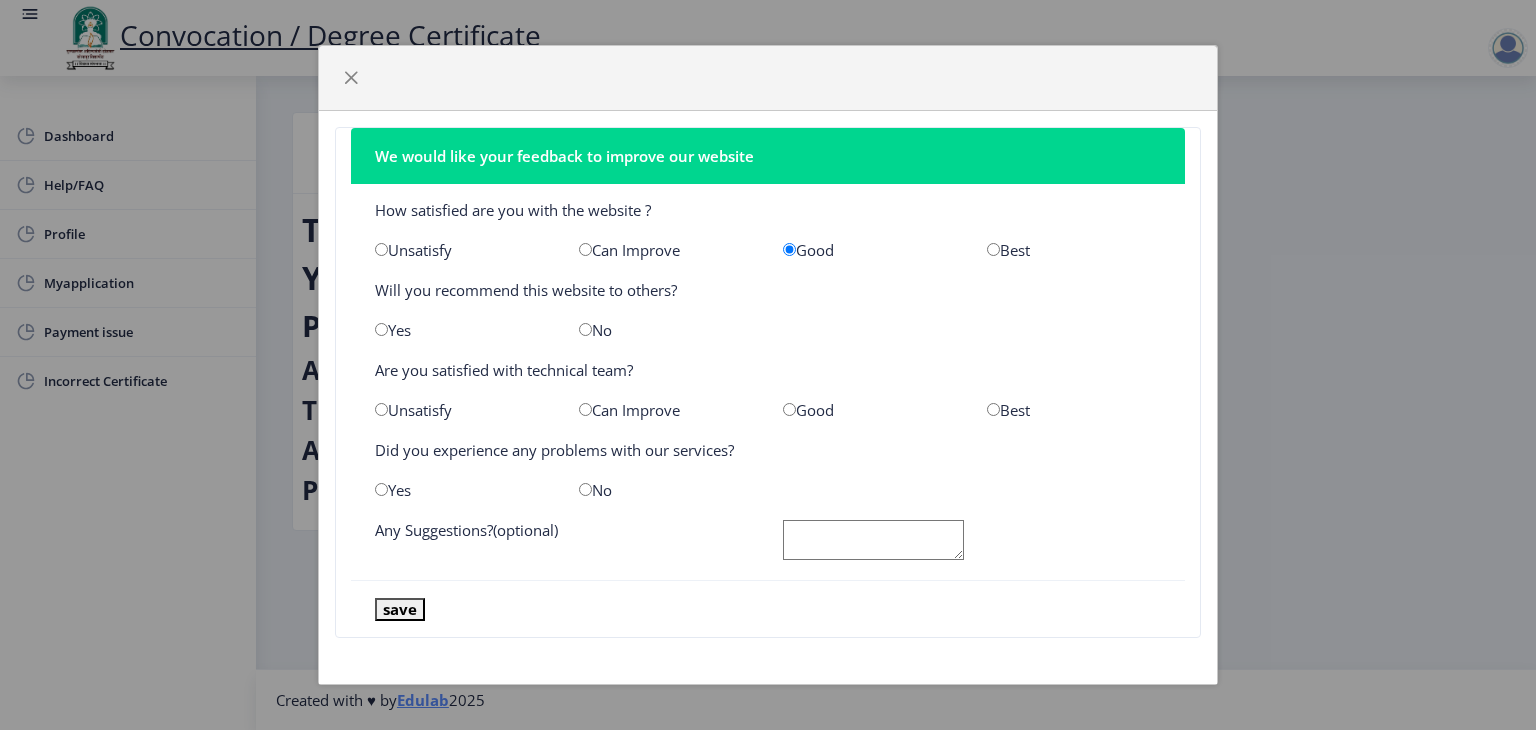 click at bounding box center (381, 329) 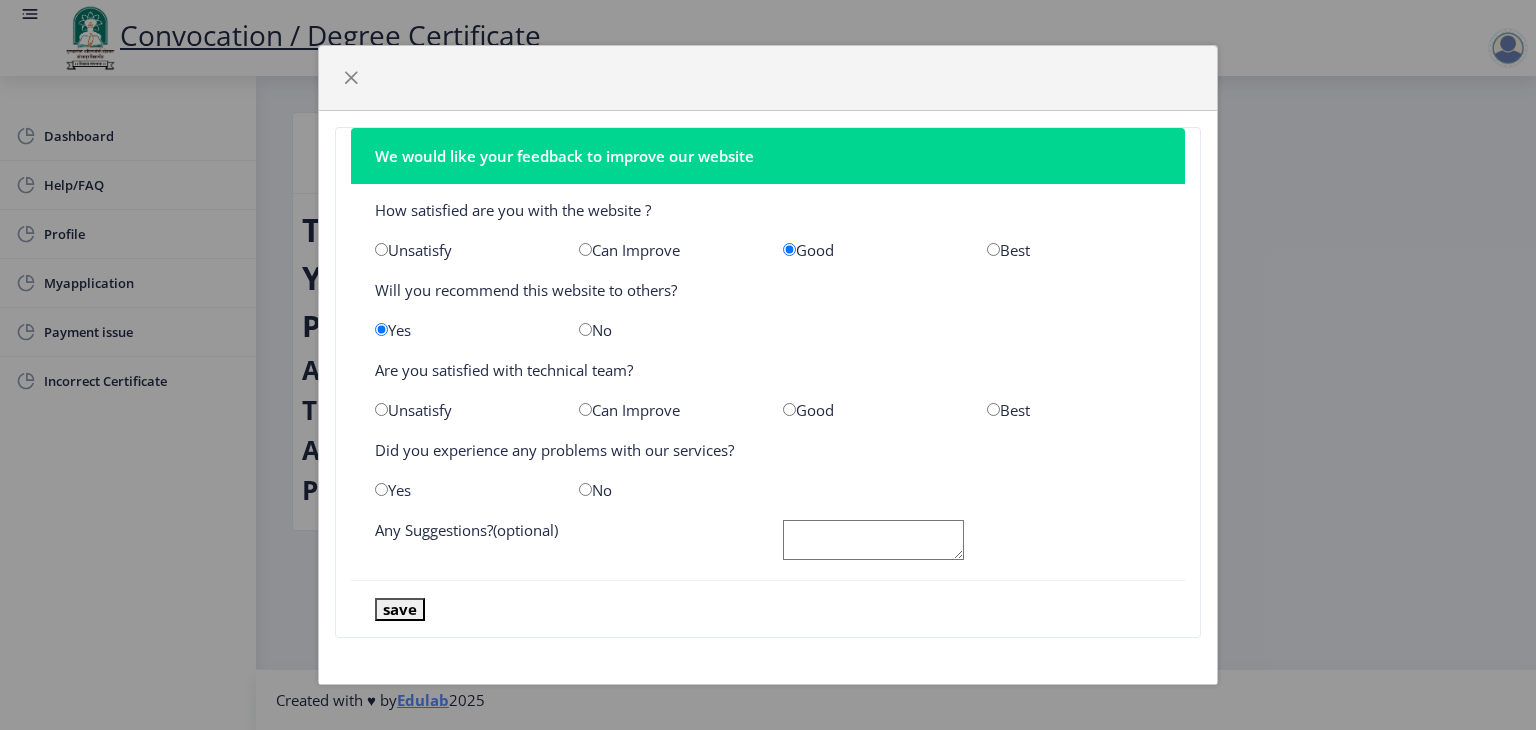click at bounding box center (789, 409) 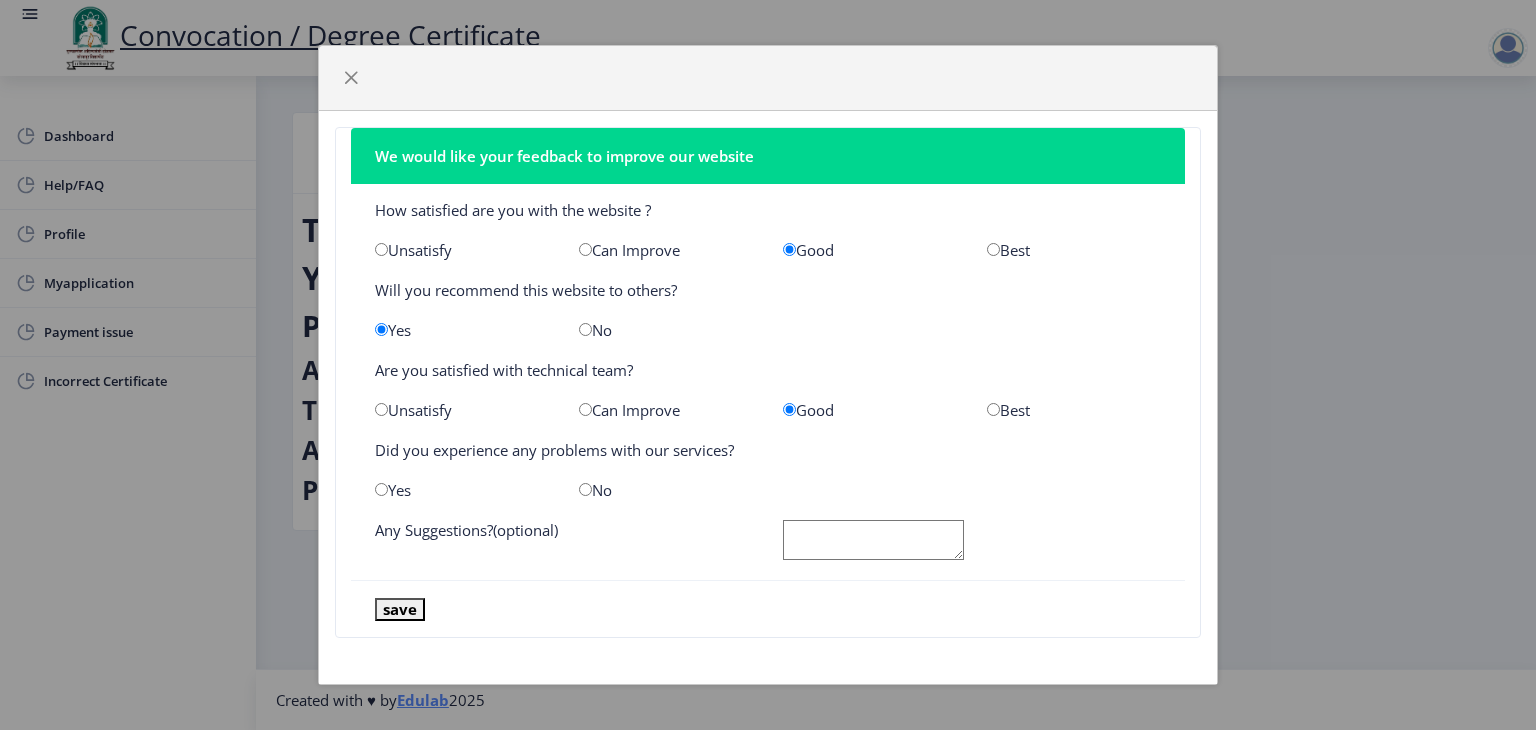 click at bounding box center (585, 489) 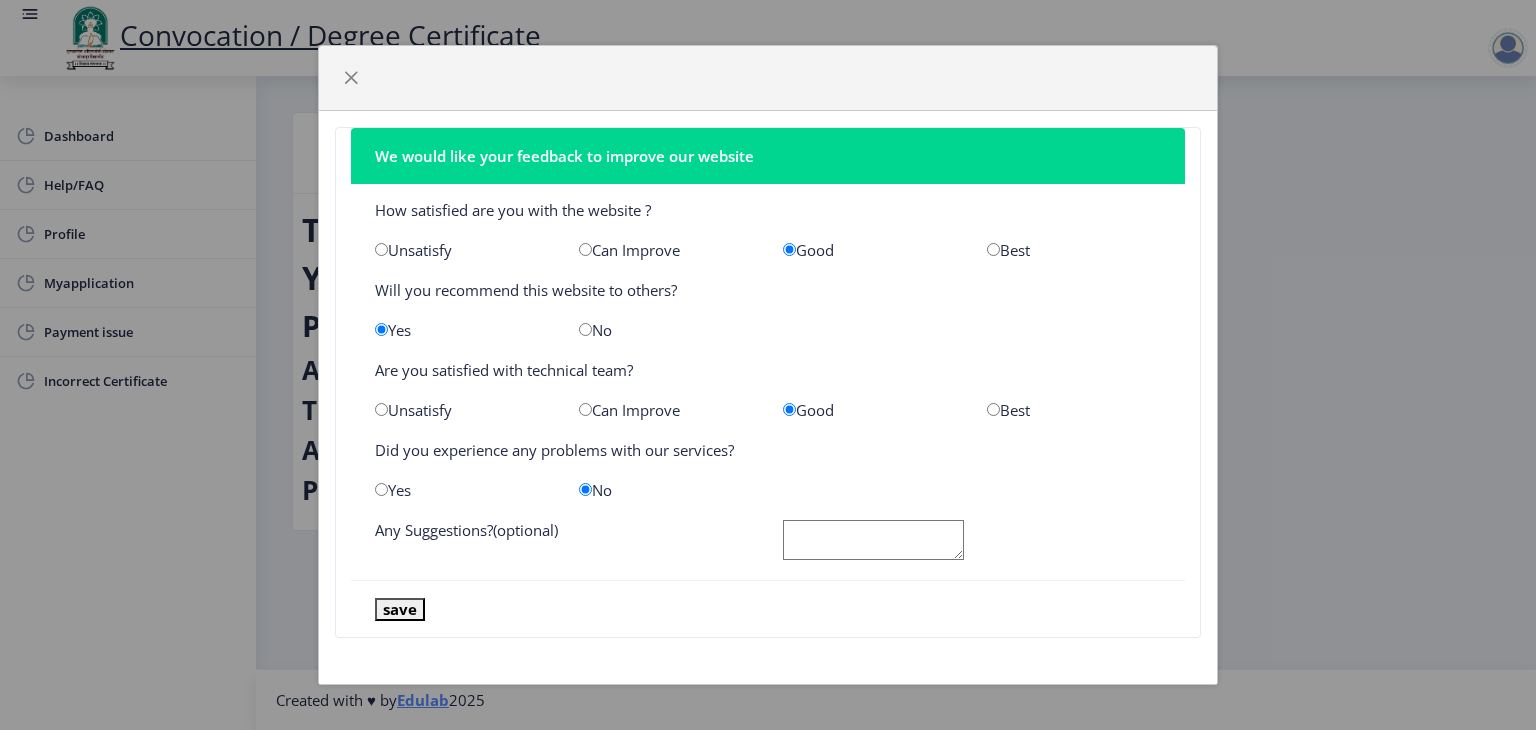 click 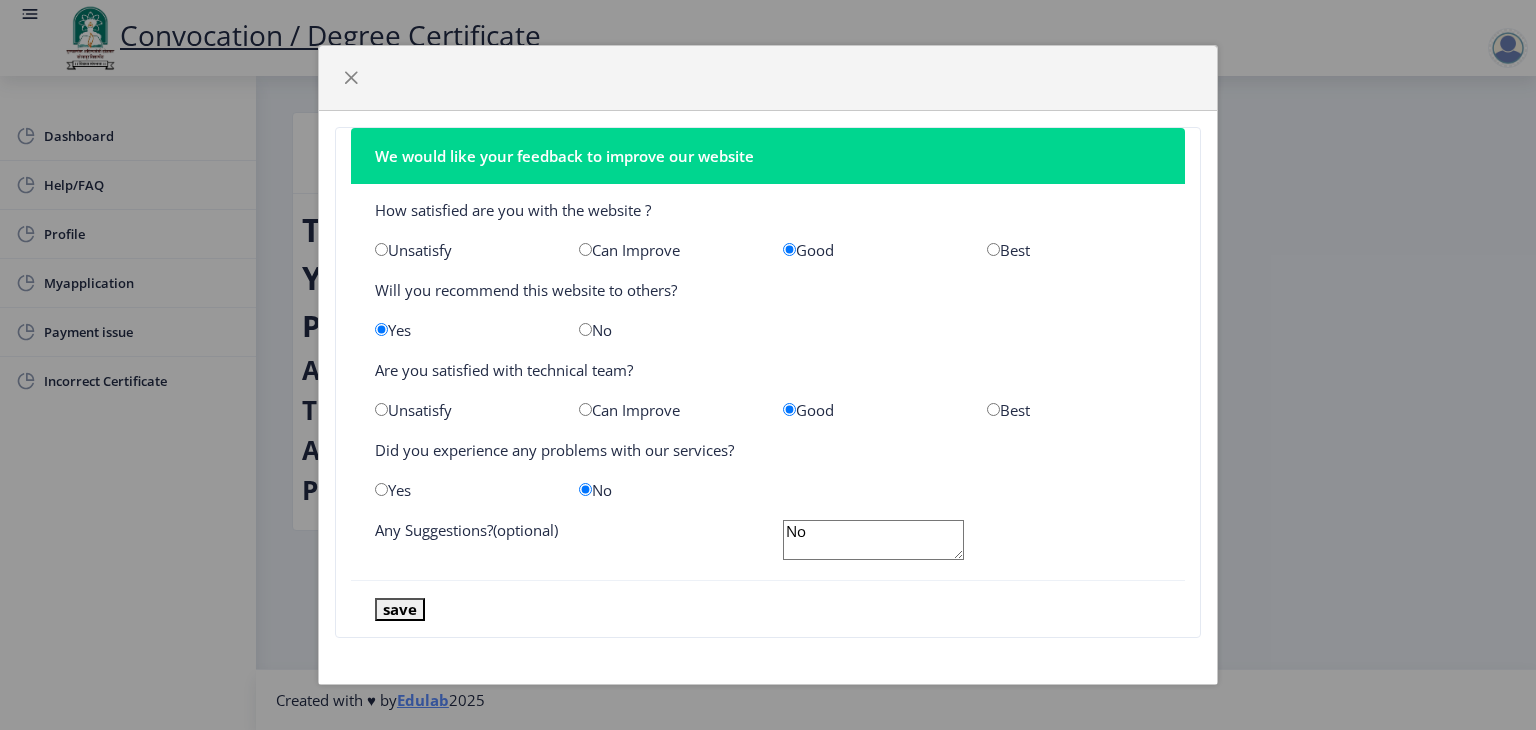 type on "No" 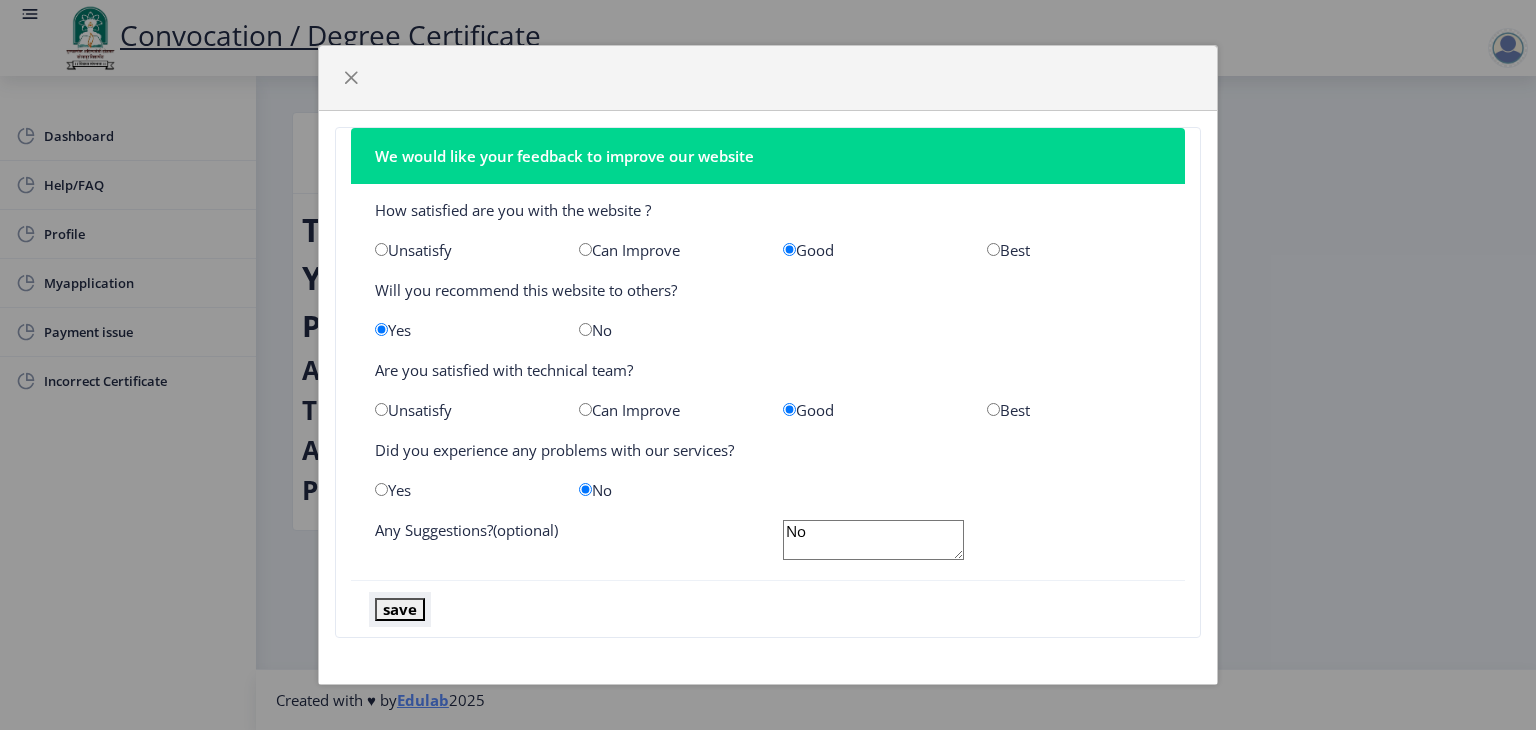 click on "save" 